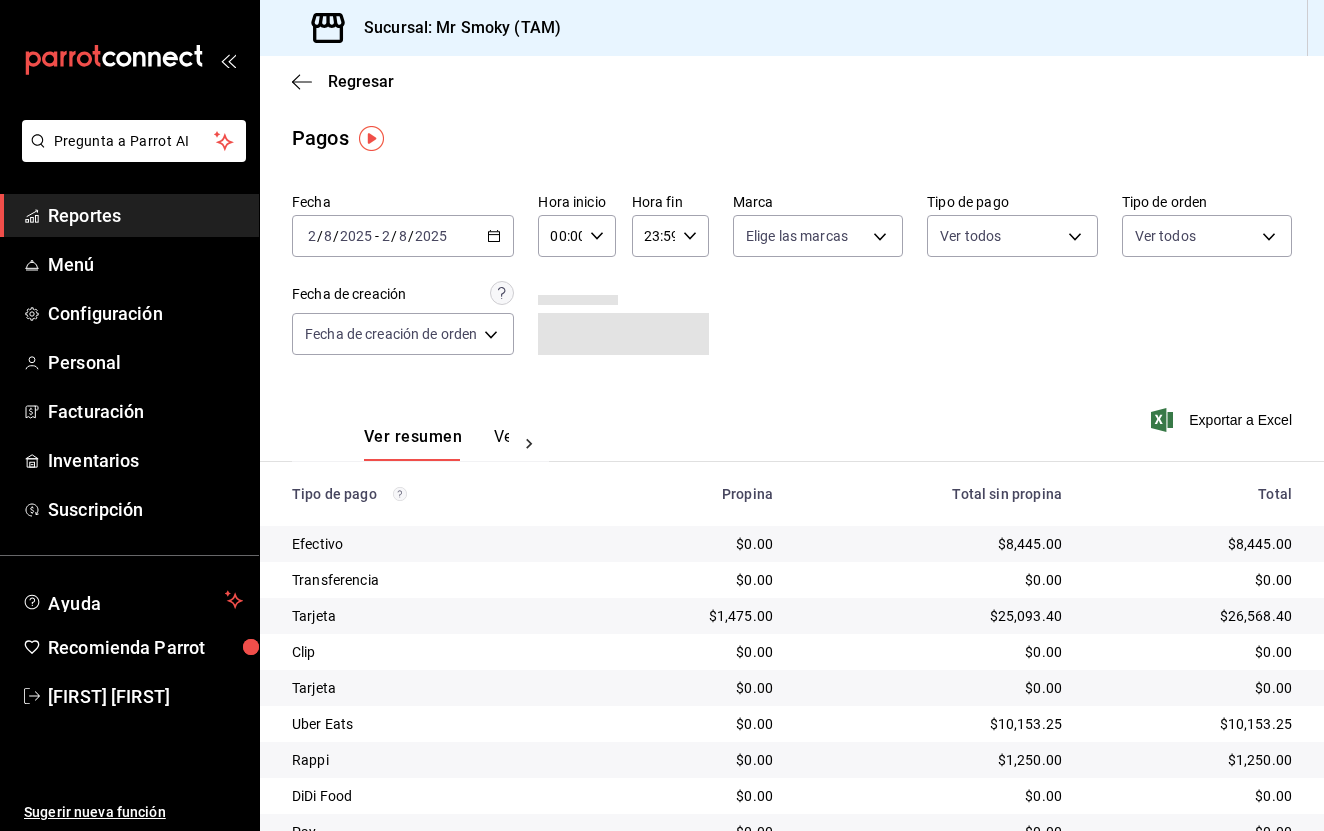 scroll, scrollTop: 0, scrollLeft: 0, axis: both 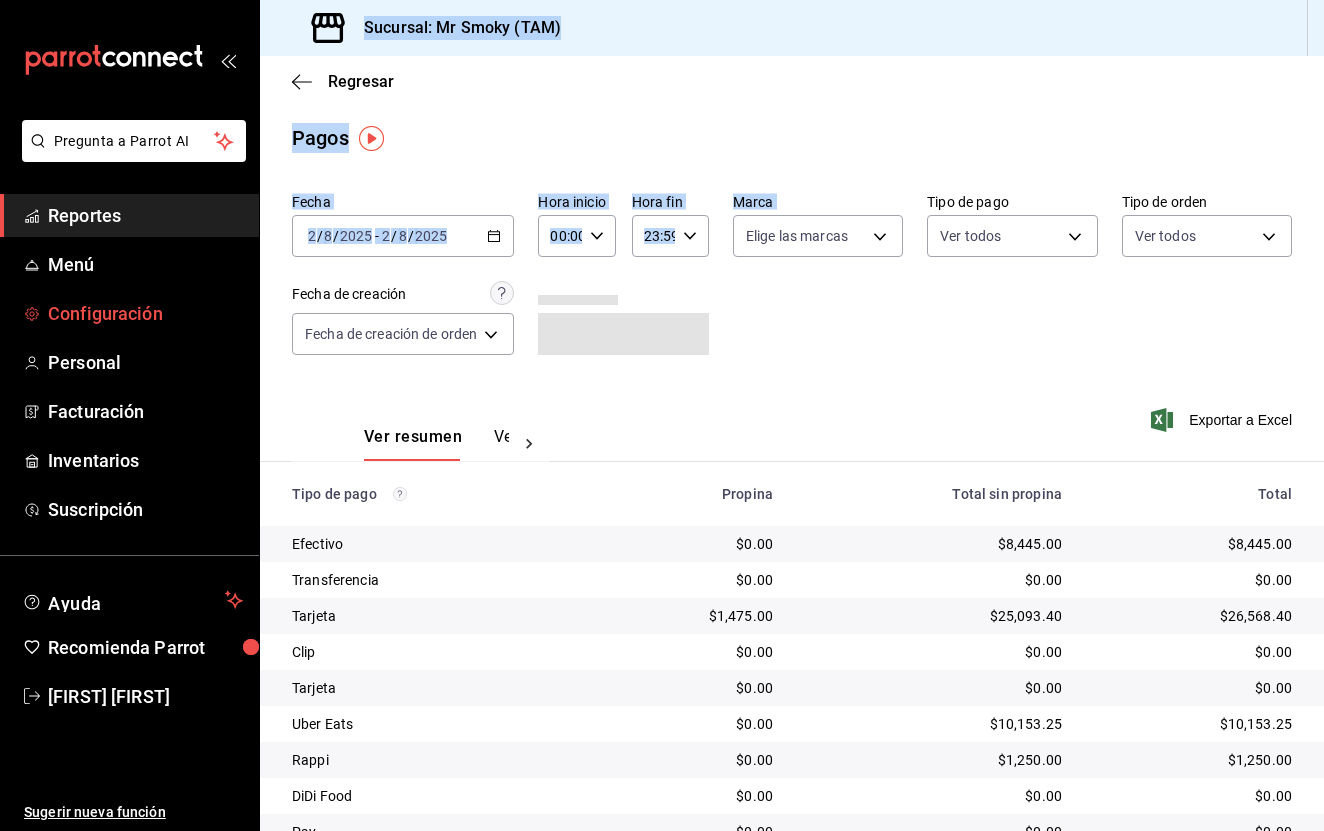click on "Configuración" at bounding box center (145, 313) 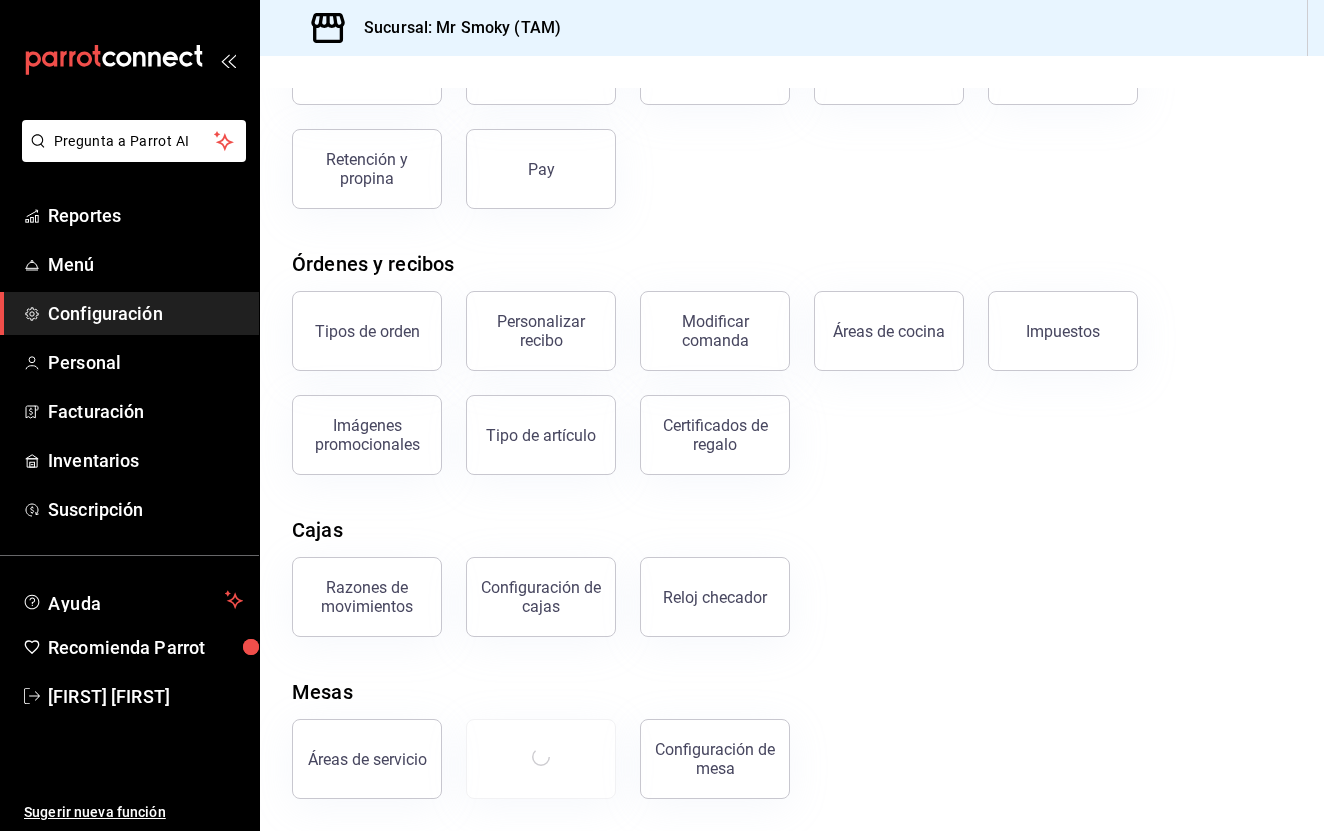 scroll, scrollTop: 183, scrollLeft: 0, axis: vertical 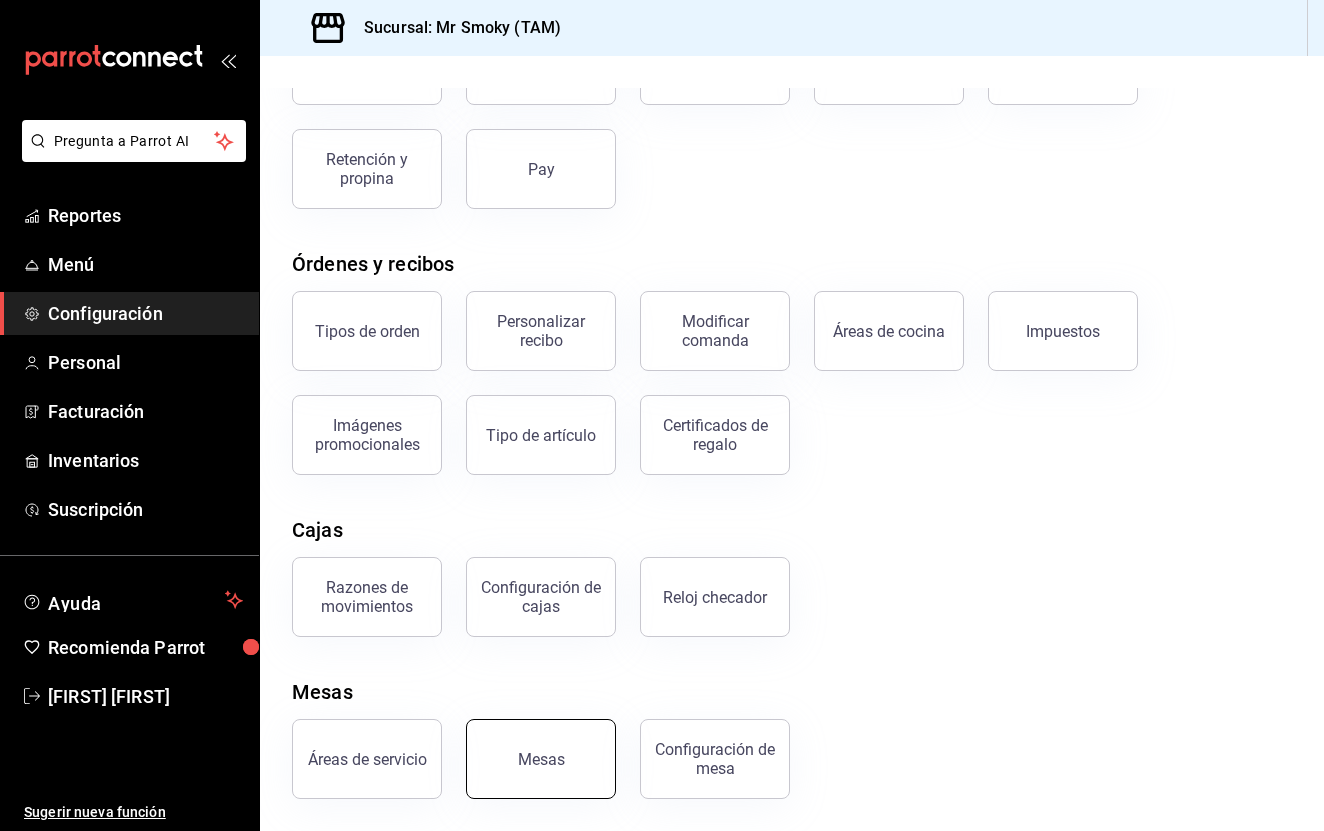 click on "Mesas" at bounding box center [541, 759] 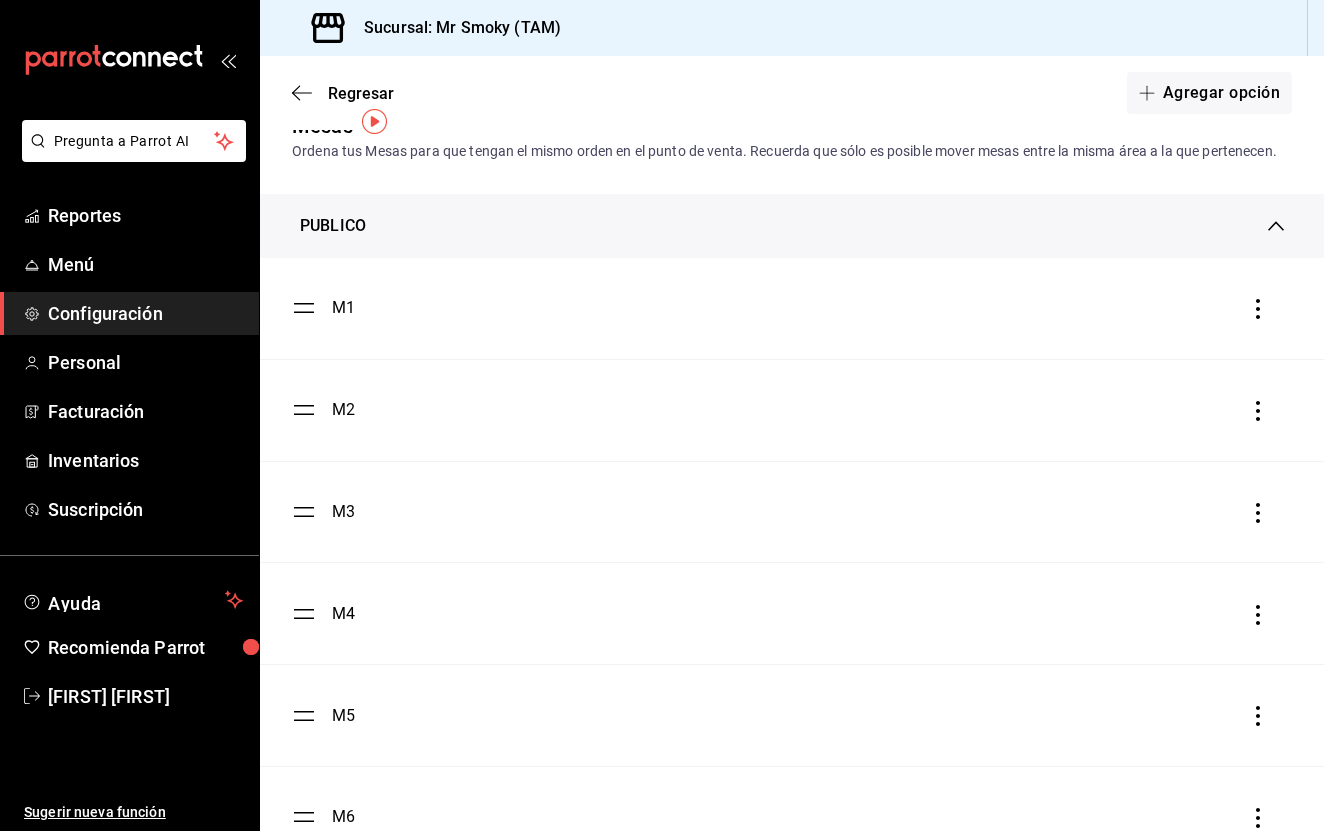scroll, scrollTop: 40, scrollLeft: 0, axis: vertical 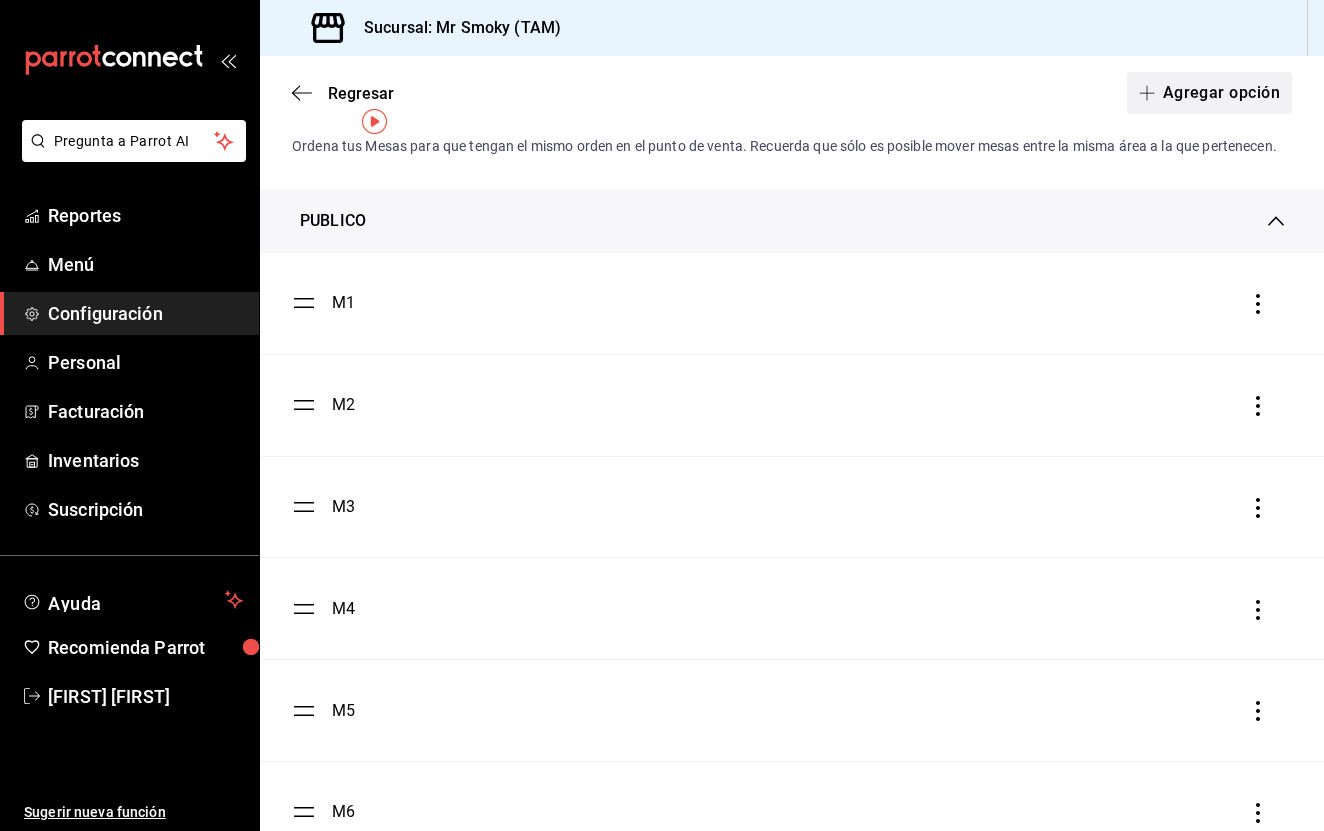 click 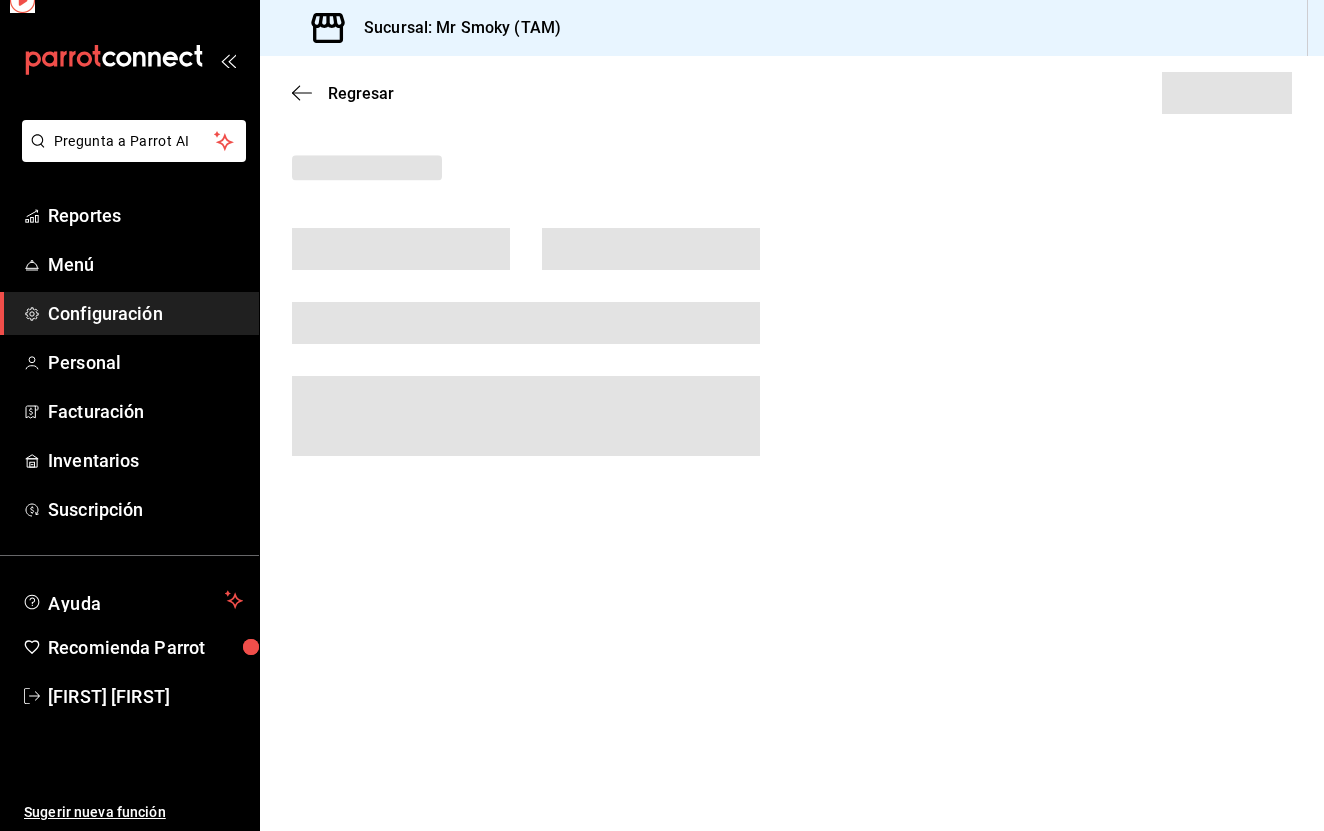 scroll, scrollTop: 0, scrollLeft: 0, axis: both 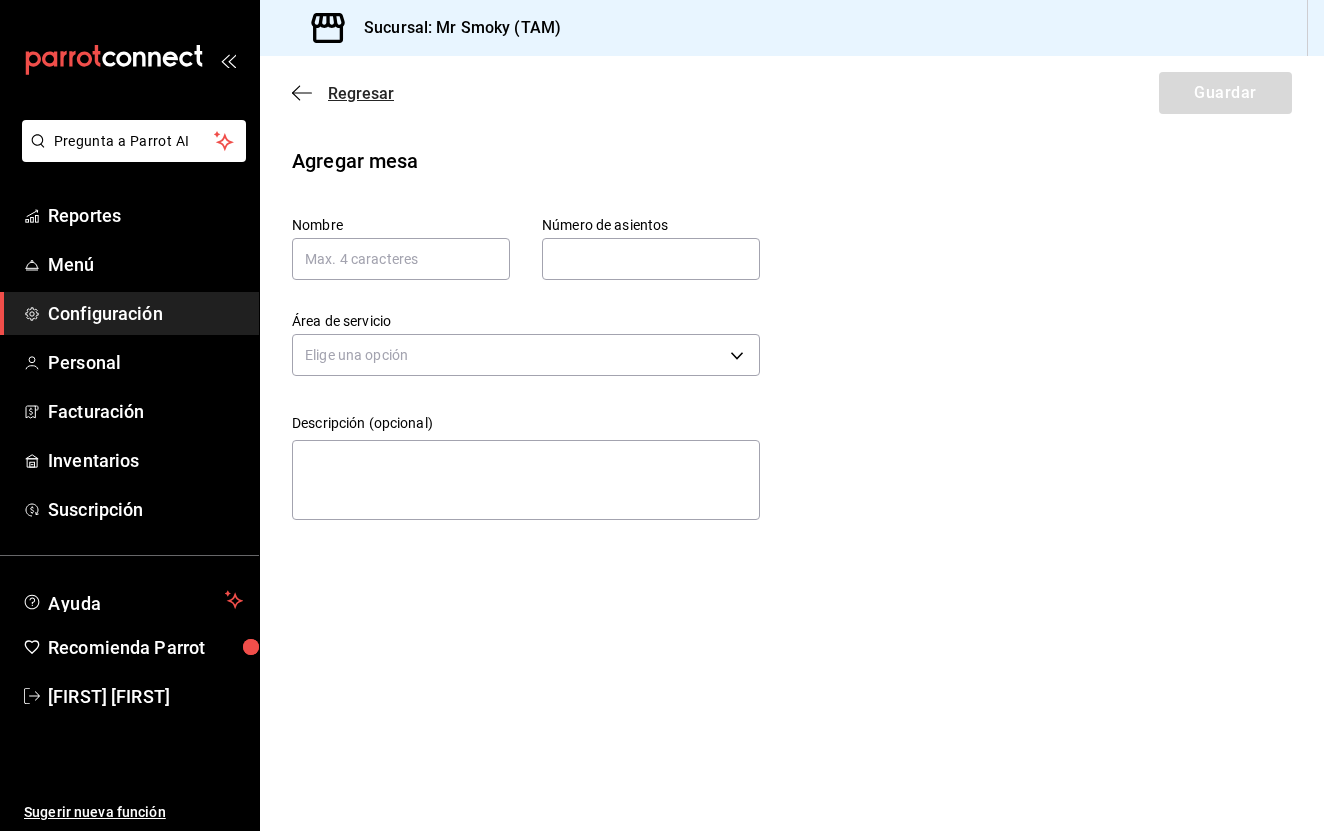click 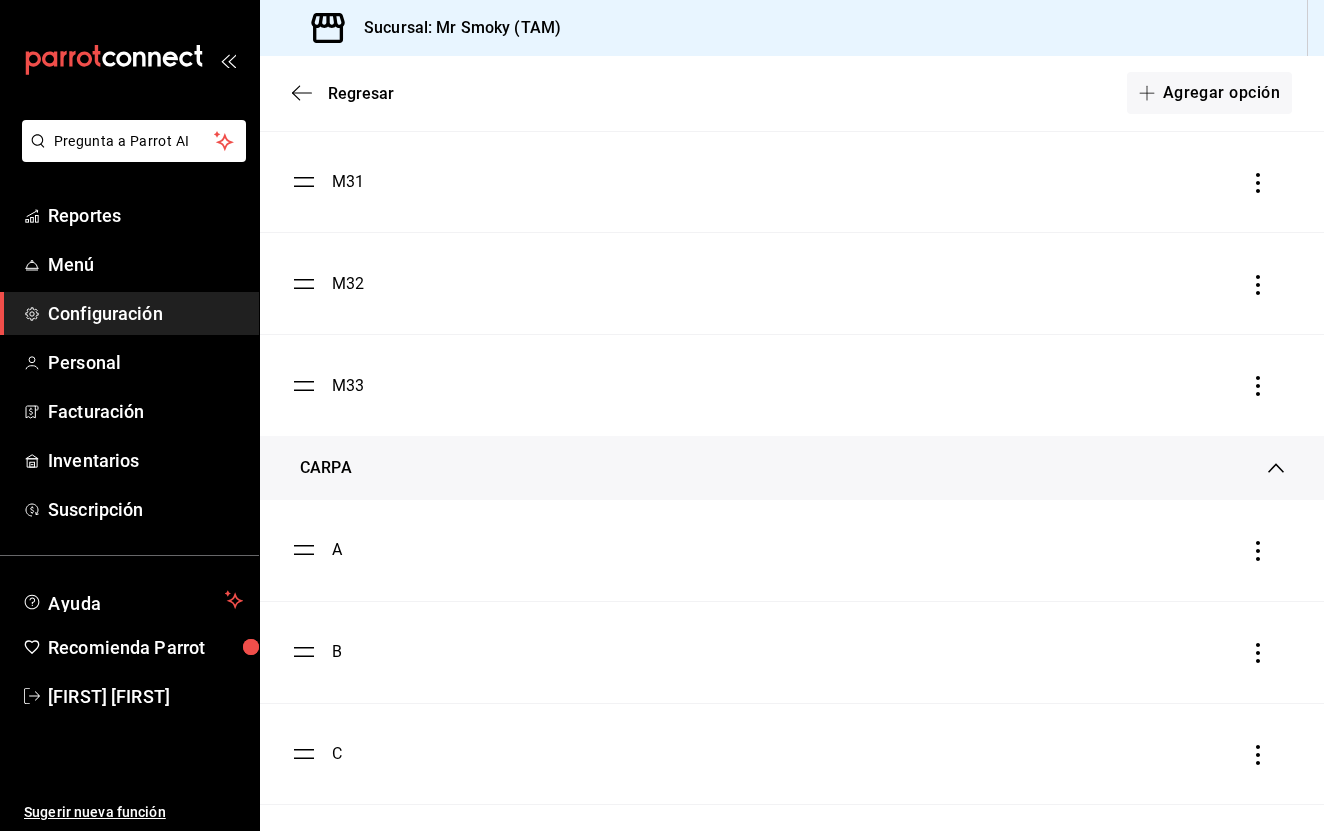 scroll, scrollTop: 3179, scrollLeft: 0, axis: vertical 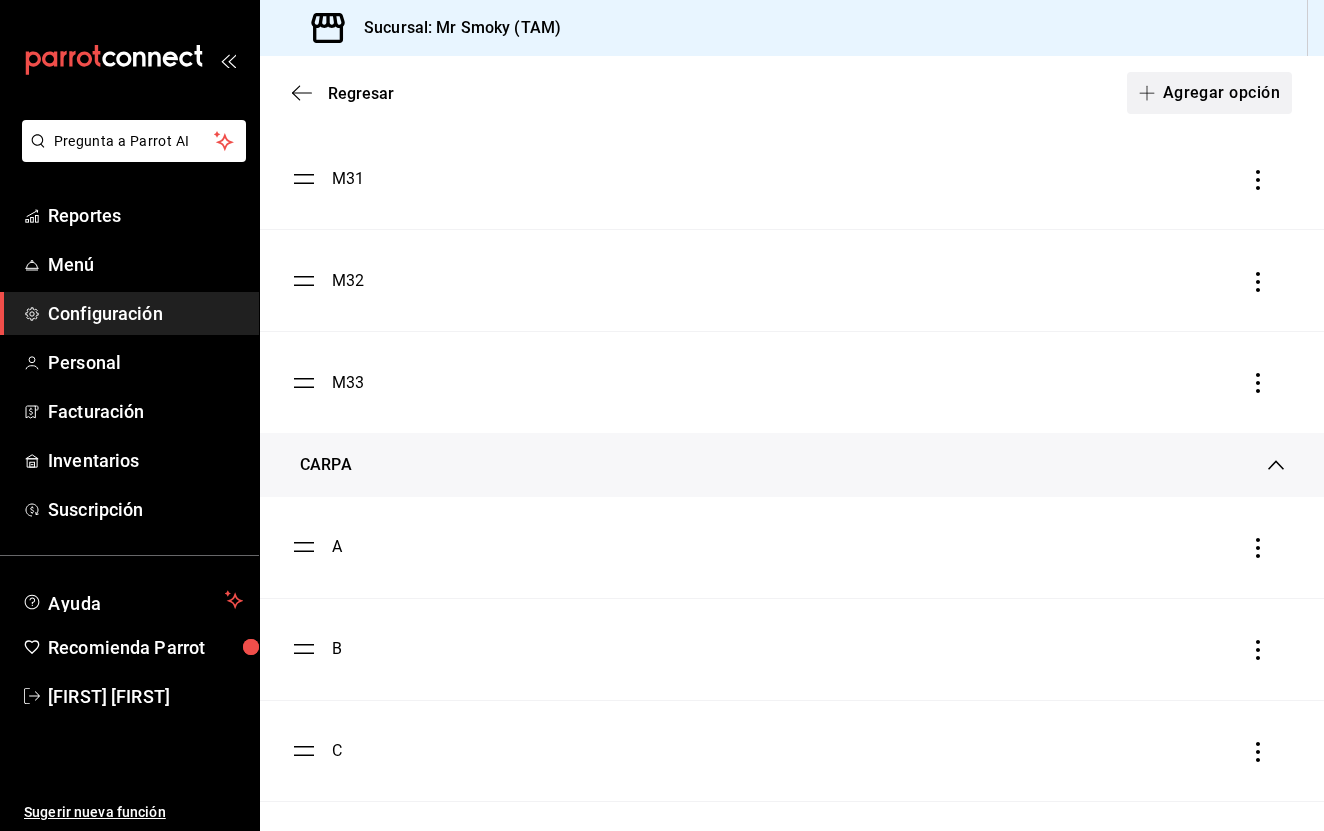 click on "Agregar opción" at bounding box center (1209, 93) 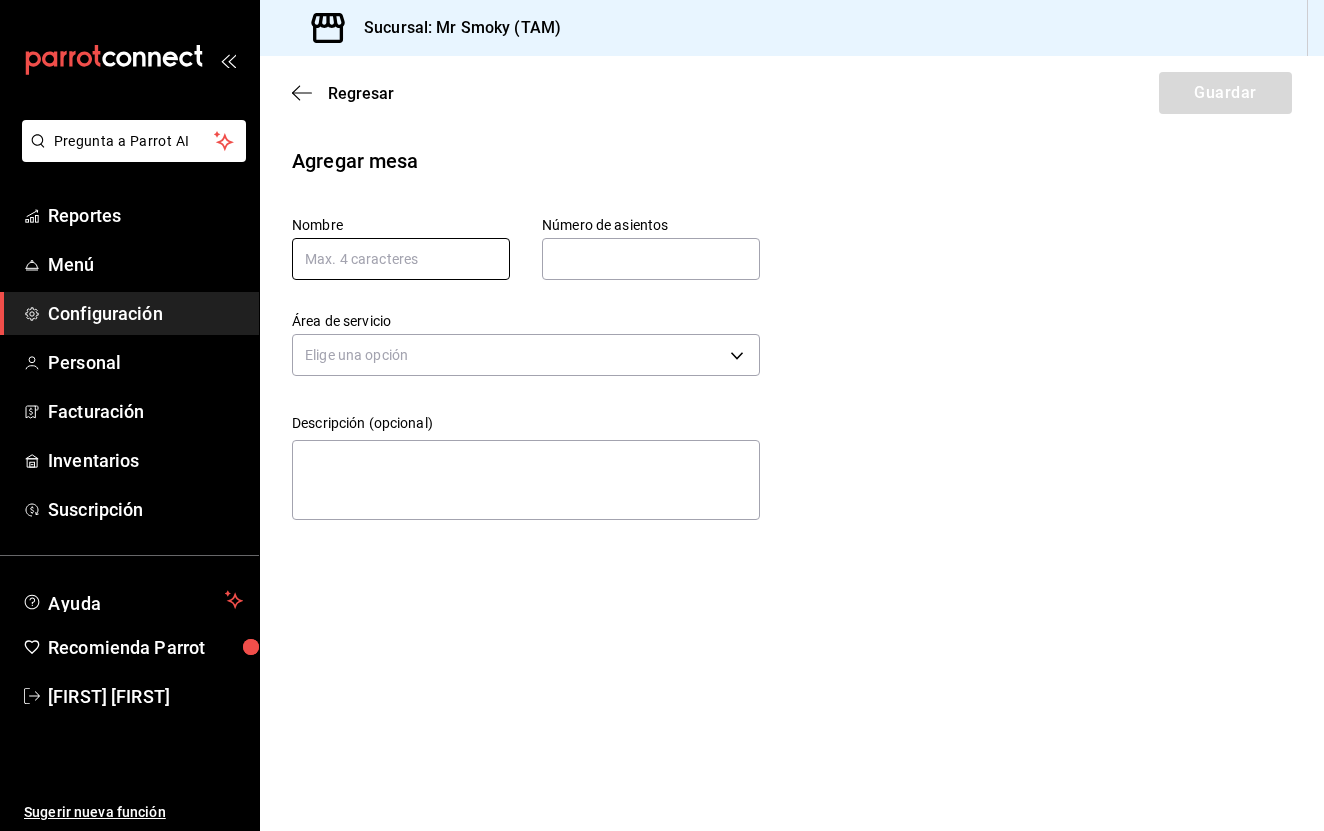 click at bounding box center (401, 259) 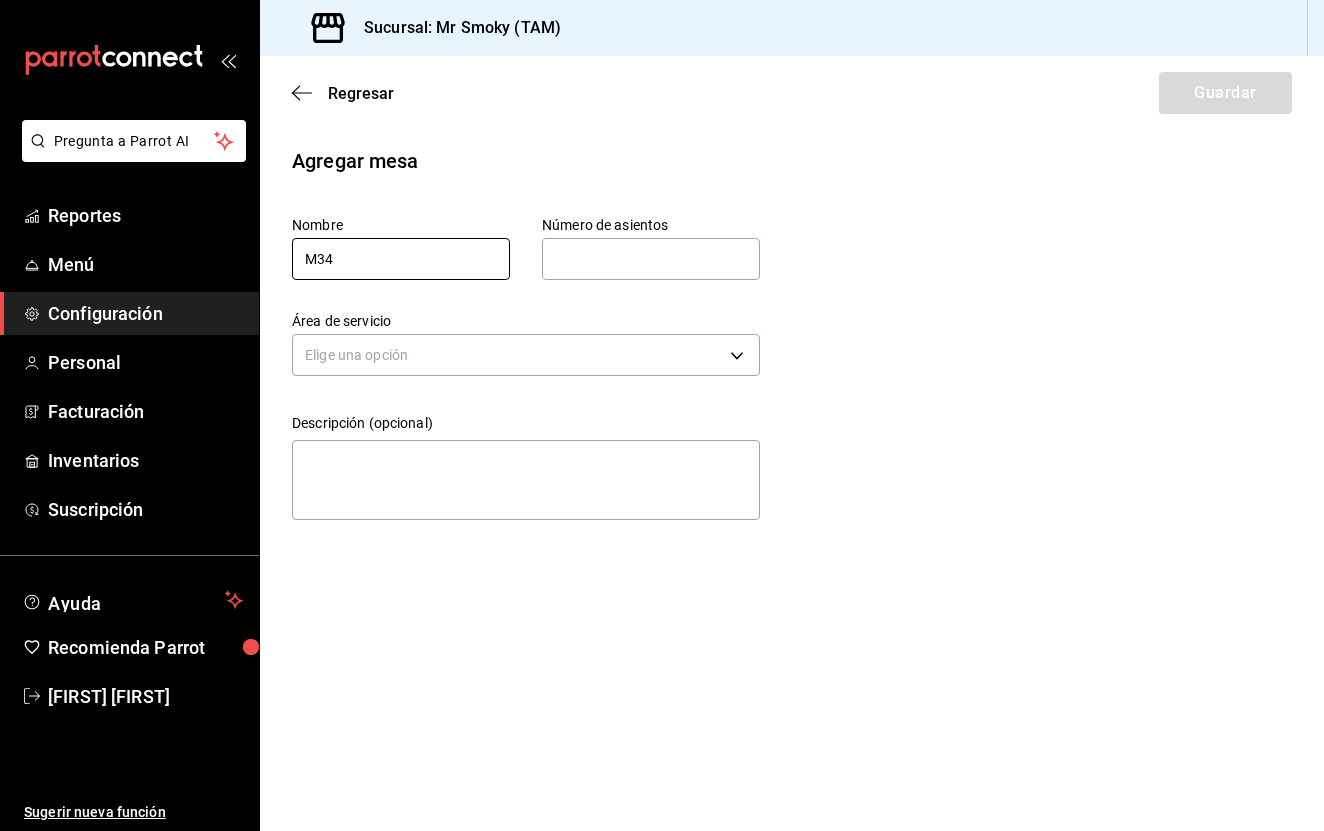 type on "M34" 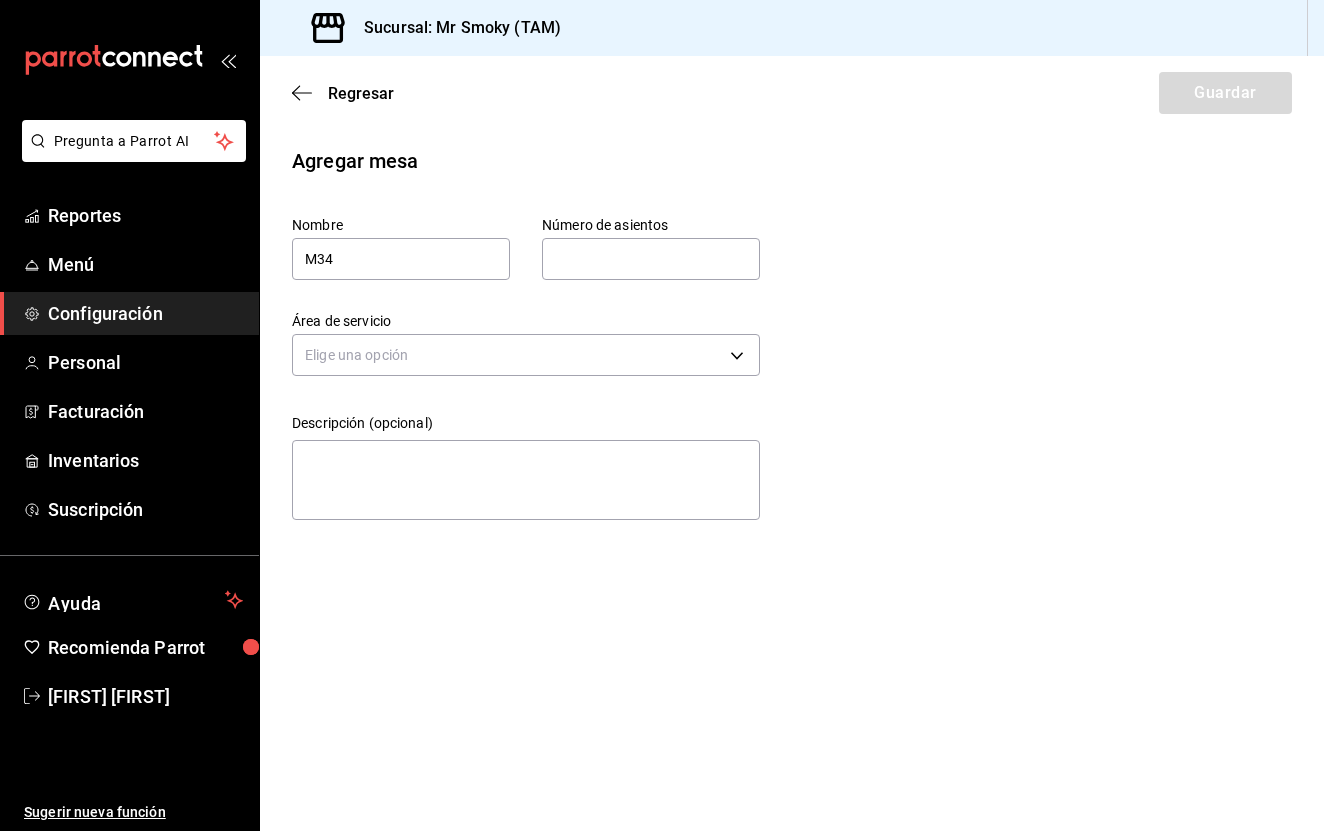 click on "Área de servicio Elige una opción" at bounding box center (510, 331) 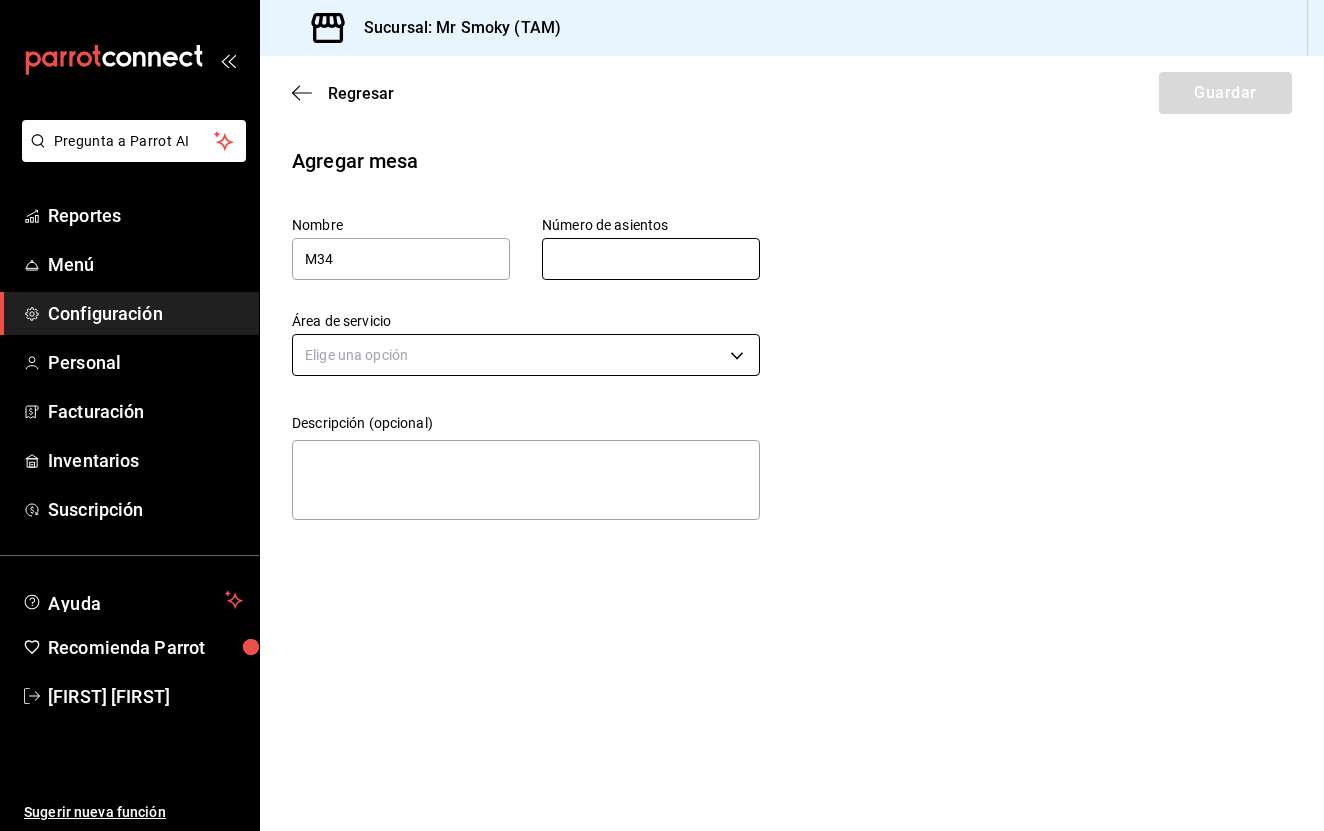 type on "4" 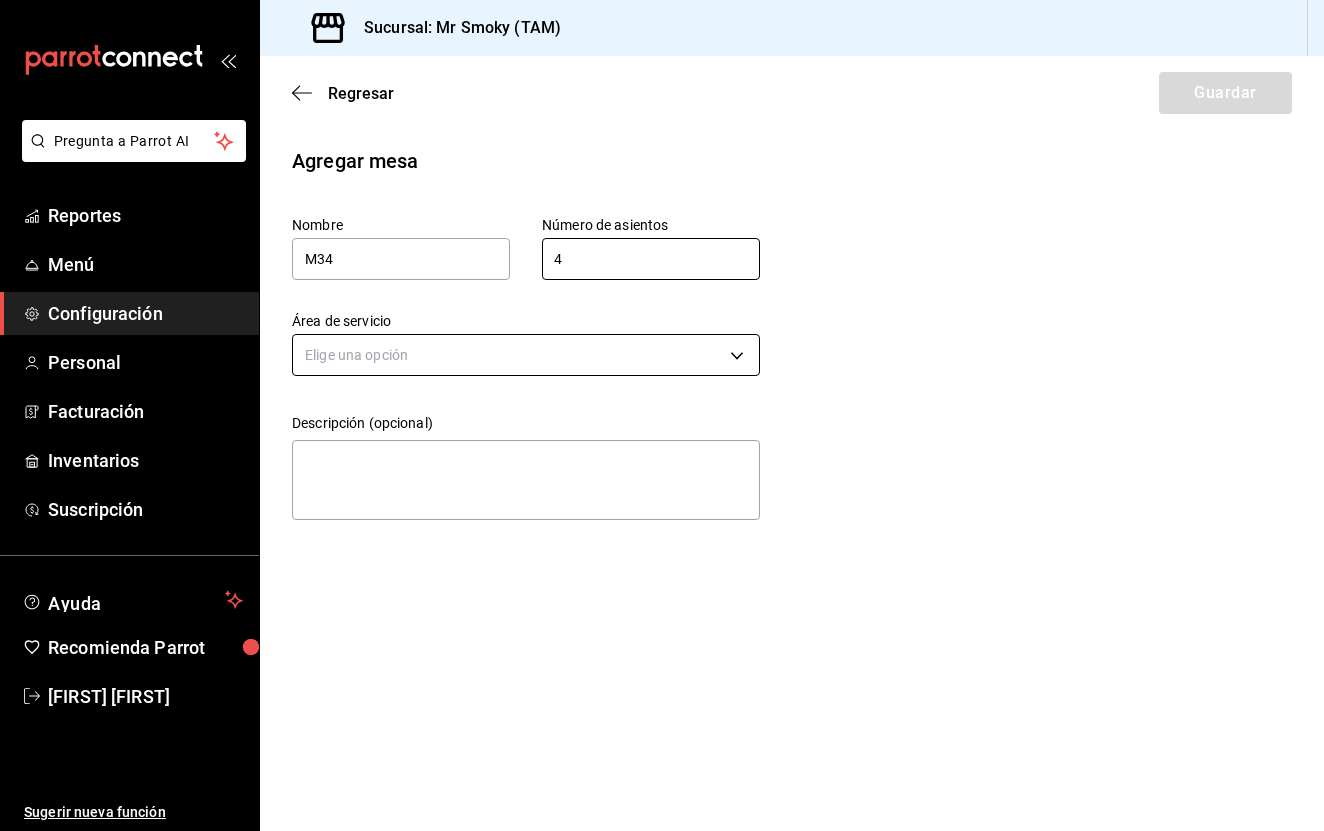 click on "Pregunta a Parrot AI Reportes   Menú   Configuración   Personal   Facturación   Inventarios   Suscripción   Ayuda Recomienda Parrot   Jorge Mar   Sugerir nueva función   Sucursal: Mr Smoky (TAM) Regresar Guardar Agregar mesa Nombre M34 Número de asientos 4 Número de asientos Área de servicio Elige una opción Descripción (opcional) x GANA 1 MES GRATIS EN TU SUSCRIPCIÓN AQUÍ ¿Recuerdas cómo empezó tu restaurante?
Hoy puedes ayudar a un colega a tener el mismo cambio que tú viviste.
Recomienda Parrot directamente desde tu Portal Administrador.
Es fácil y rápido.
🎁 Por cada restaurante que se una, ganas 1 mes gratis. Ver video tutorial Ir a video Pregunta a Parrot AI Reportes   Menú   Configuración   Personal   Facturación   Inventarios   Suscripción   Ayuda Recomienda Parrot   Jorge Mar   Sugerir nueva función   Visitar centro de ayuda (81) 2046 6363 soporte@parrotsoftware.io Visitar centro de ayuda (81) 2046 6363 soporte@parrotsoftware.io" at bounding box center (662, 415) 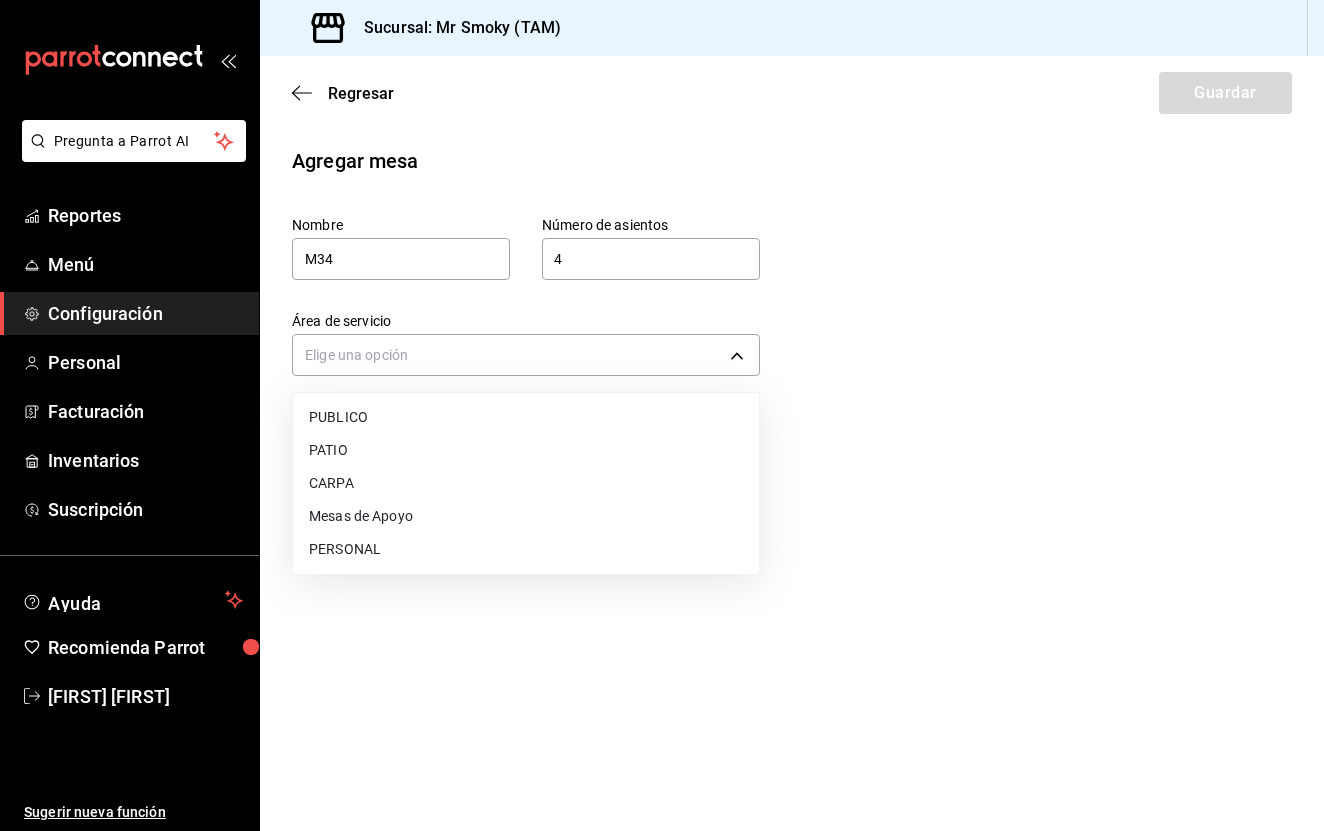 click on "PATIO" at bounding box center [526, 450] 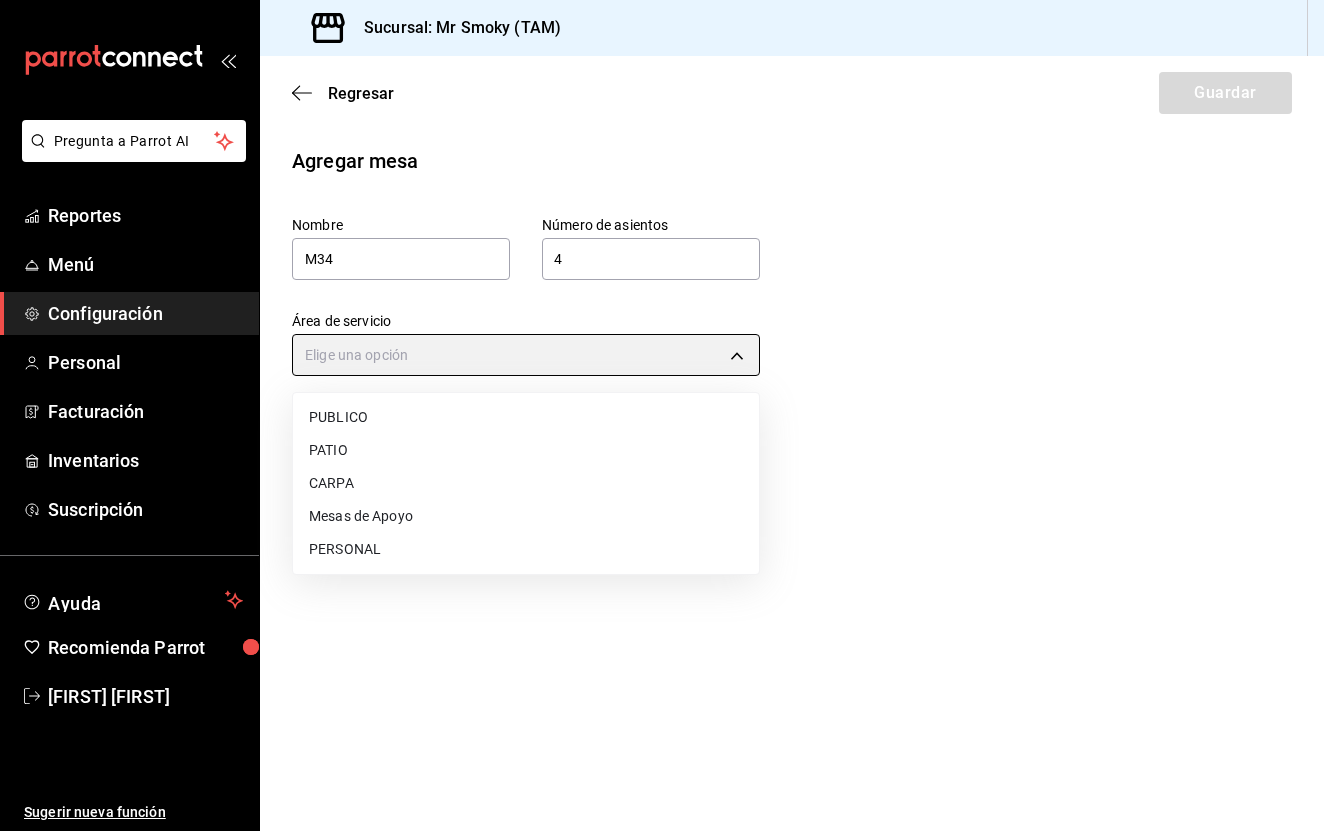 type on "066cda7b-c8e4-40f6-820d-b0f203f5c948" 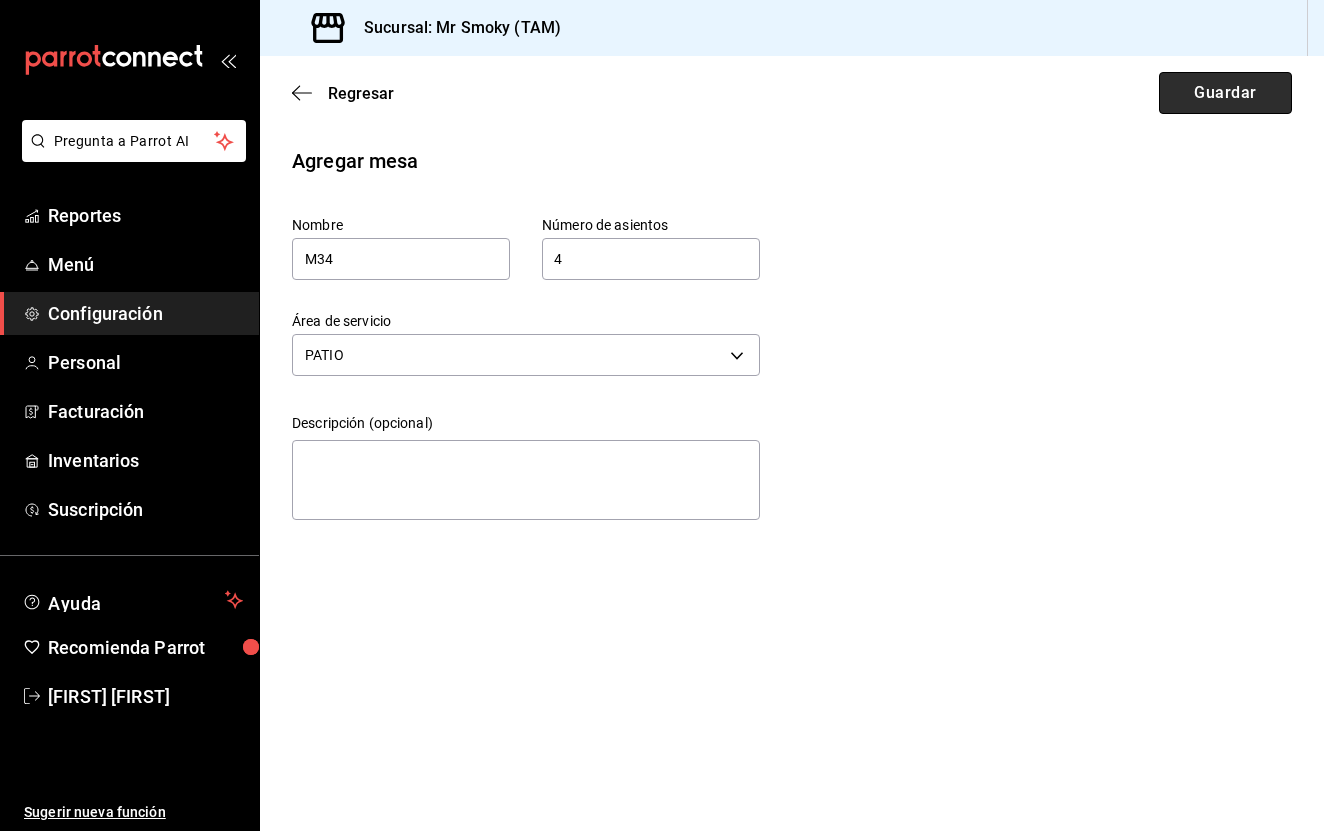 click on "Guardar" at bounding box center (1225, 93) 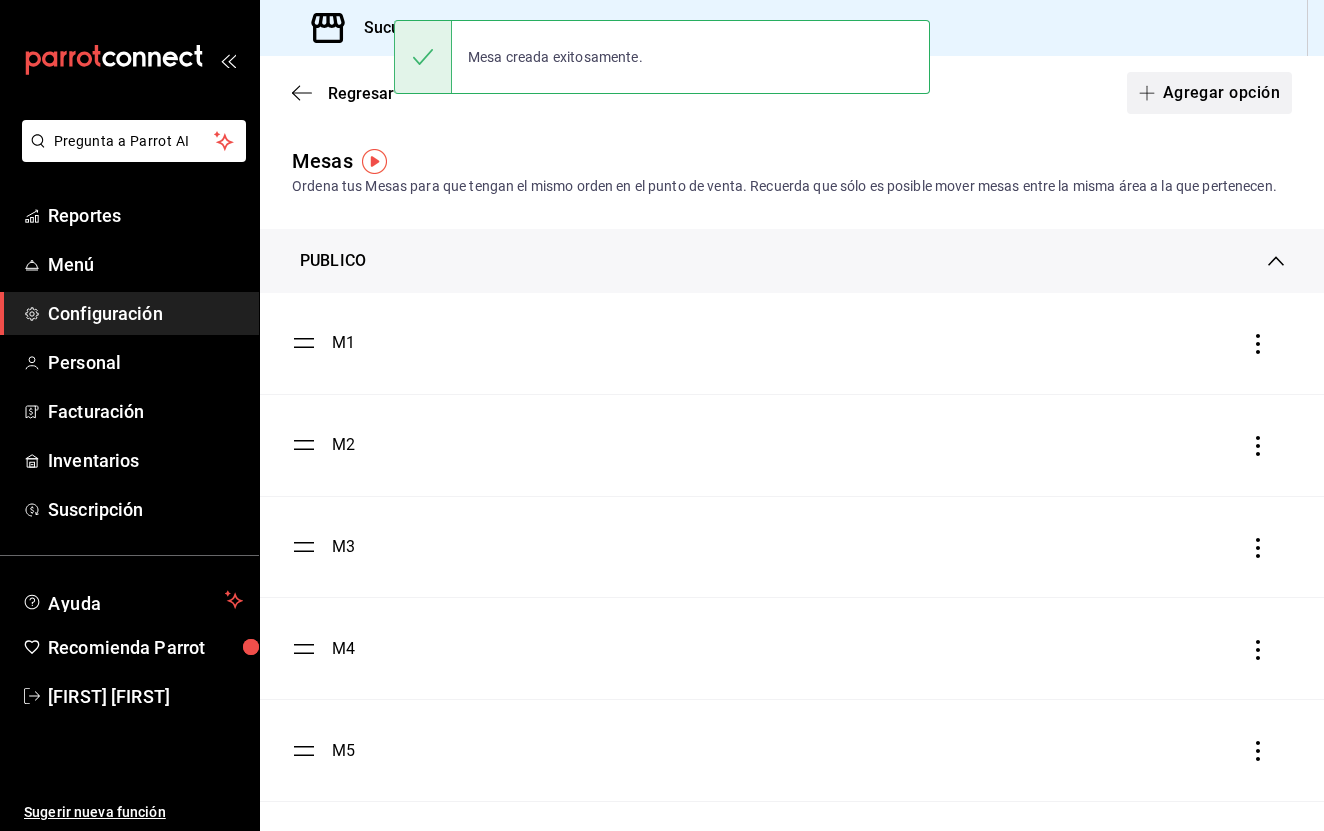 click on "Agregar opción" at bounding box center (1209, 93) 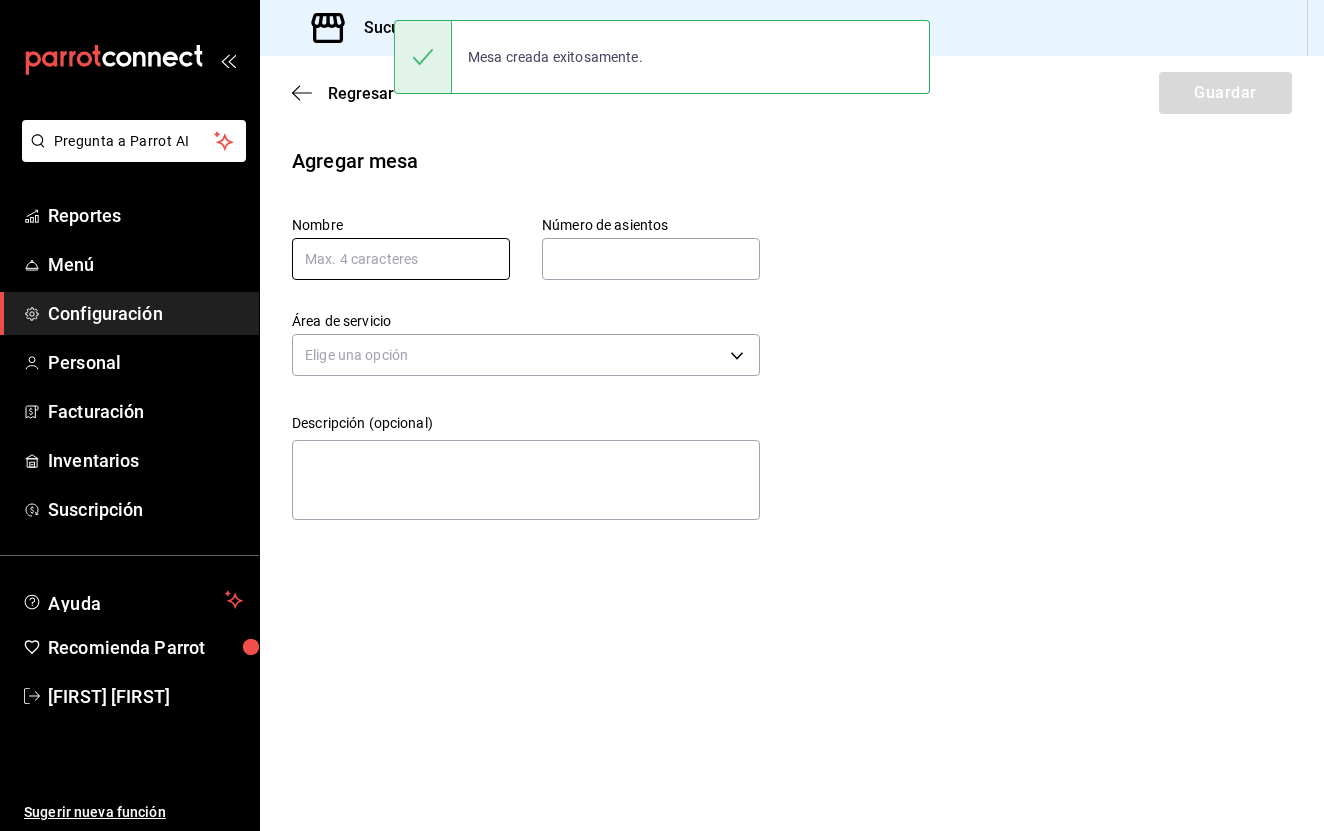 click at bounding box center [401, 259] 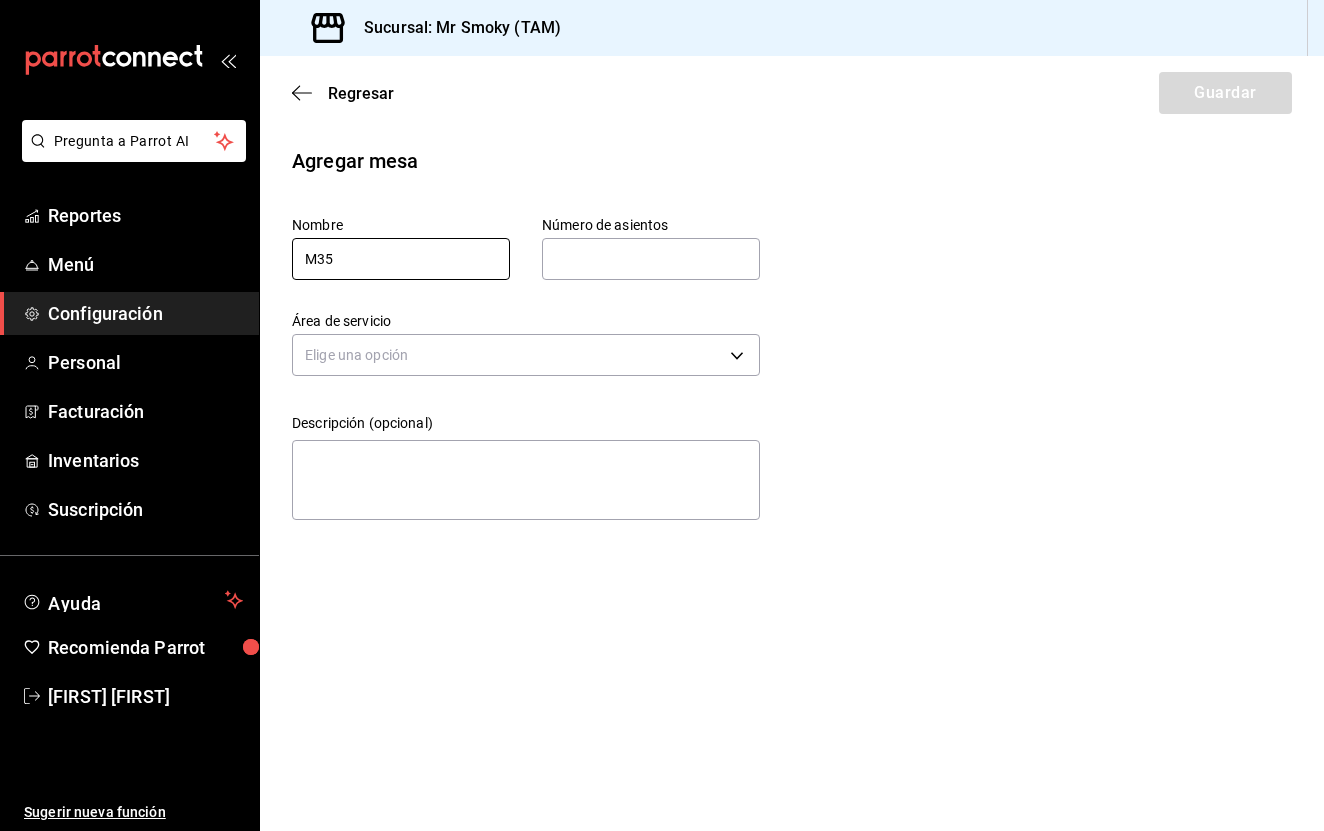 type on "M35" 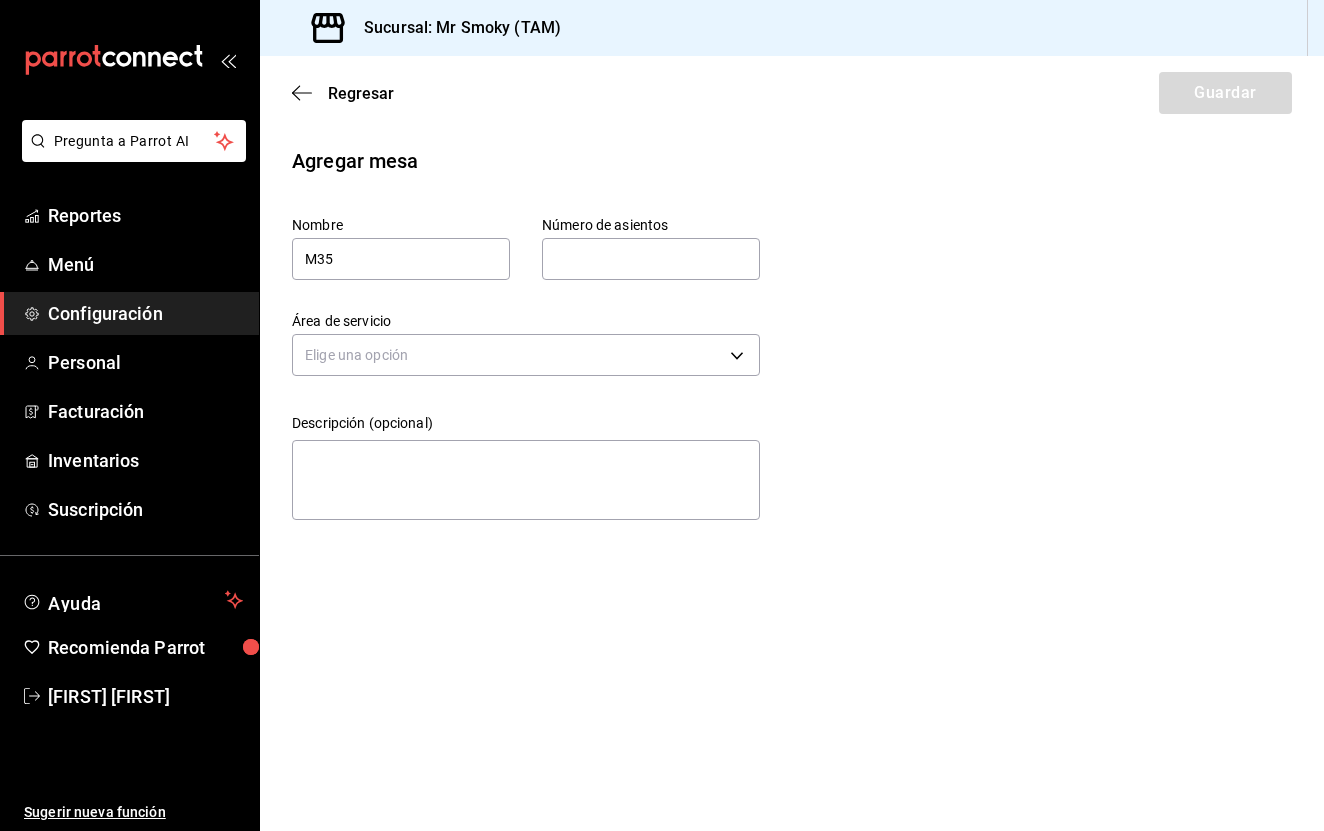 click at bounding box center [651, 259] 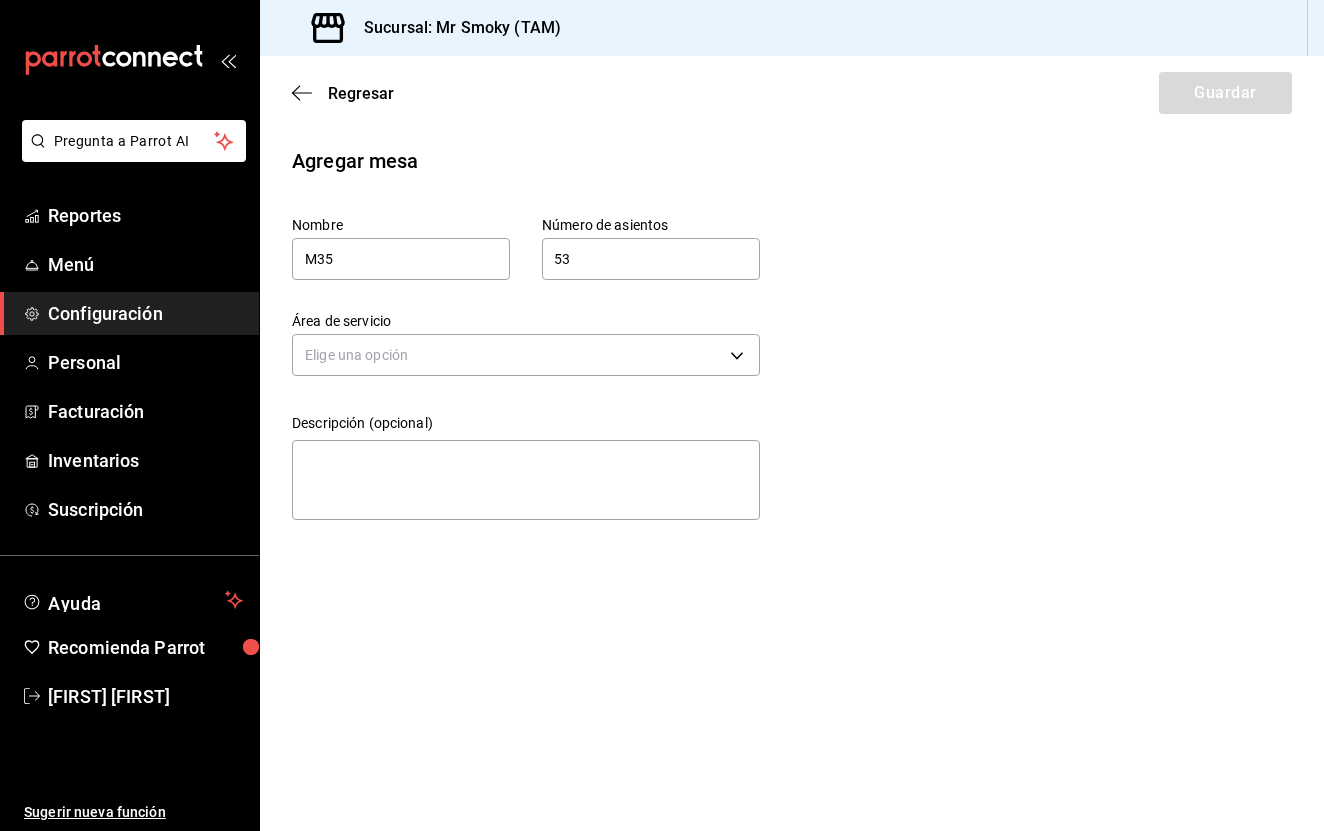 type on "5" 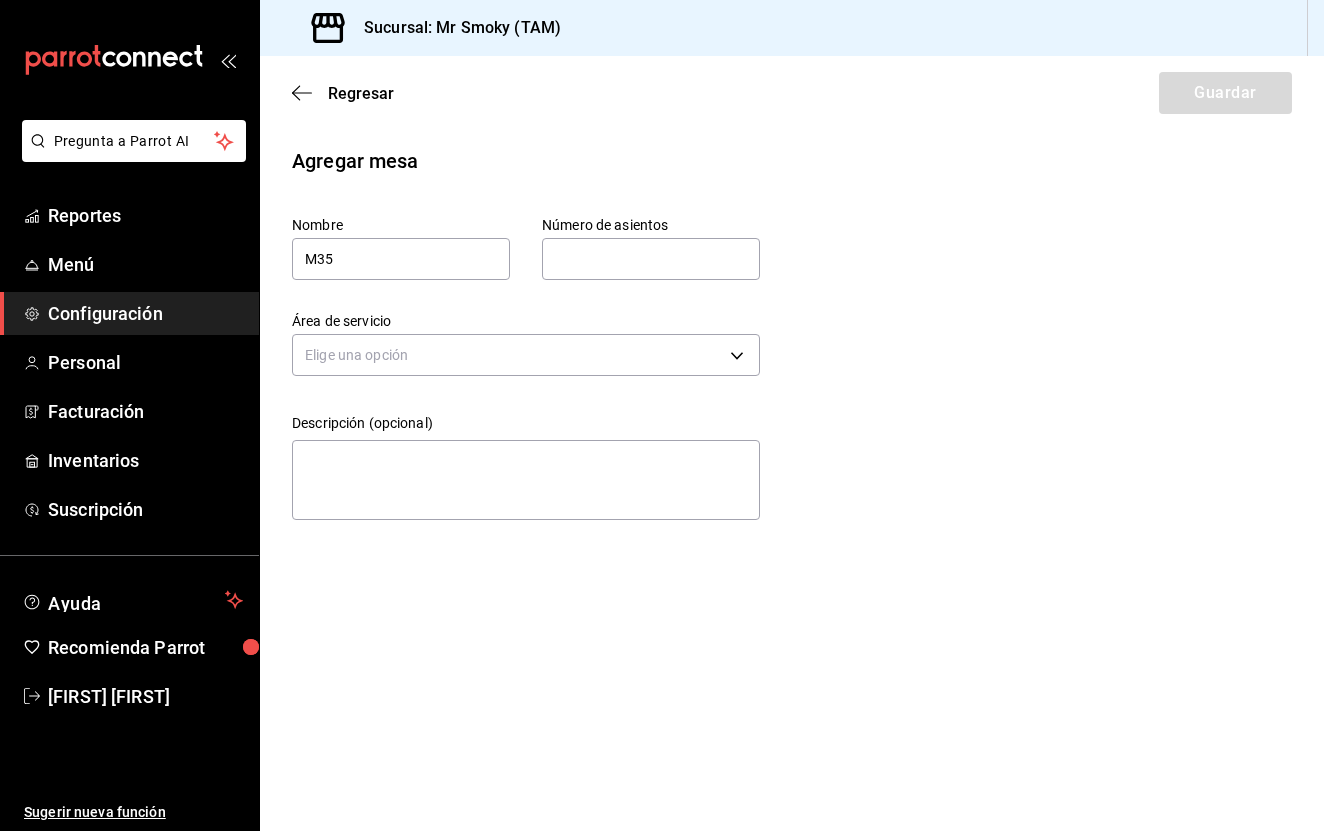 type on "4" 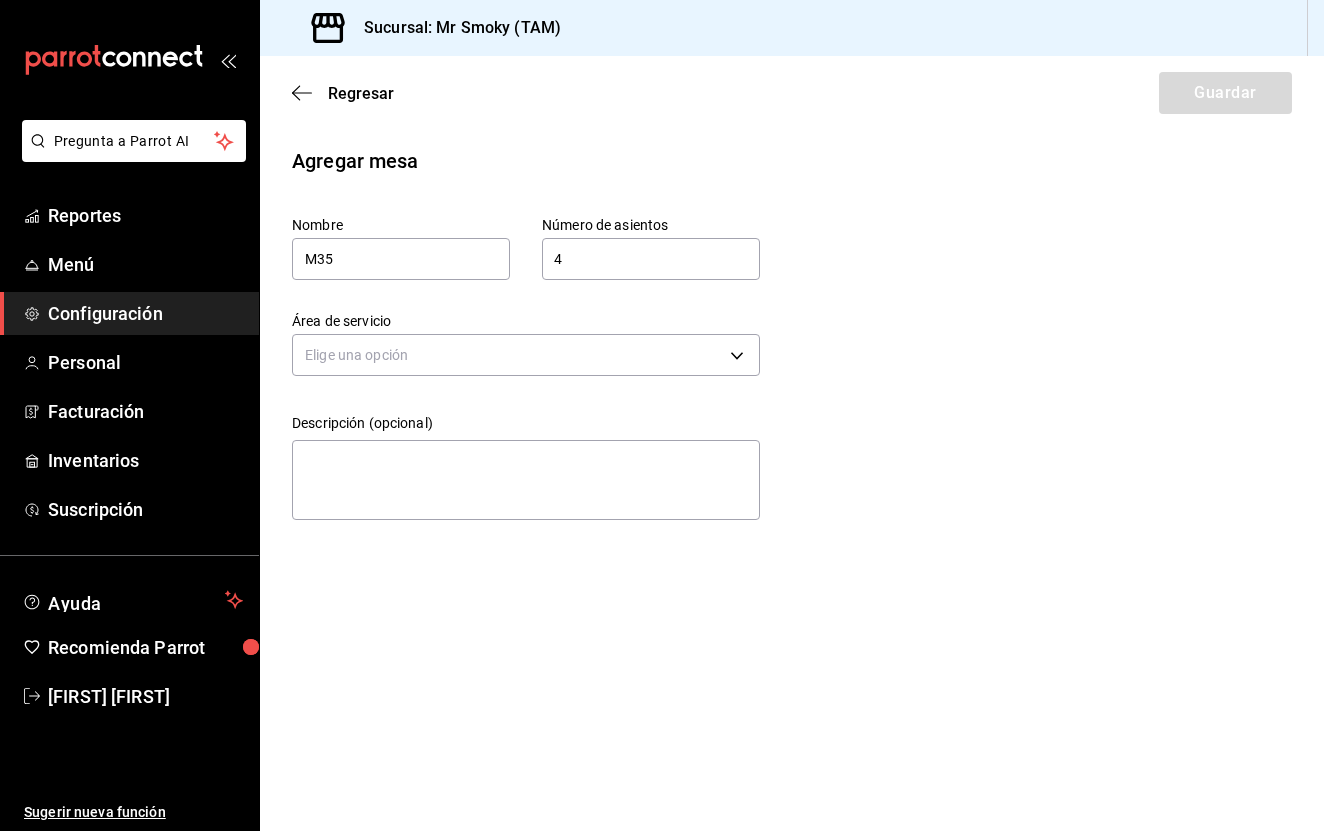 click on "Agregar mesa Nombre M35 Número de asientos 4 Número de asientos Área de servicio Elige una opción Descripción (opcional) x" at bounding box center [792, 337] 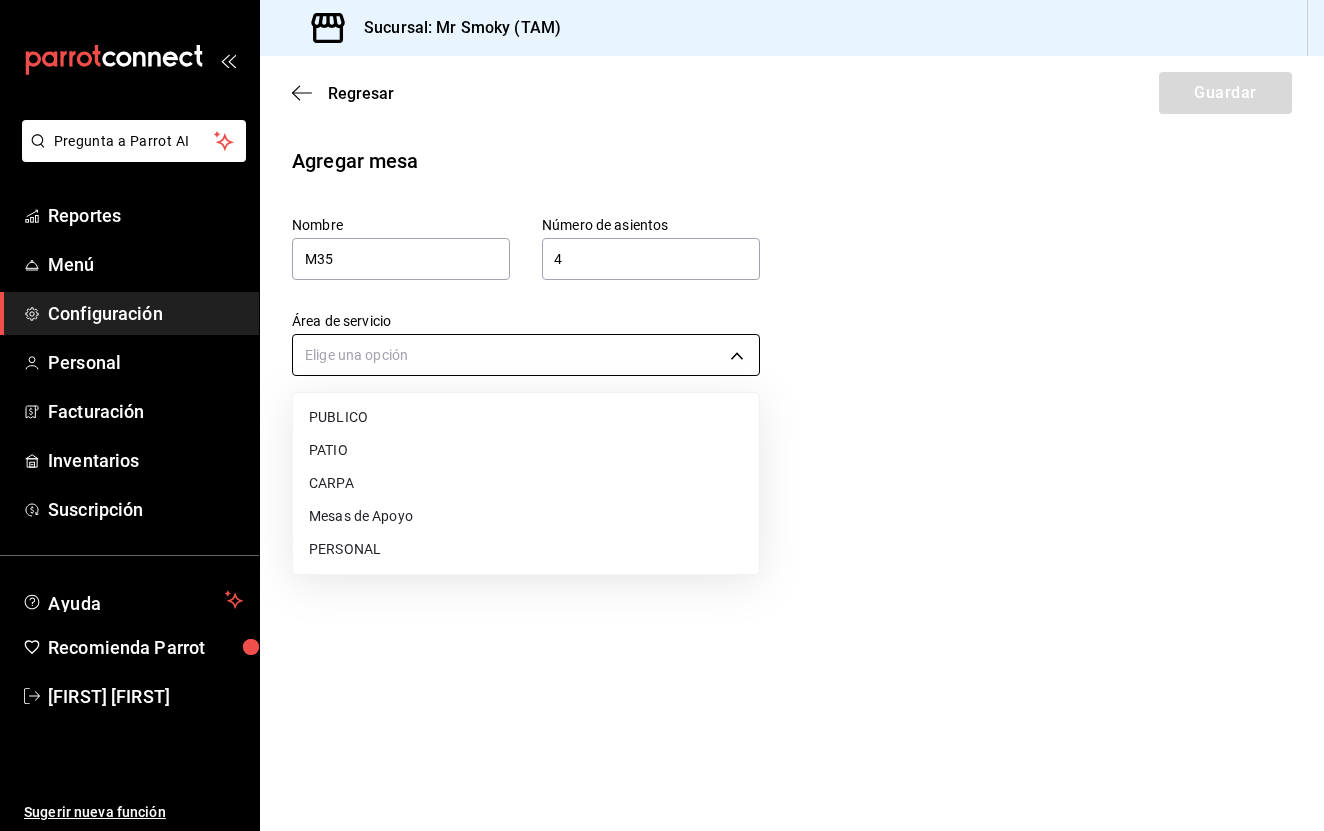 click on "Pregunta a Parrot AI Reportes   Menú   Configuración   Personal   Facturación   Inventarios   Suscripción   Ayuda Recomienda Parrot   [FIRST] [FIRST]   Sugerir nueva función   Sucursal: Mr Smoky (TAM) Regresar Guardar Agregar mesa Nombre [FIRST] Número de asientos 4 Número de asientos Área de servicio Elige una opción Descripción (opcional) x GANA 1 MES GRATIS EN TU SUSCRIPCIÓN AQUÍ ¿Recuerdas cómo empezó tu restaurante?
Hoy puedes ayudar a un colega a tener el mismo cambio que tú viviste.
Recomienda Parrot directamente desde tu Portal Administrador.
Es fácil y rápido.
🎁 Por cada restaurante que se una, ganas 1 mes gratis. Ver video tutorial Ir a video Pregunta a Parrot AI Reportes   Menú   Configuración   Personal   Facturación   Inventarios   Suscripción   Ayuda Recomienda Parrot   [FIRST] [FIRST]   Sugerir nueva función   Visitar centro de ayuda [PHONE] [EMAIL] Visitar centro de ayuda [PHONE] [EMAIL] PUBLICO PATIO CARPA Mesas de Apoyo PERSONAL" at bounding box center [662, 415] 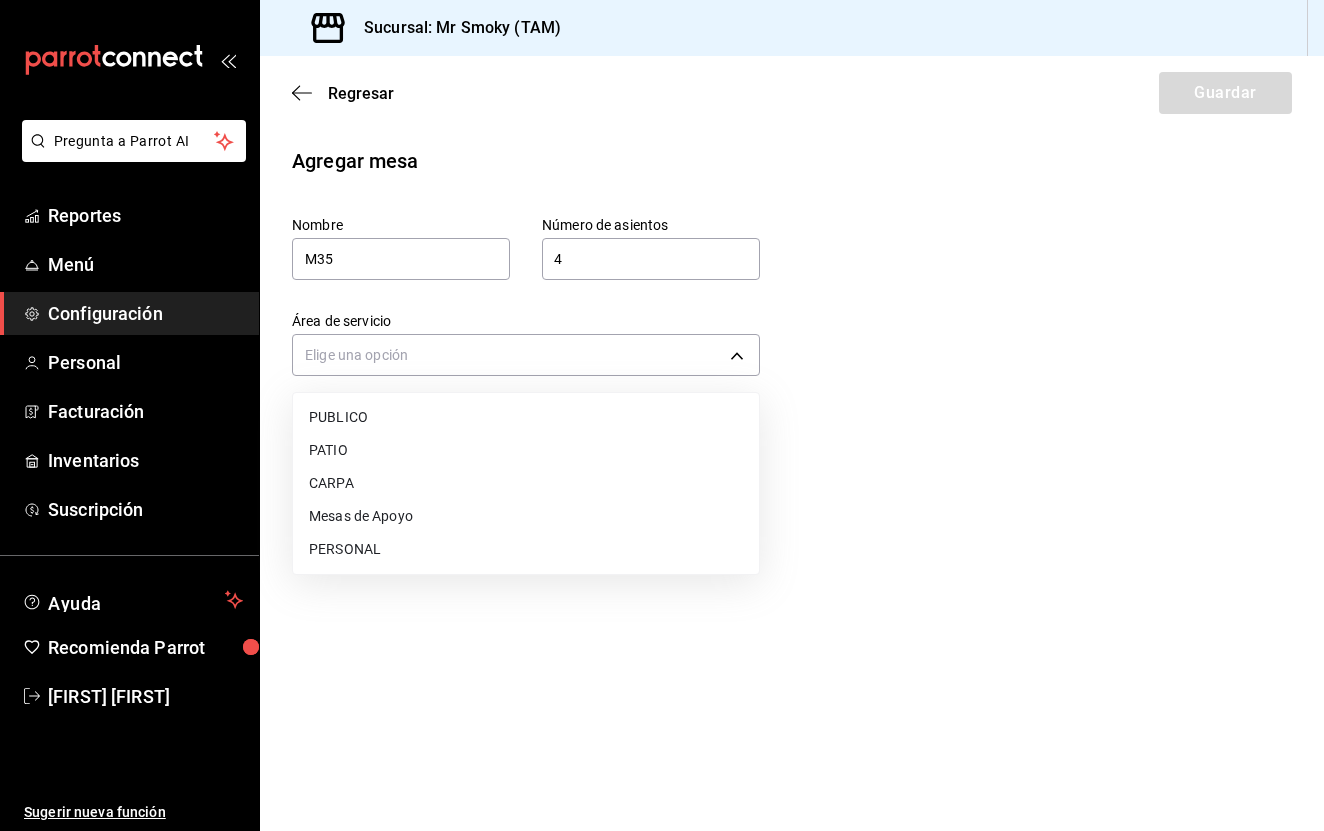 click on "PATIO" at bounding box center [526, 450] 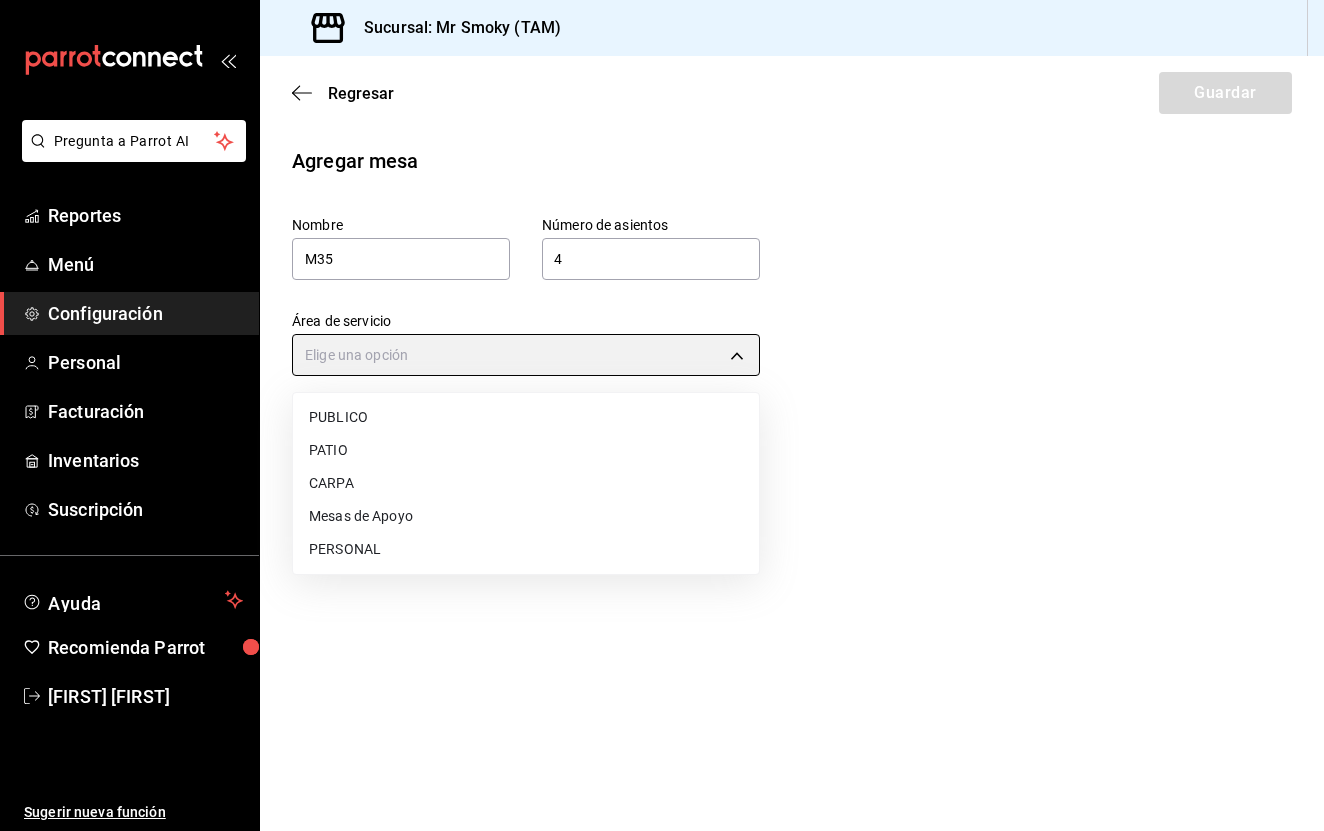 type on "066cda7b-c8e4-40f6-820d-b0f203f5c948" 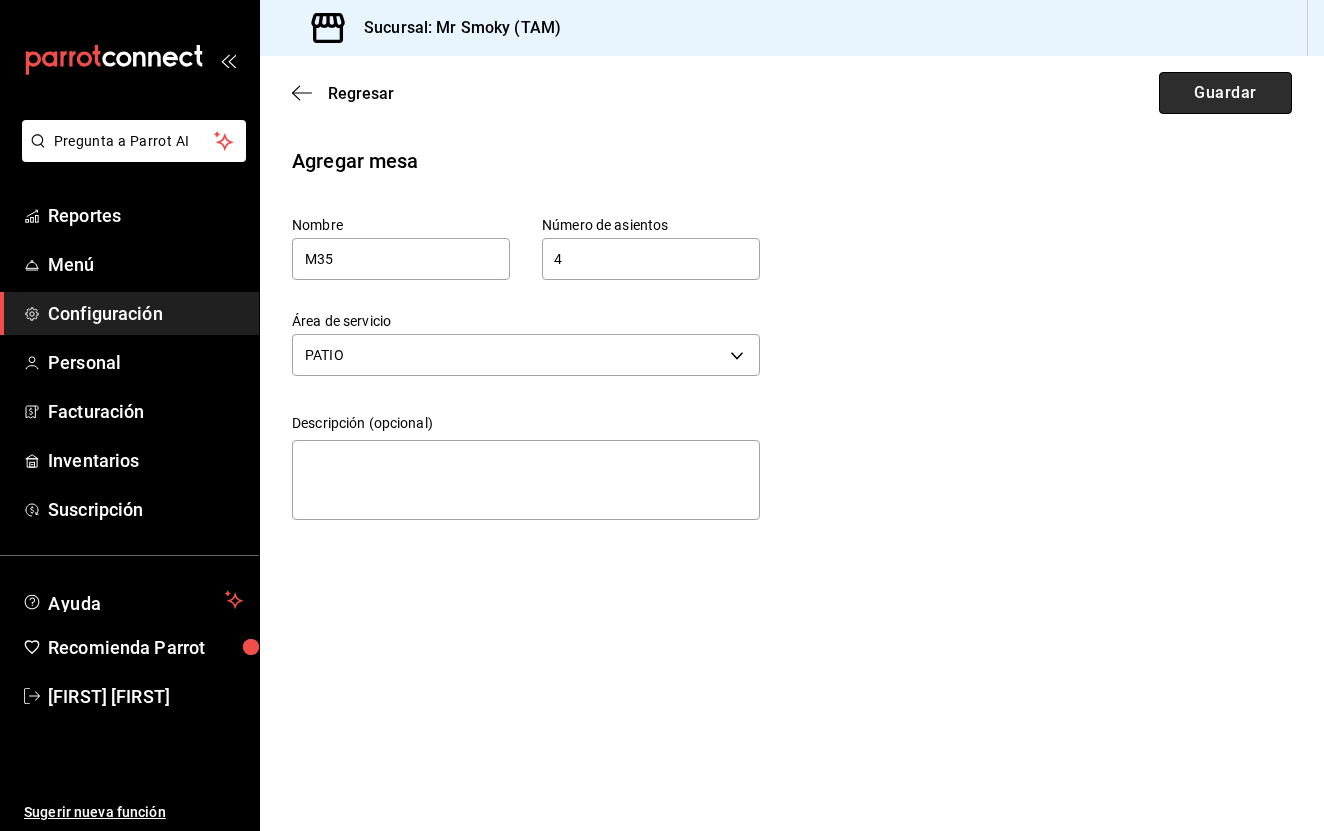 click on "Guardar" at bounding box center [1225, 93] 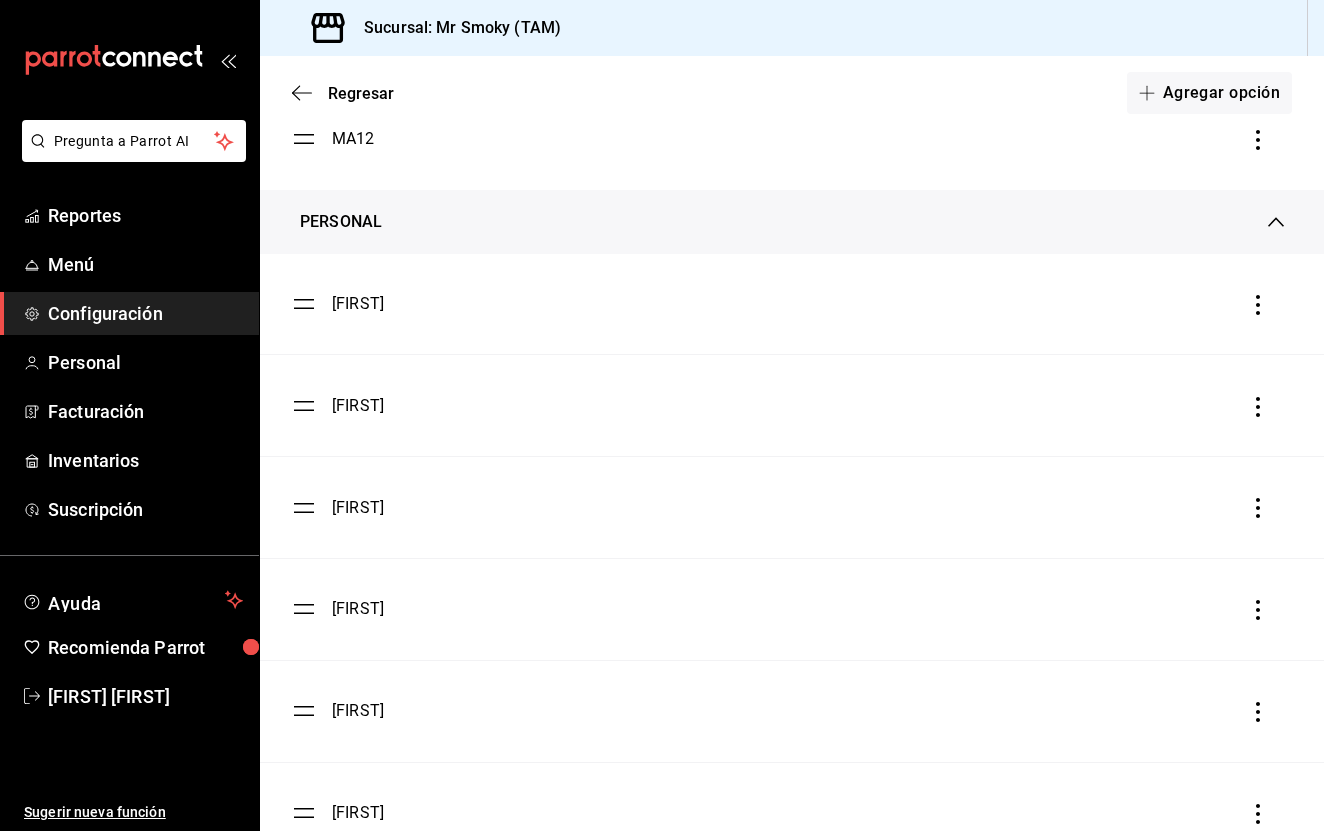 scroll, scrollTop: 5580, scrollLeft: 0, axis: vertical 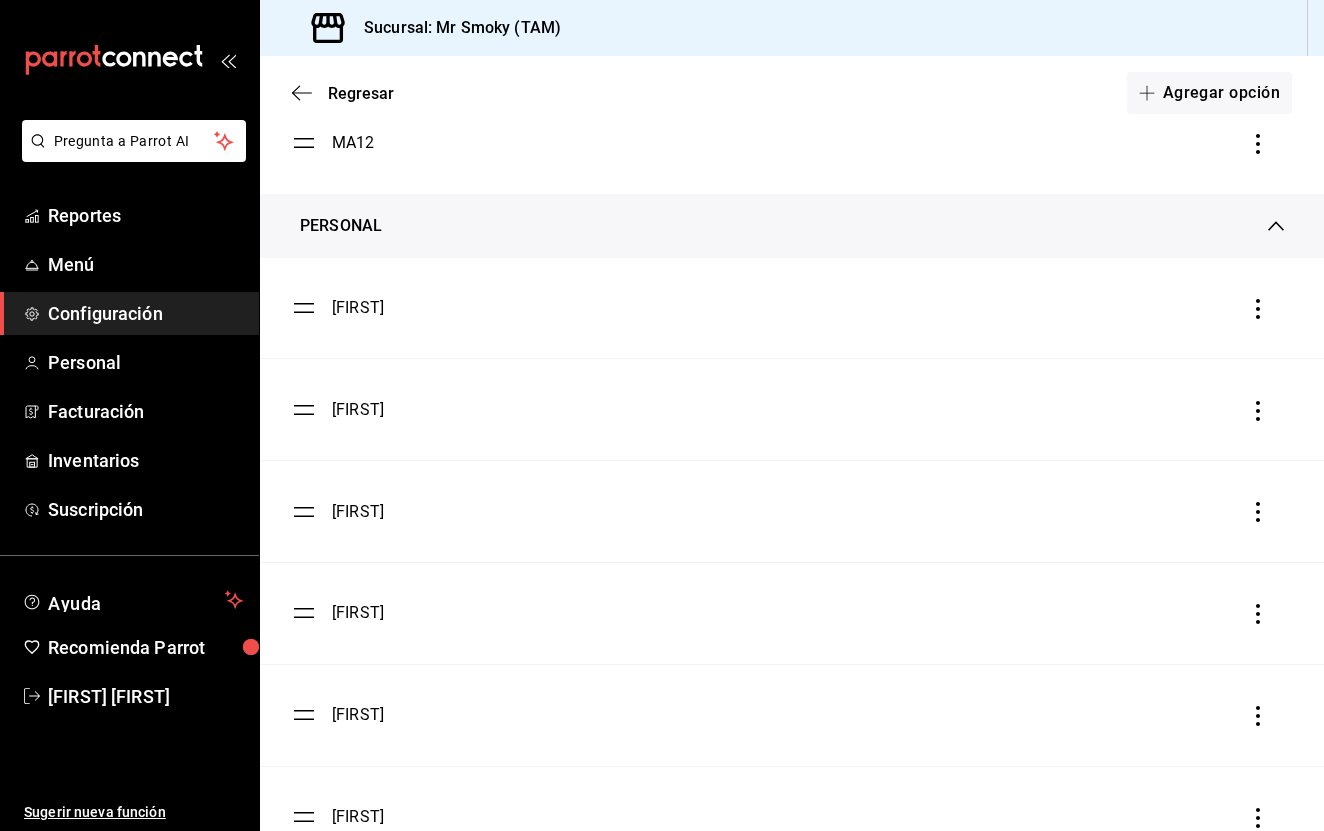 click at bounding box center (1258, 308) 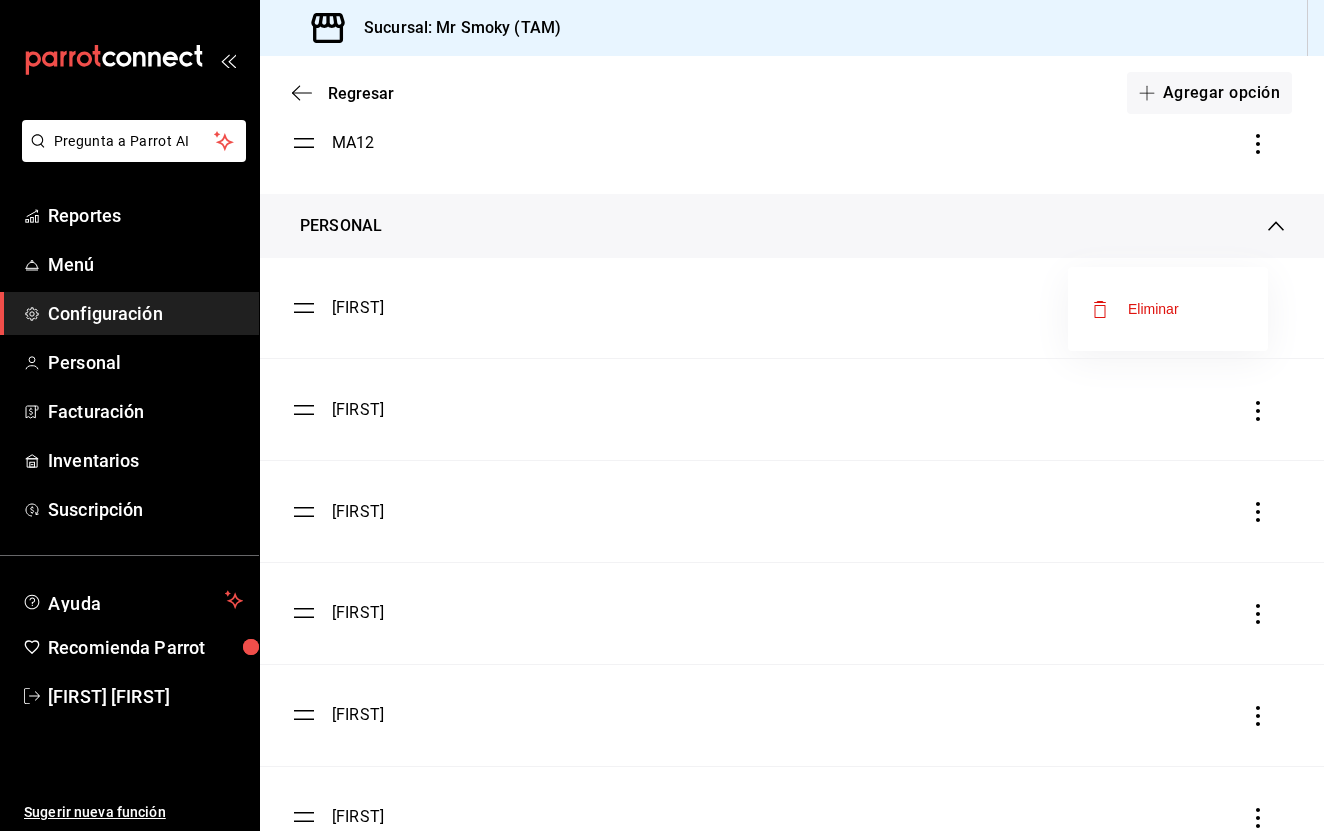 click at bounding box center [662, 415] 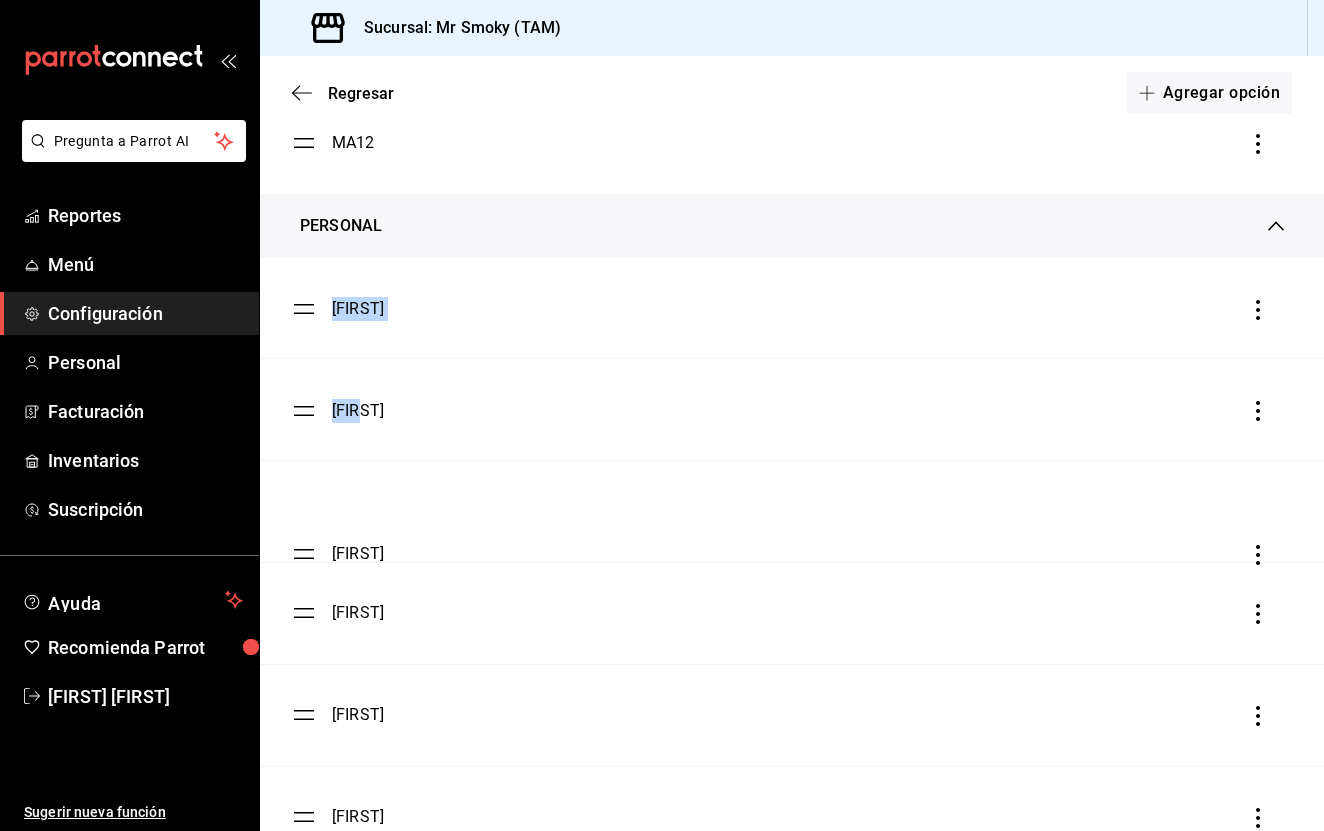 drag, startPoint x: 308, startPoint y: 306, endPoint x: 331, endPoint y: 552, distance: 247.07286 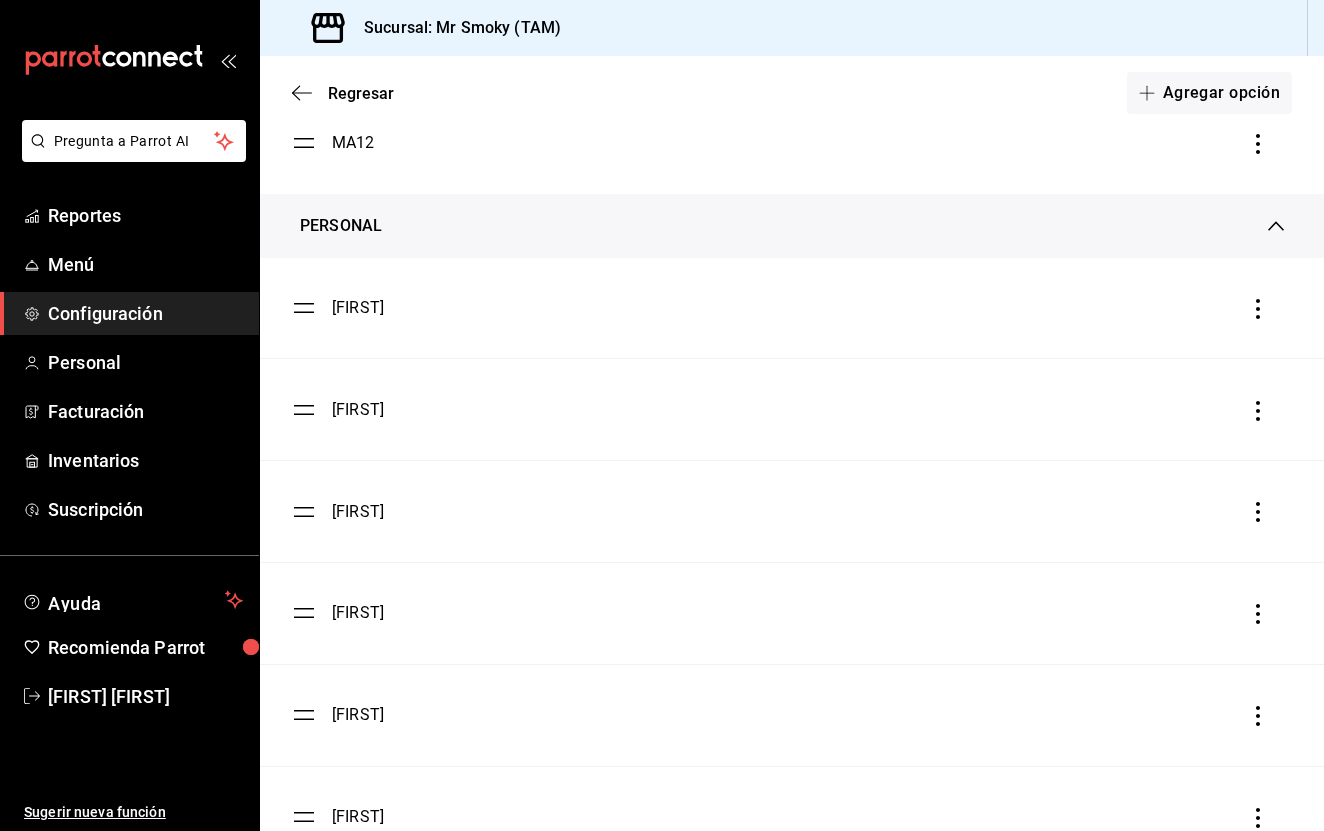 click on "[FIRST]" at bounding box center [792, 512] 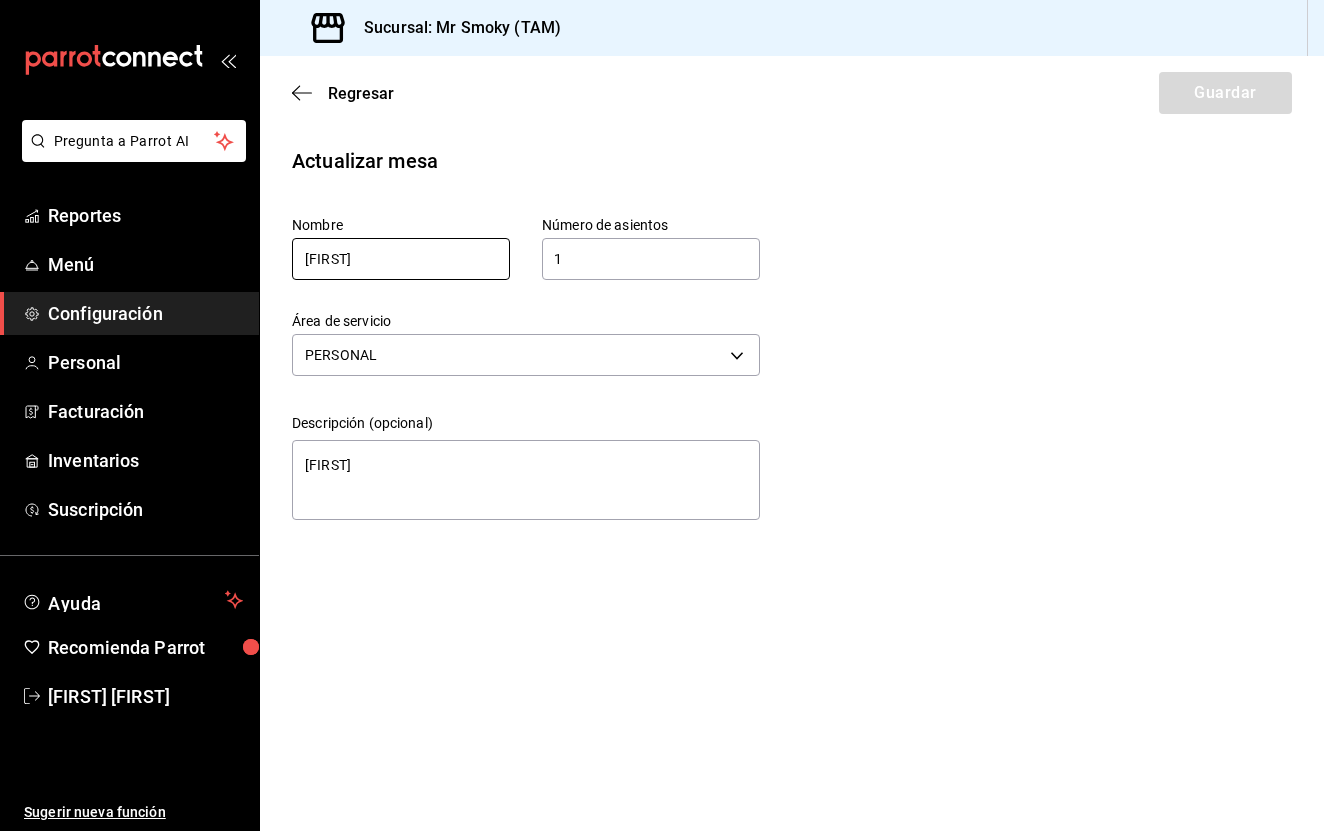 type on "x" 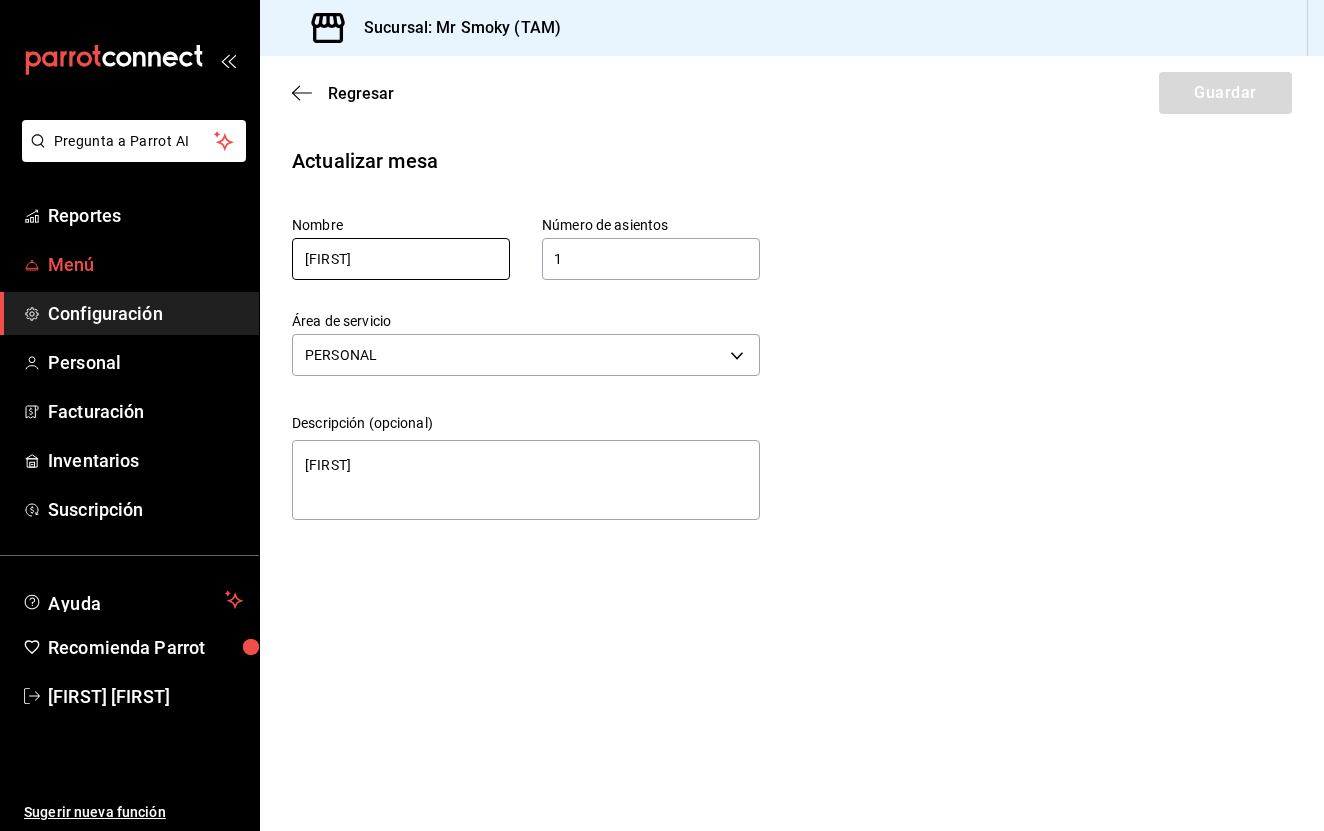 drag, startPoint x: 425, startPoint y: 260, endPoint x: 252, endPoint y: 260, distance: 173 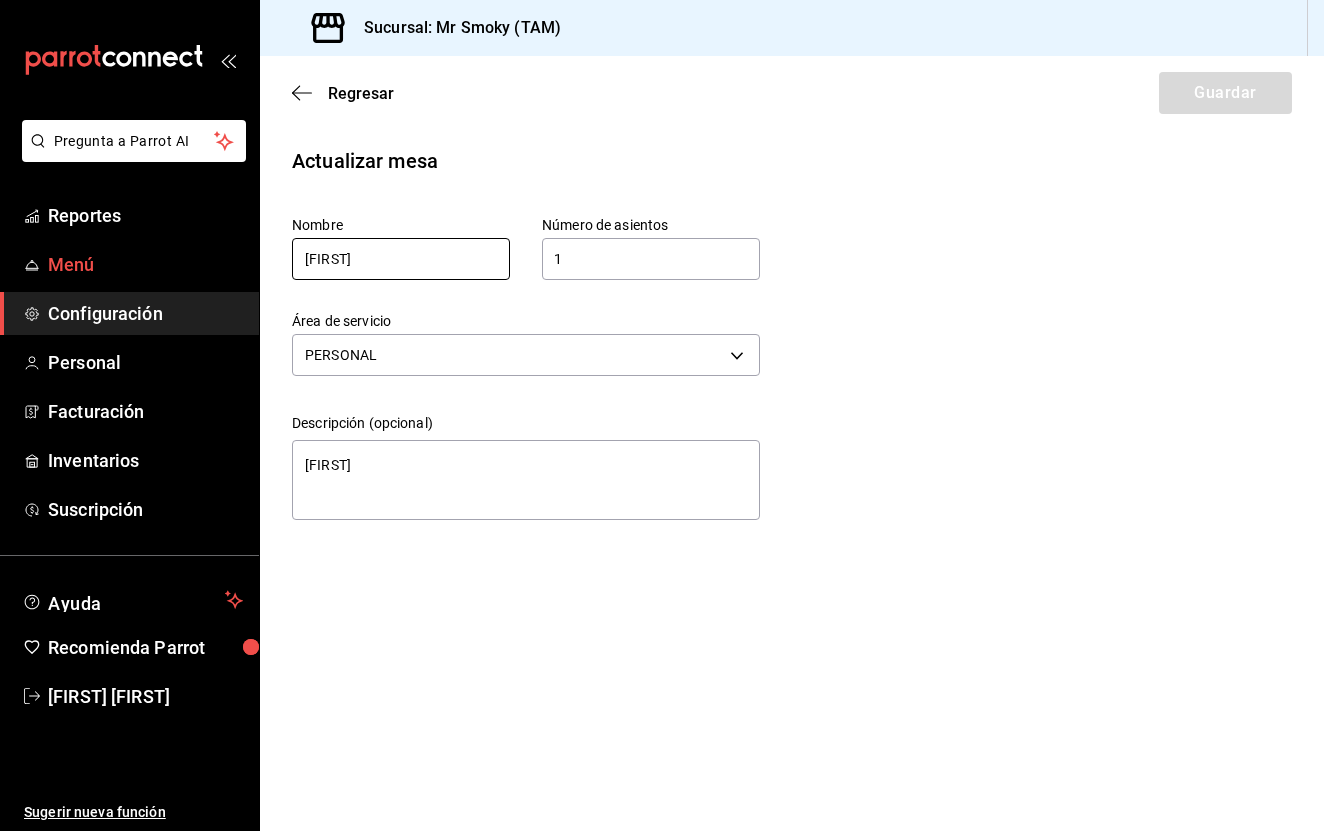 type on "H" 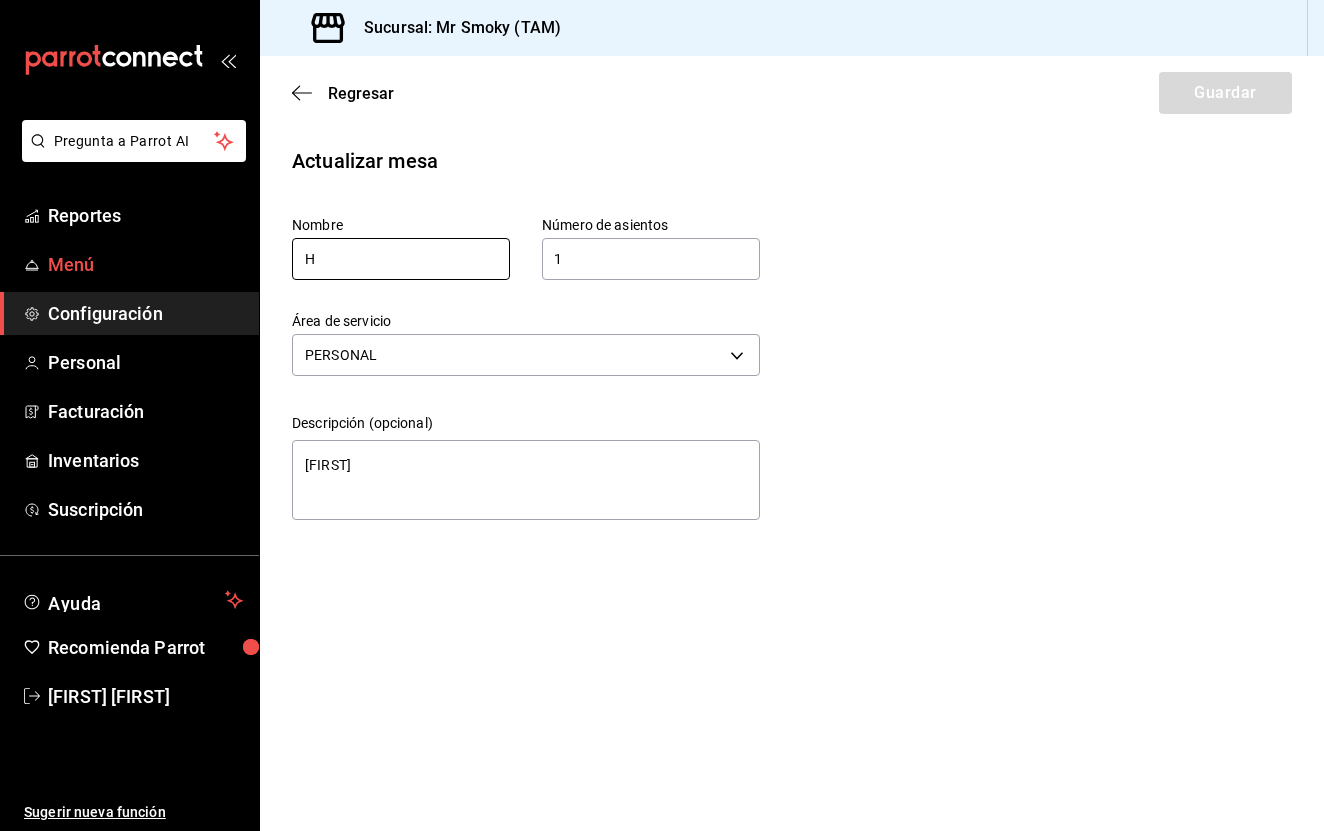 type on "x" 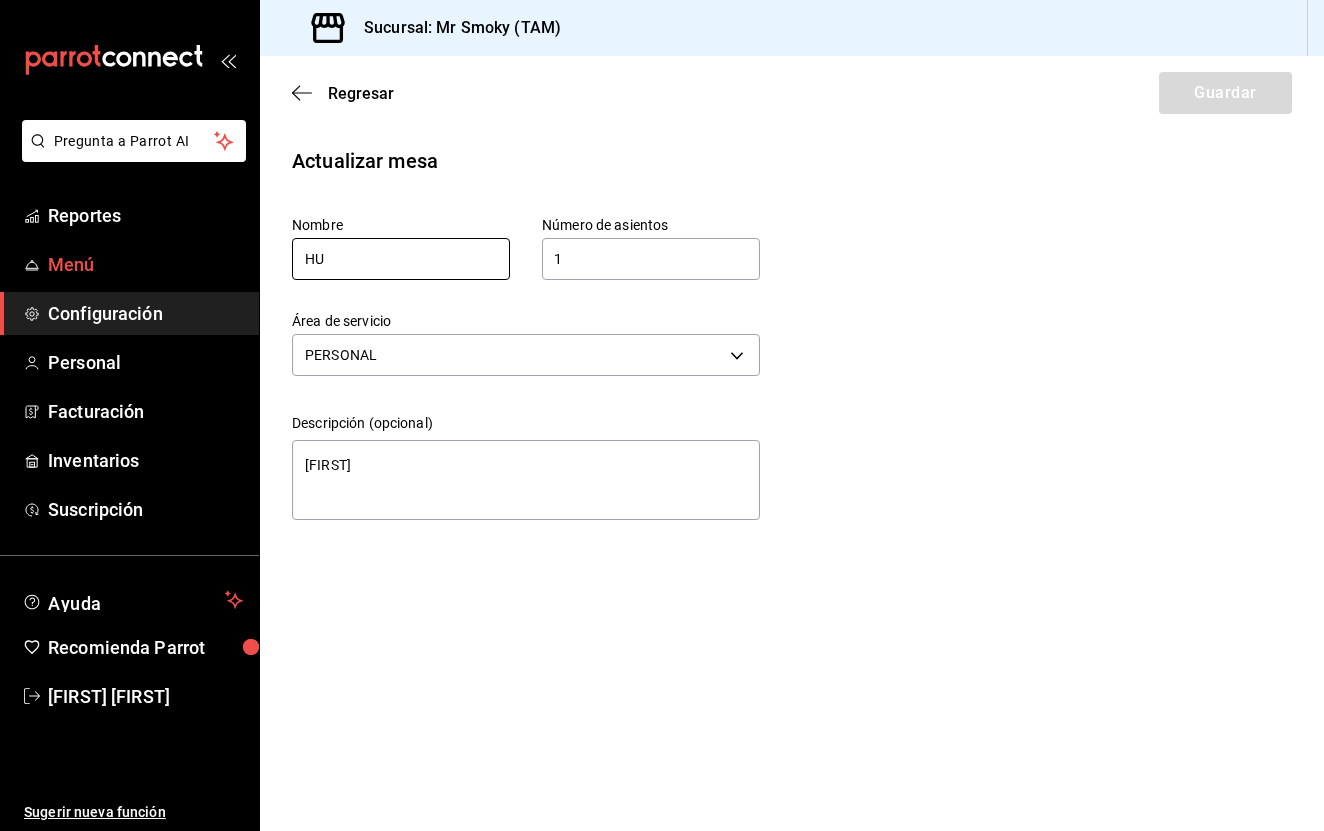 type on "x" 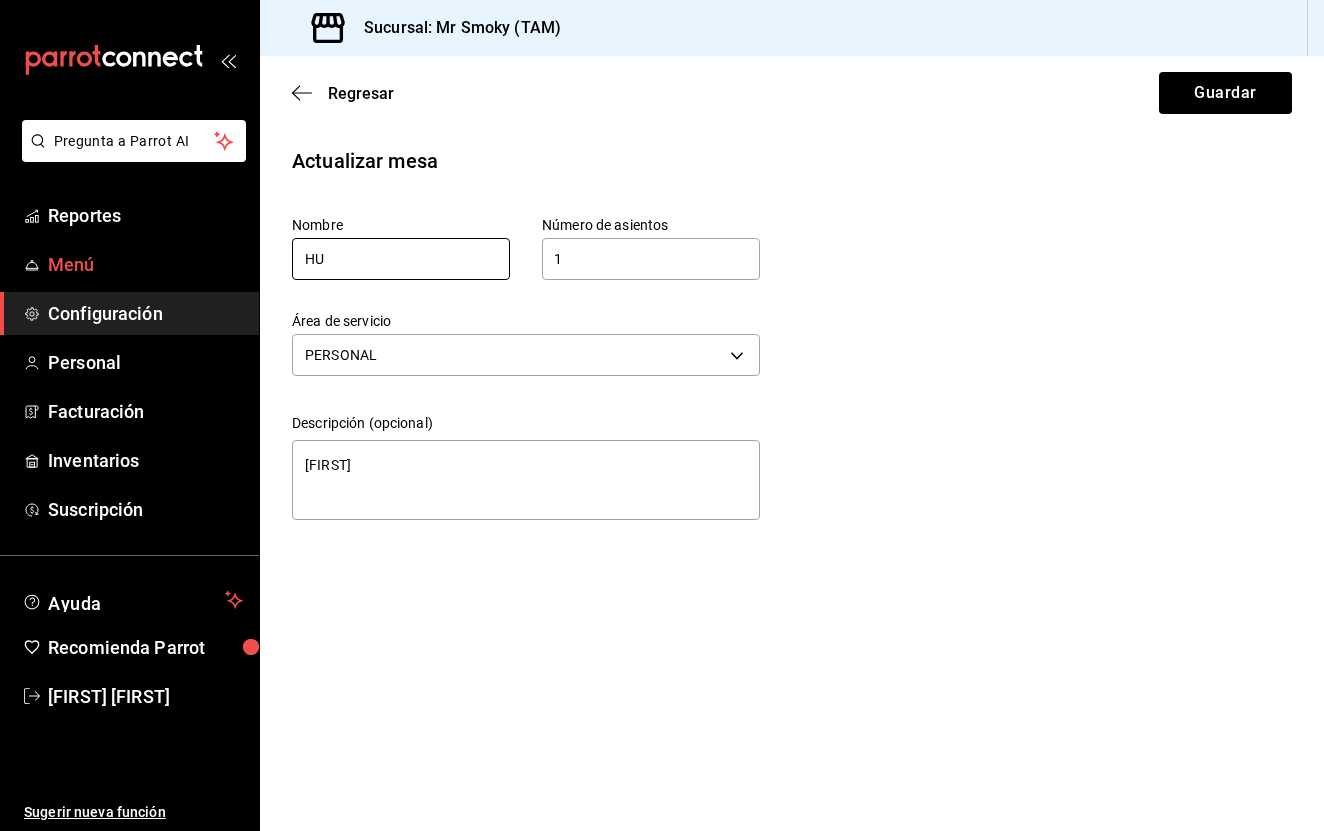 type on "HUN" 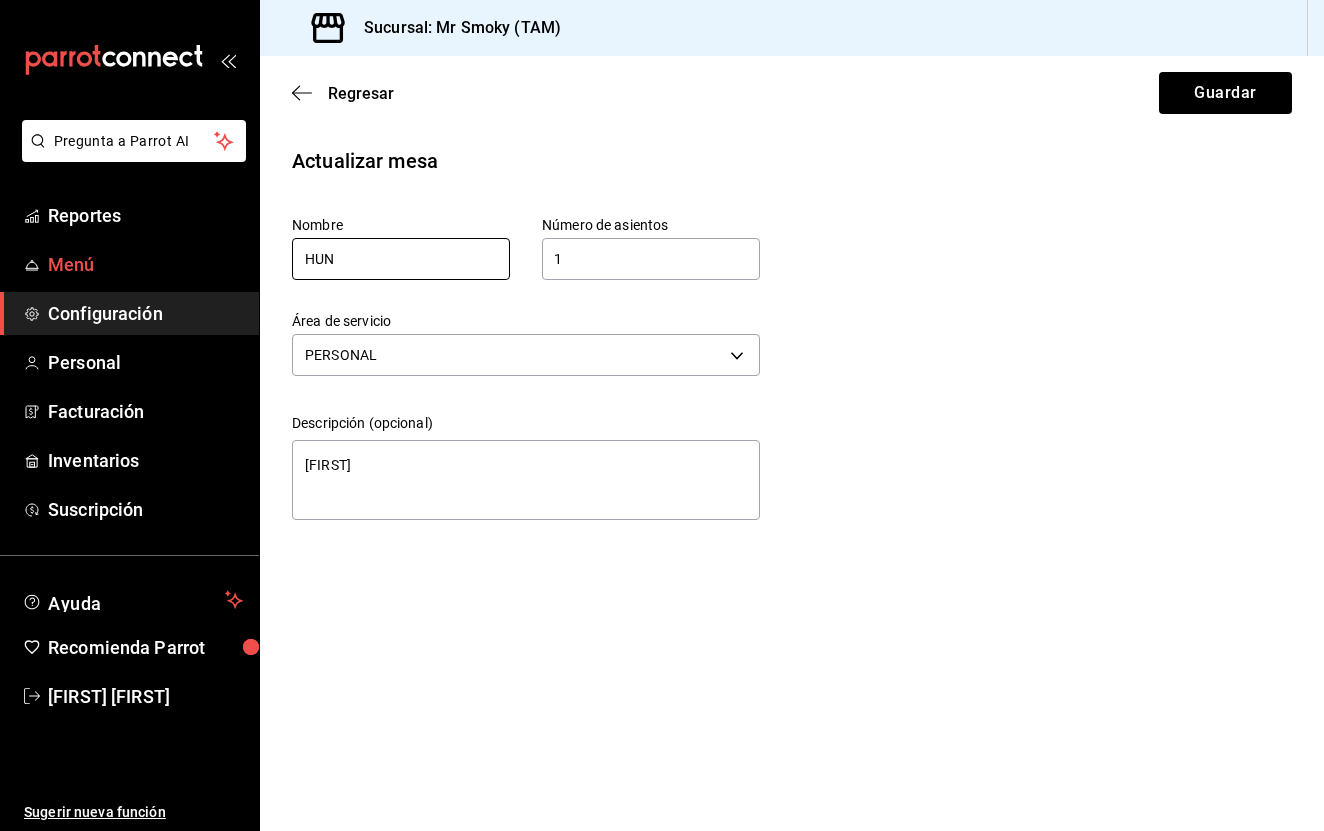 type on "x" 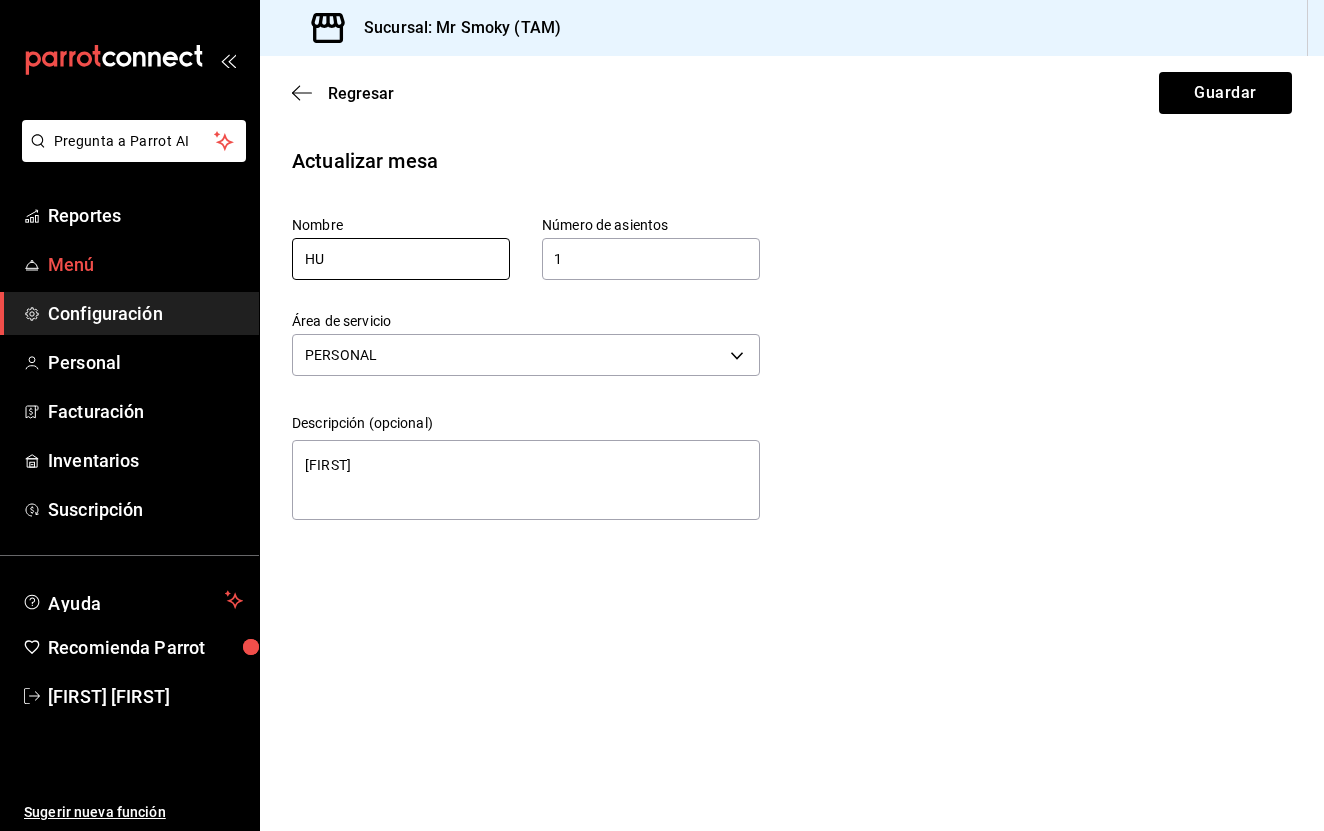 type on "x" 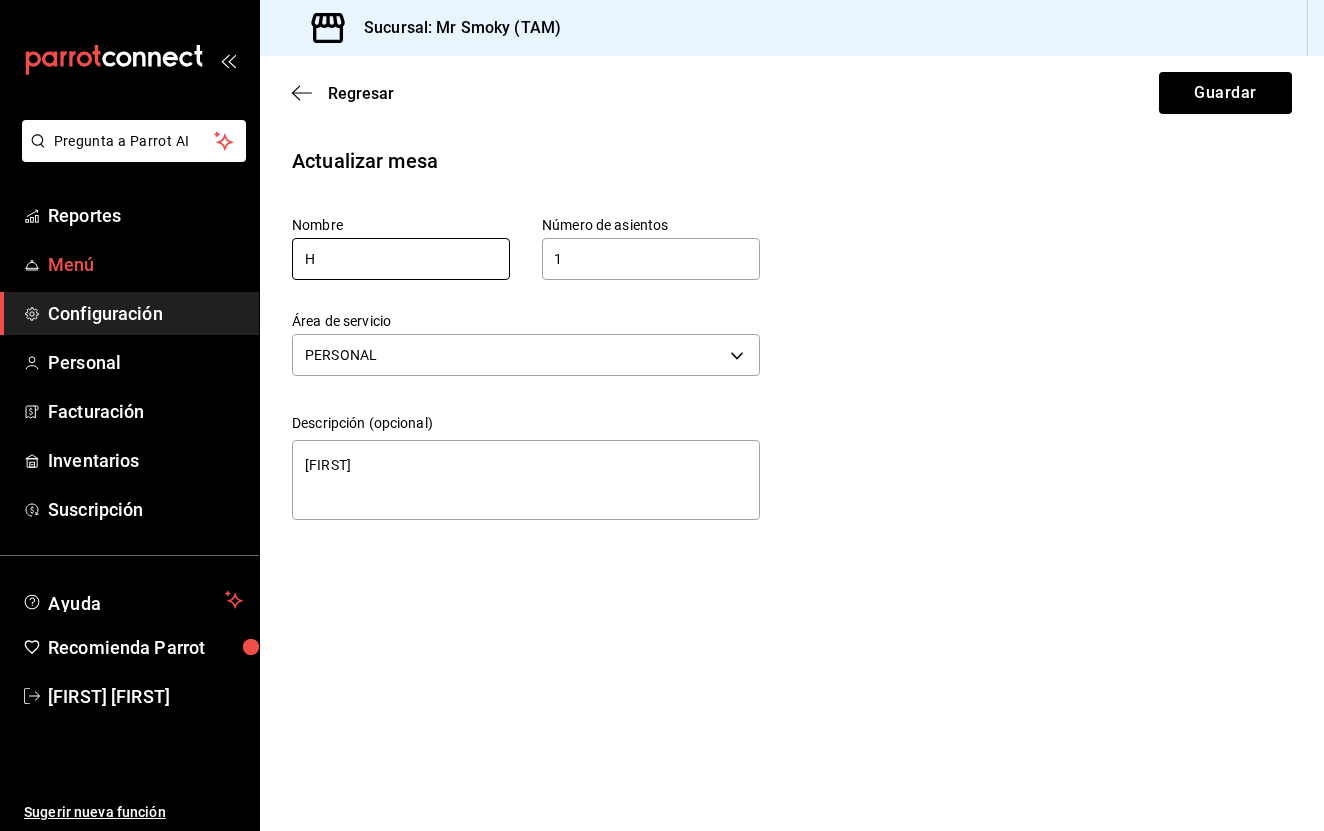 type on "x" 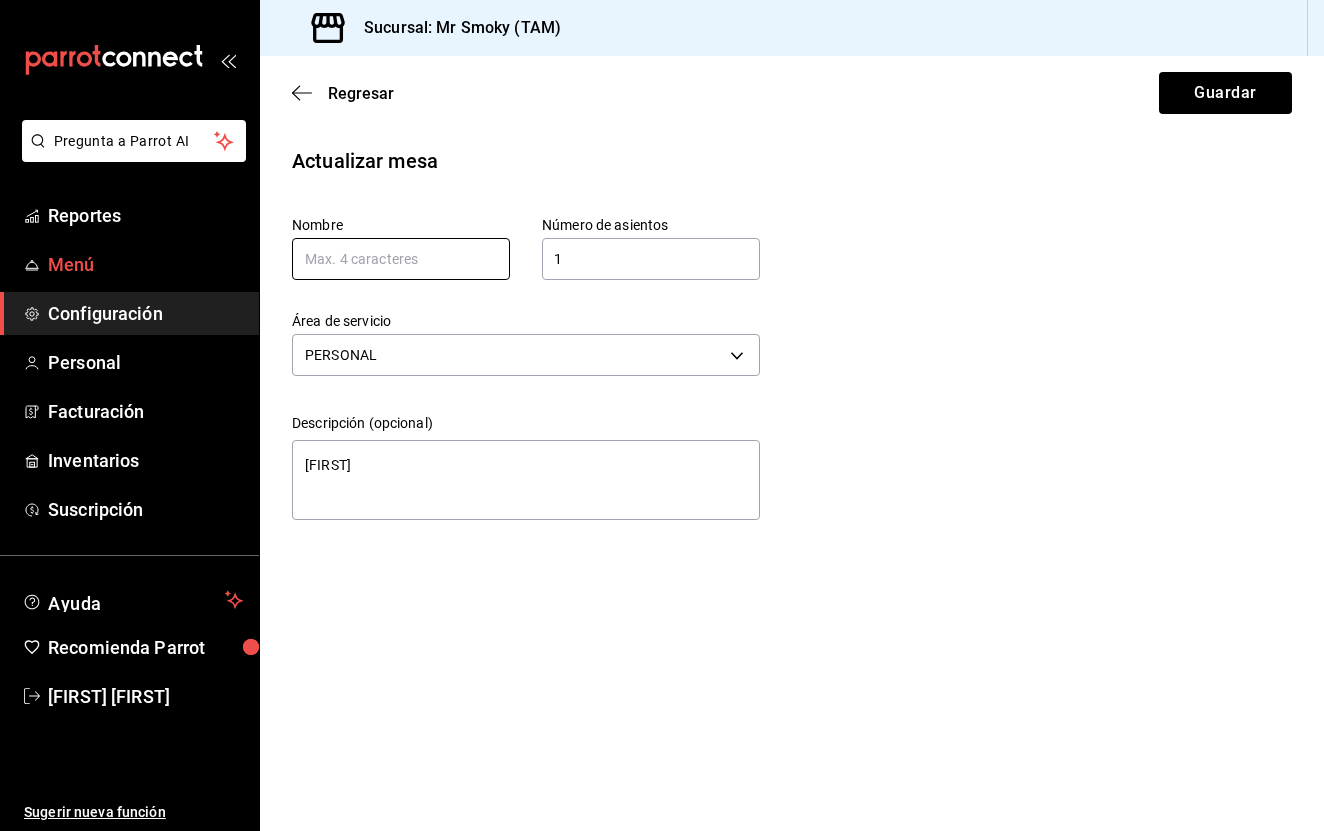 type on "x" 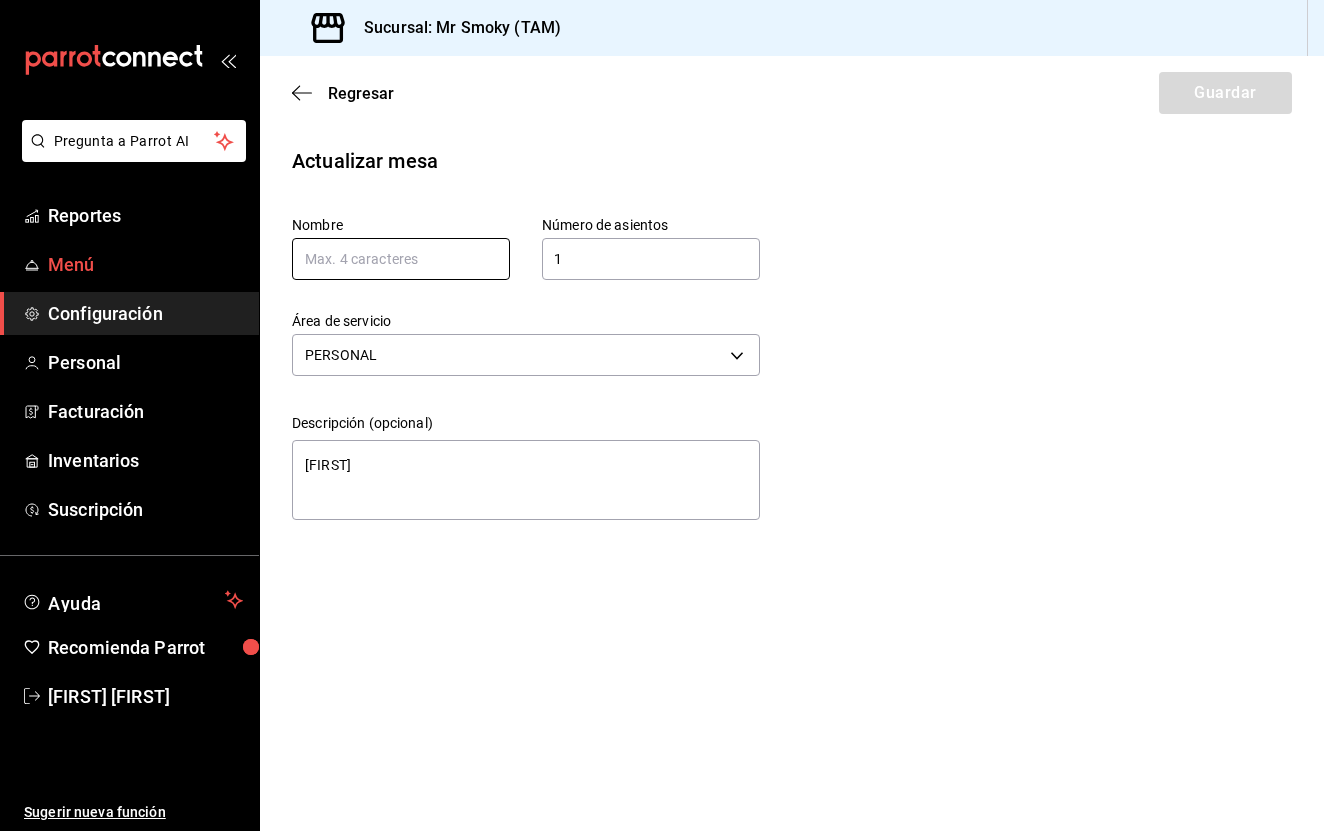 type on "J" 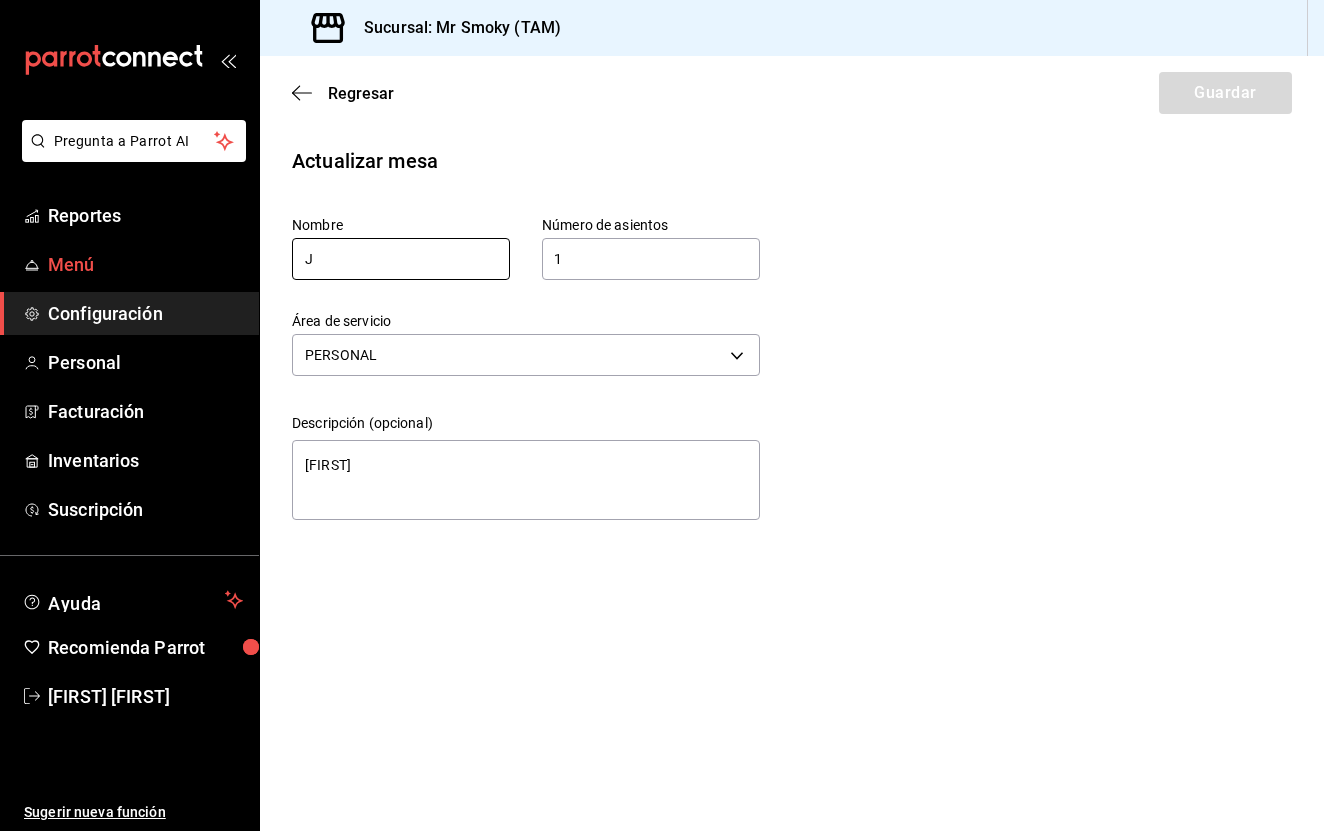 type on "x" 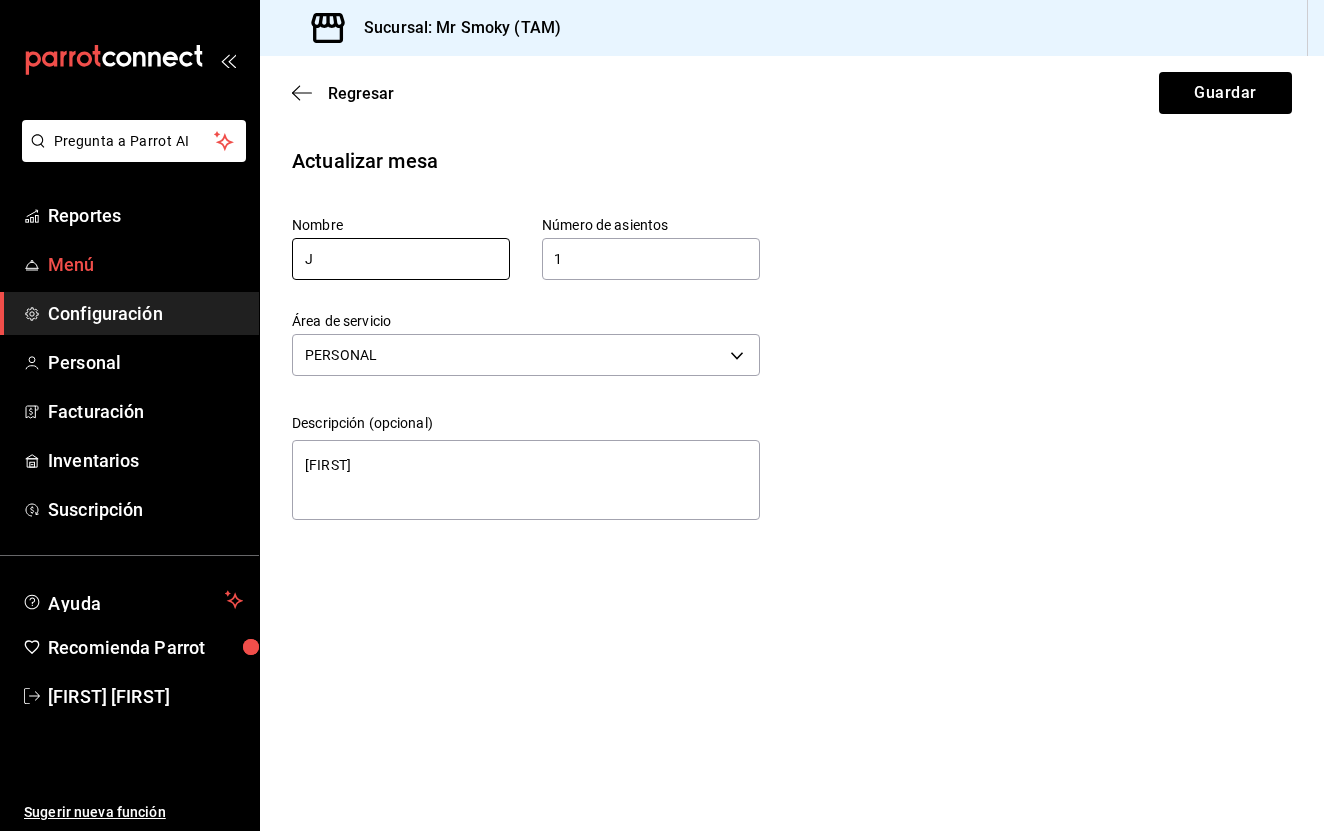 type on "[FIRST]" 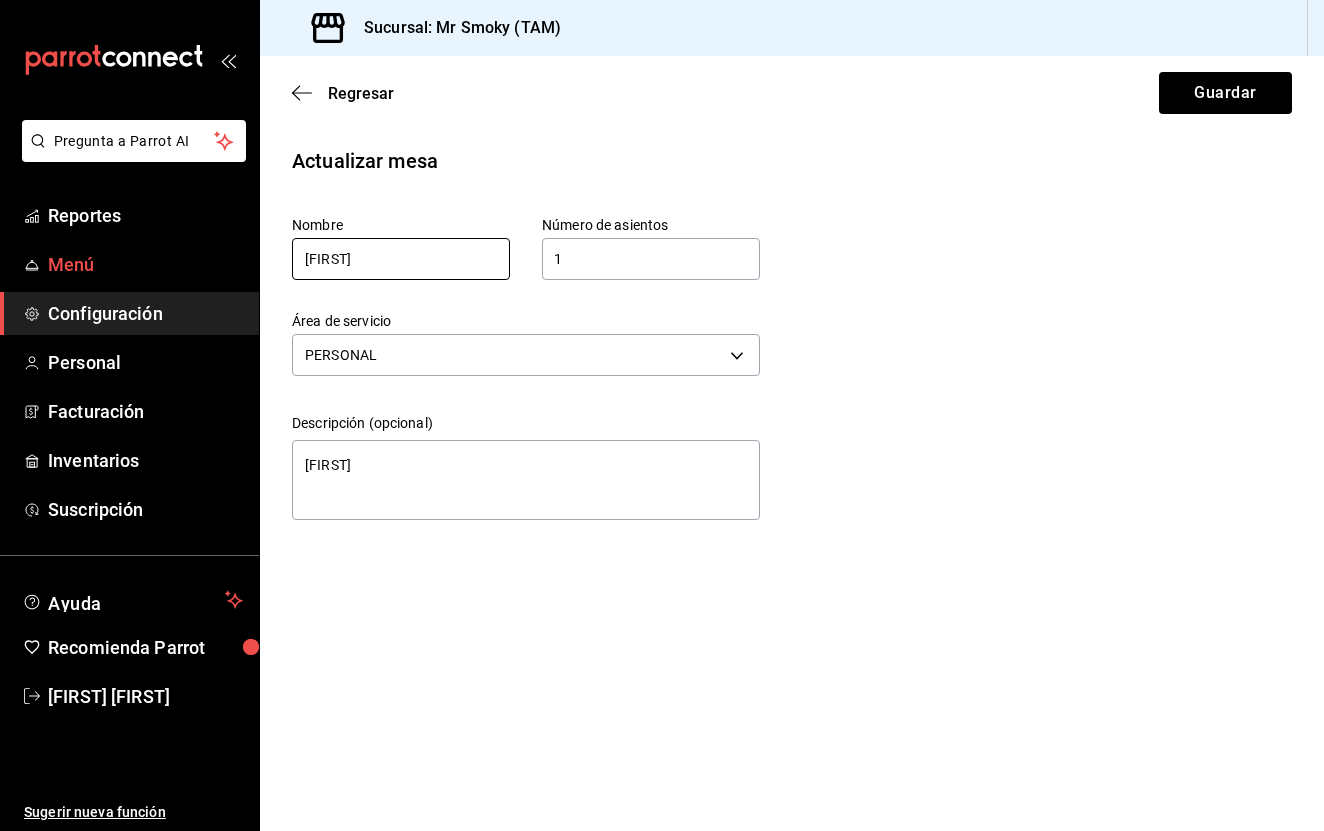type on "x" 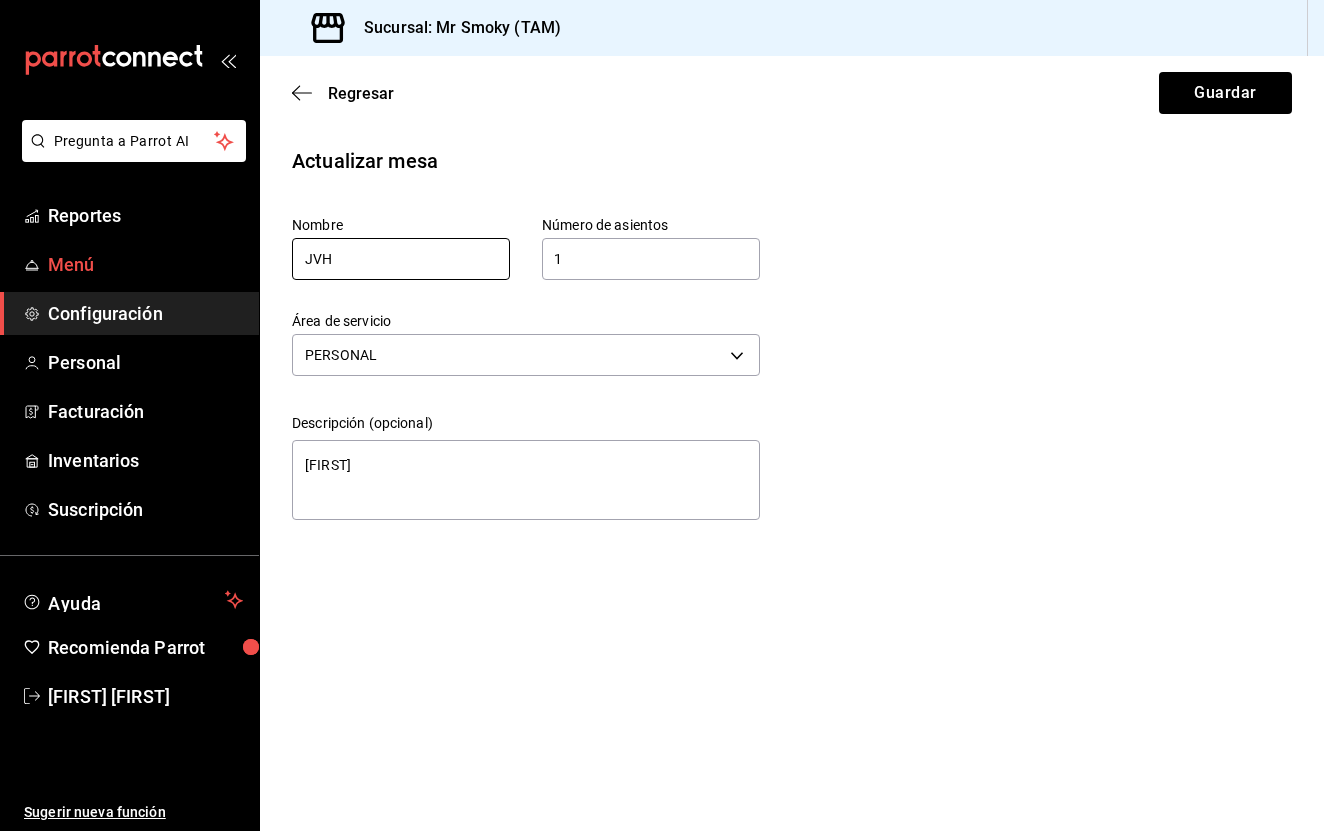type on "x" 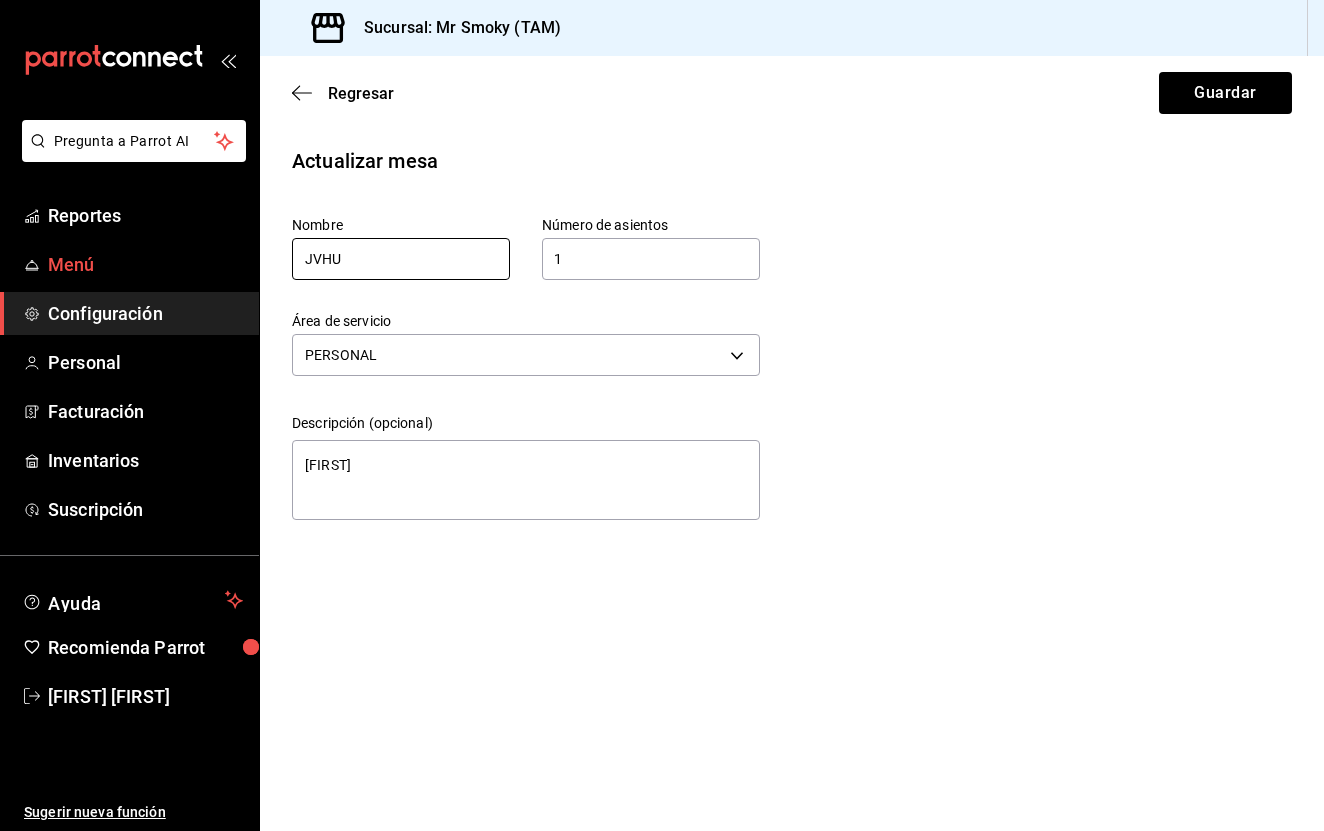 type on "x" 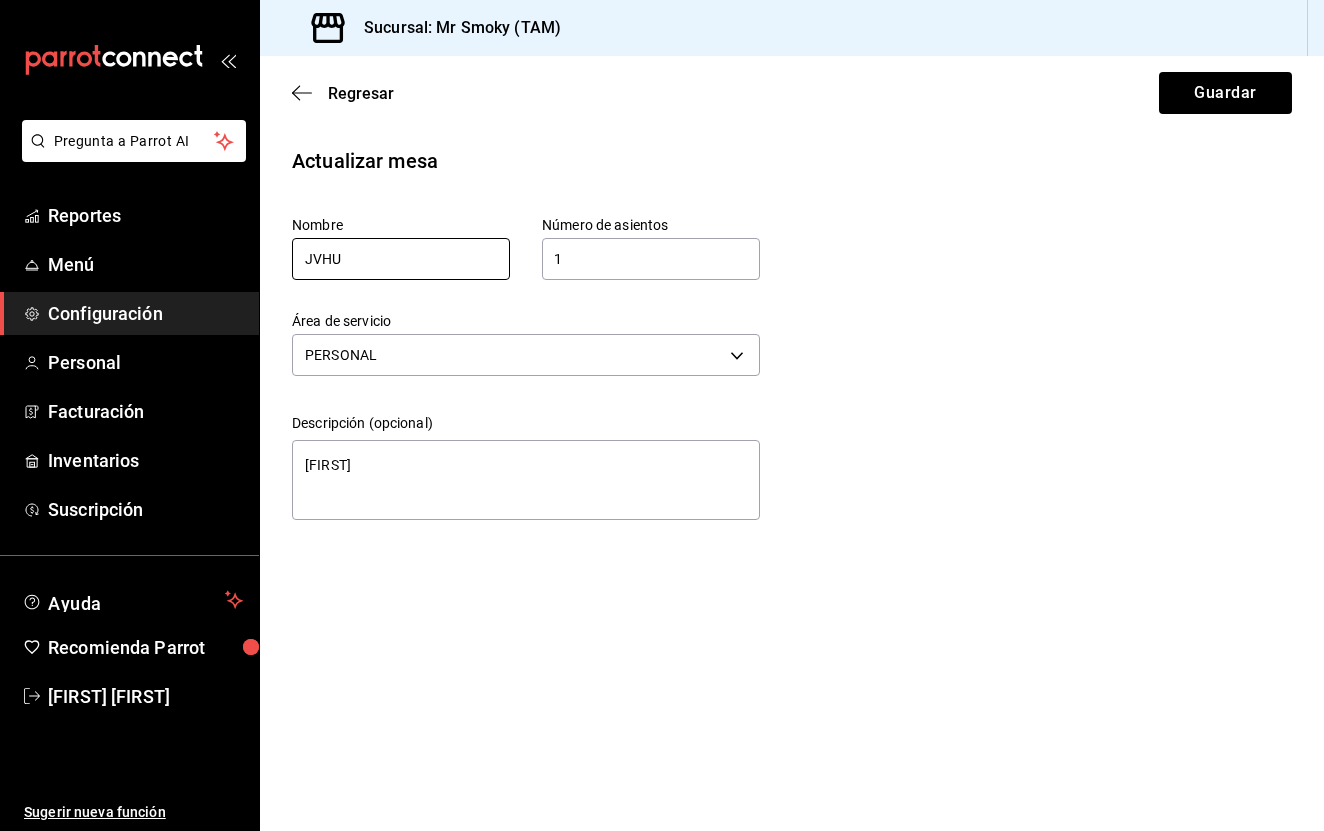 type on "JVHU" 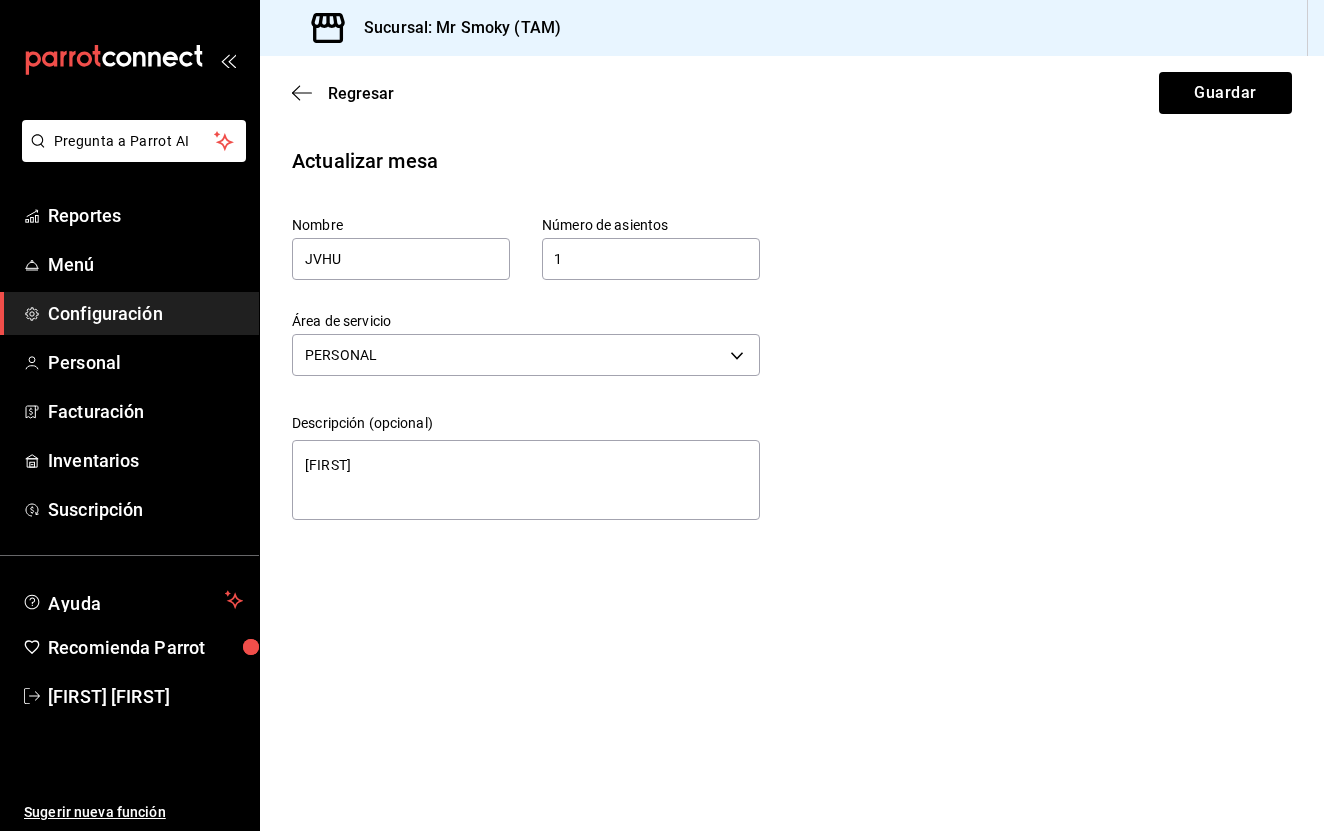 click on "Actualizar mesa Nombre [FIRST] Número de asientos 1 Número de asientos Área de servicio PERSONAL [UUID] Descripción (opcional) [FIRST] x" at bounding box center (792, 337) 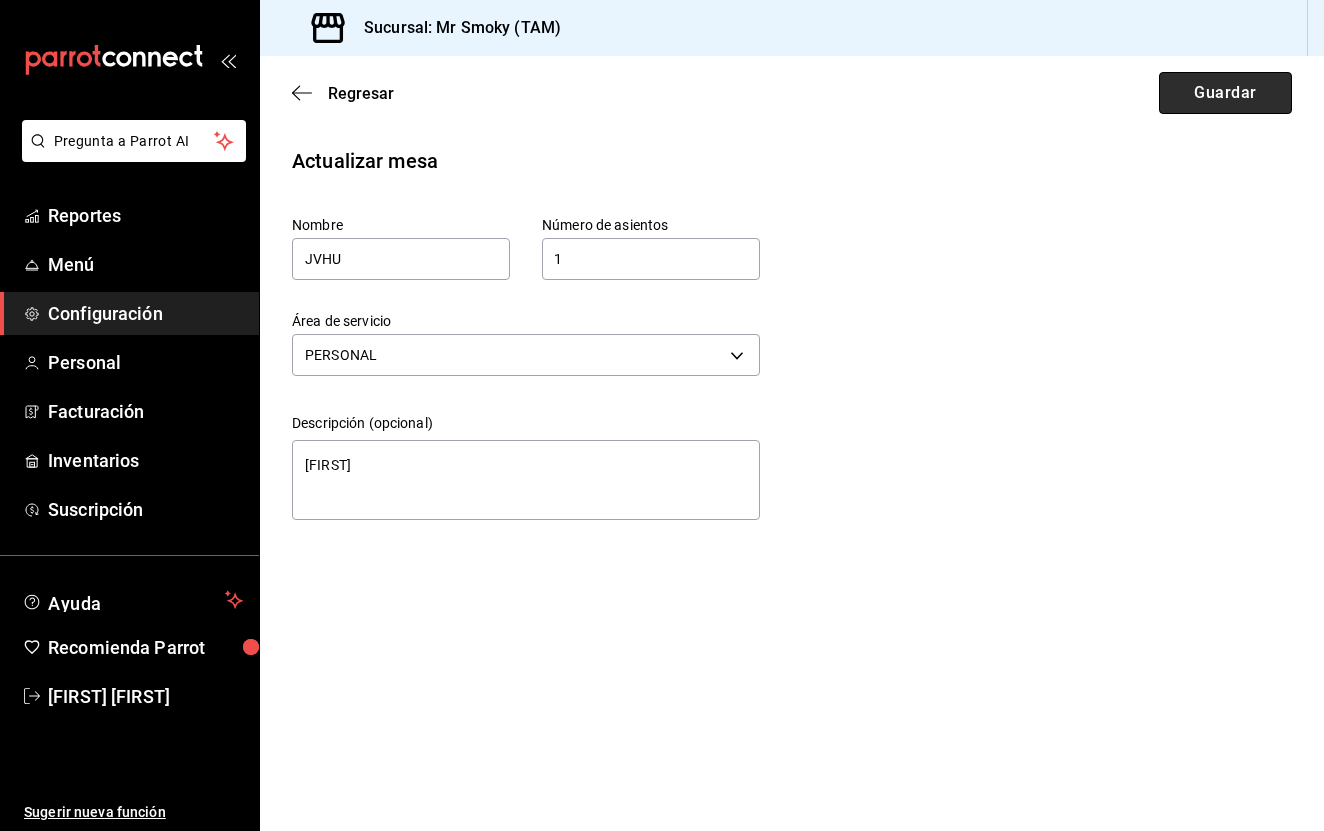 click on "Guardar" at bounding box center (1225, 93) 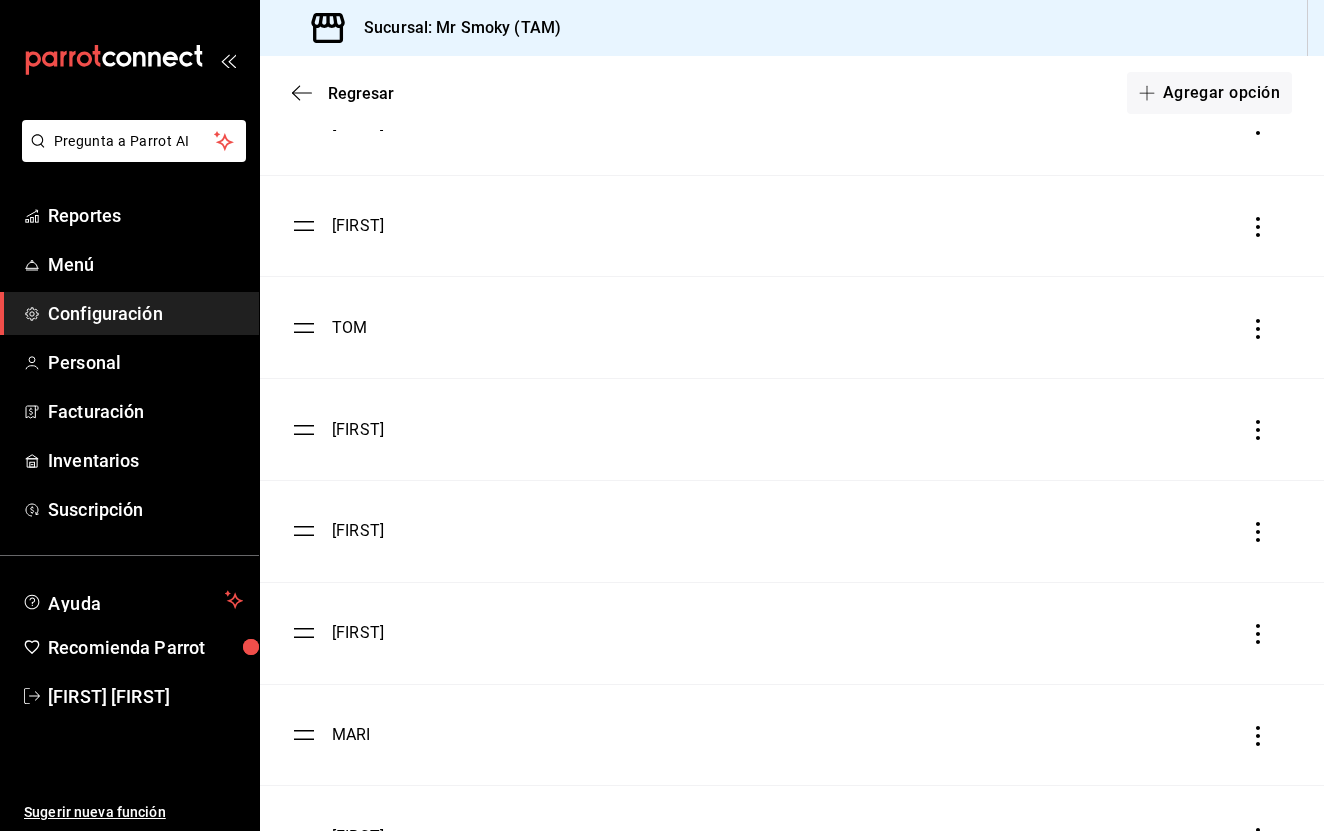 scroll, scrollTop: 6582, scrollLeft: 0, axis: vertical 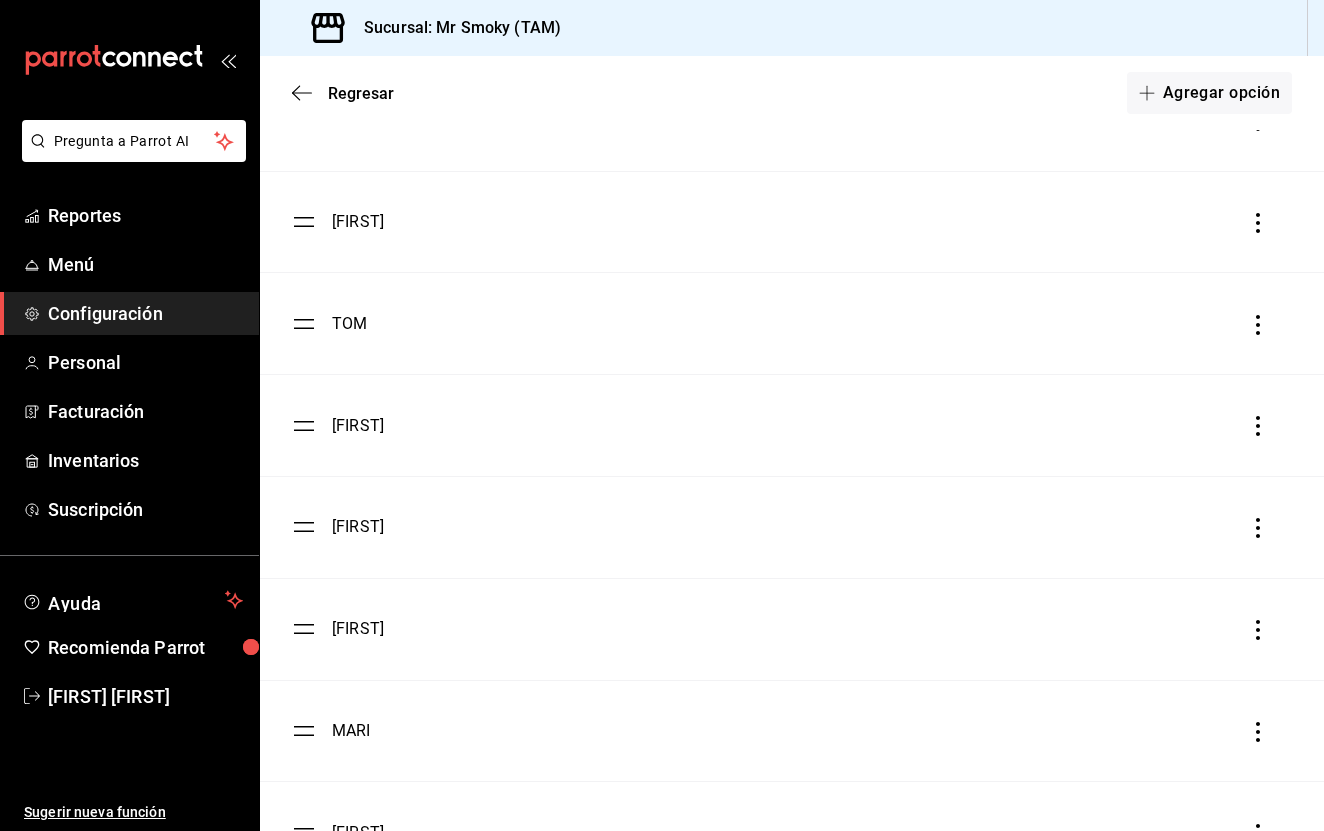 click on "[FIRST]" at bounding box center (358, 222) 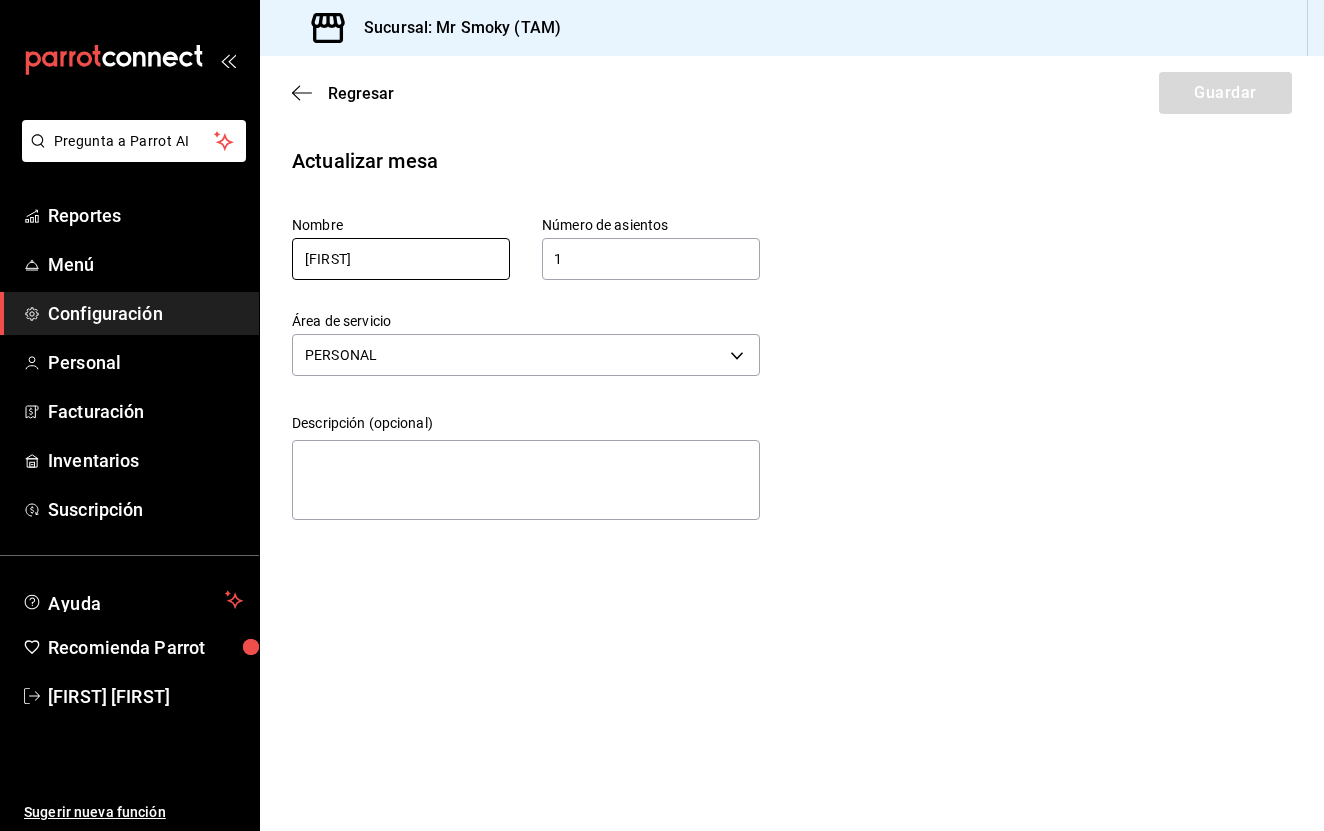 drag, startPoint x: 403, startPoint y: 247, endPoint x: 270, endPoint y: 251, distance: 133.06013 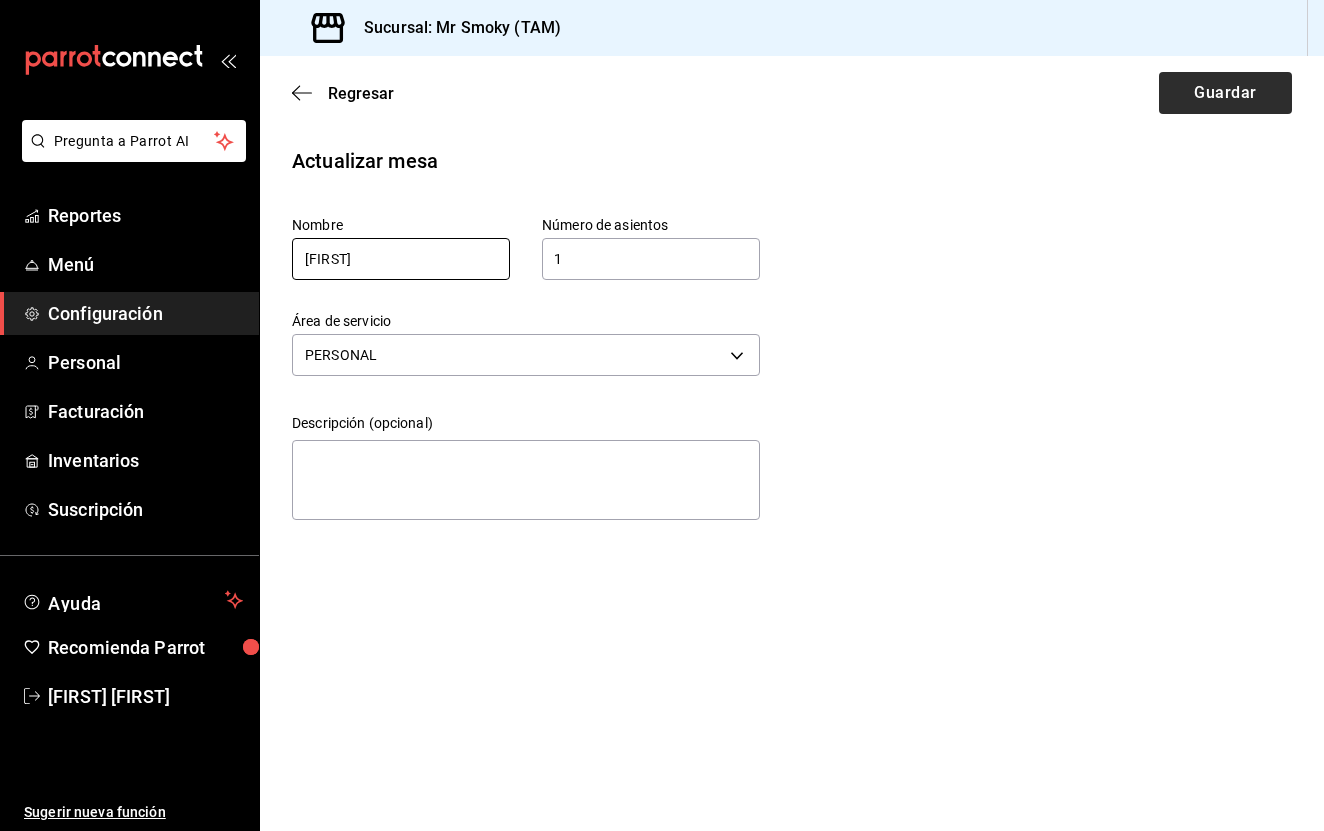 type on "[FIRST]" 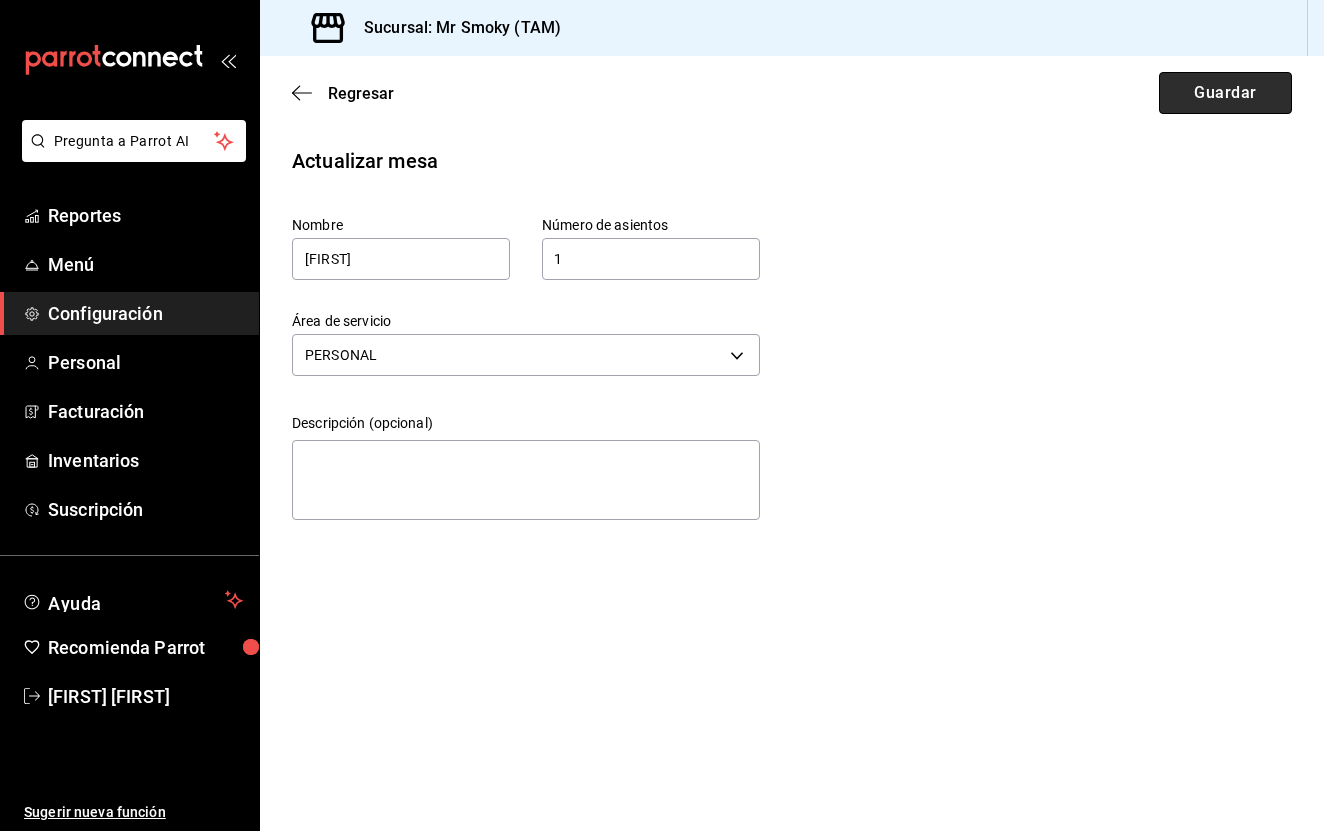 click on "Guardar" at bounding box center (1225, 93) 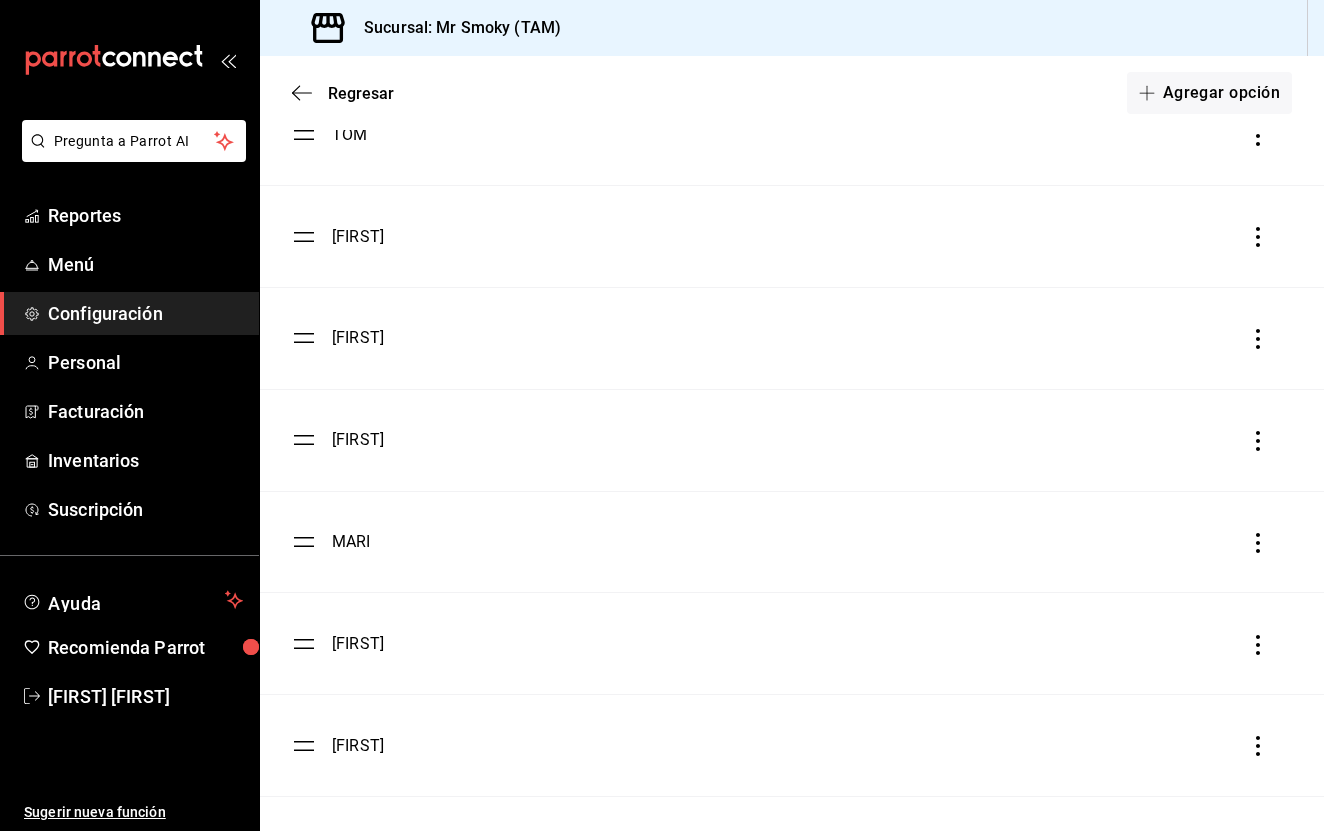 scroll, scrollTop: 6781, scrollLeft: 0, axis: vertical 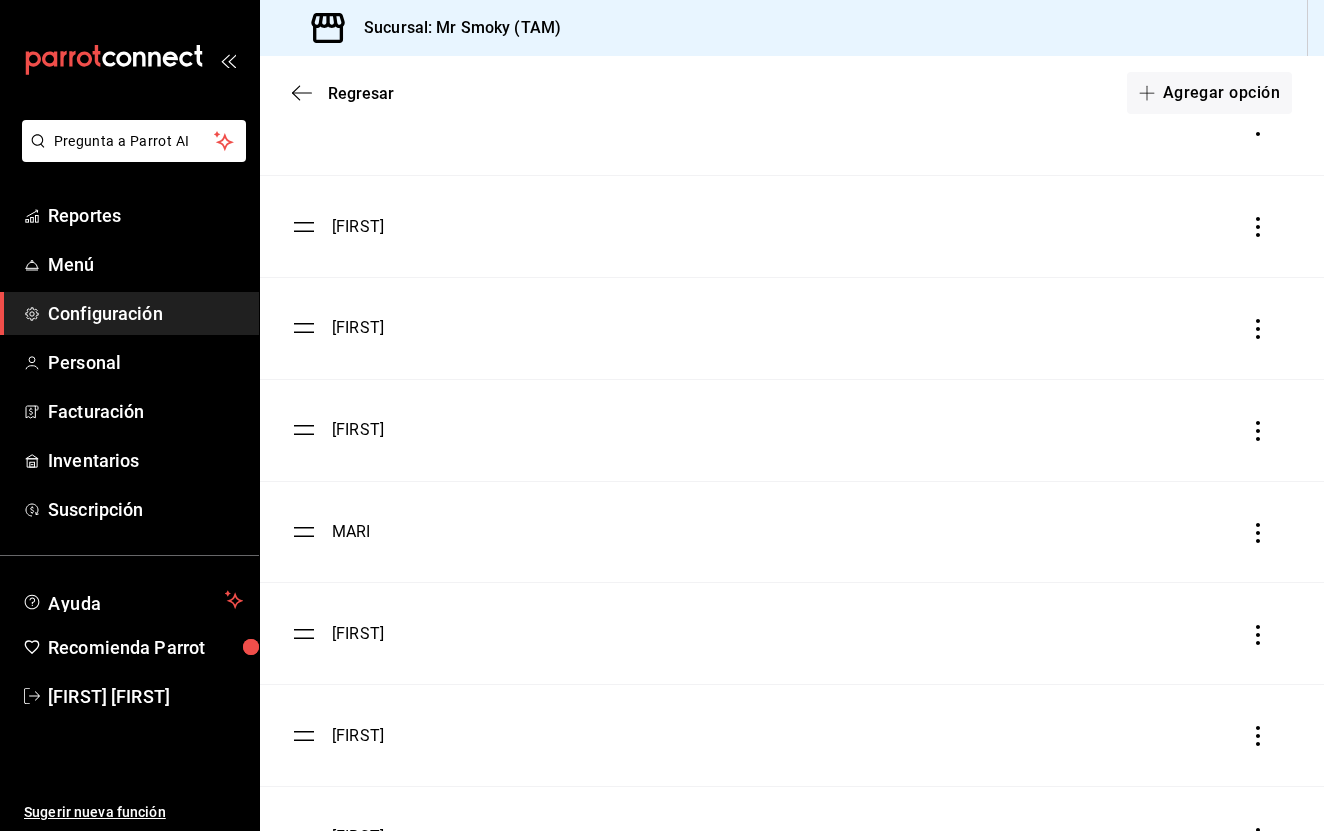 click on "[FIRST]" at bounding box center [358, 328] 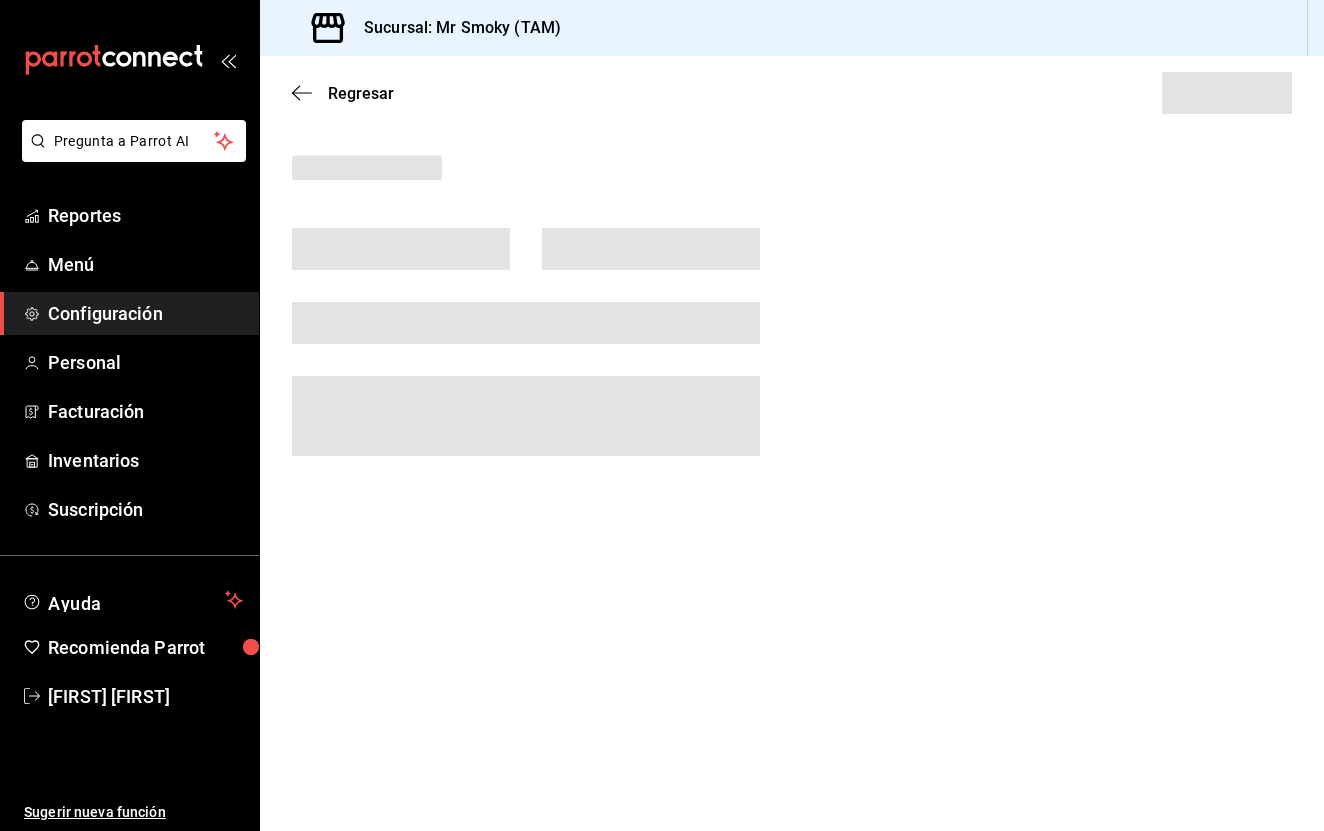 scroll, scrollTop: 0, scrollLeft: 0, axis: both 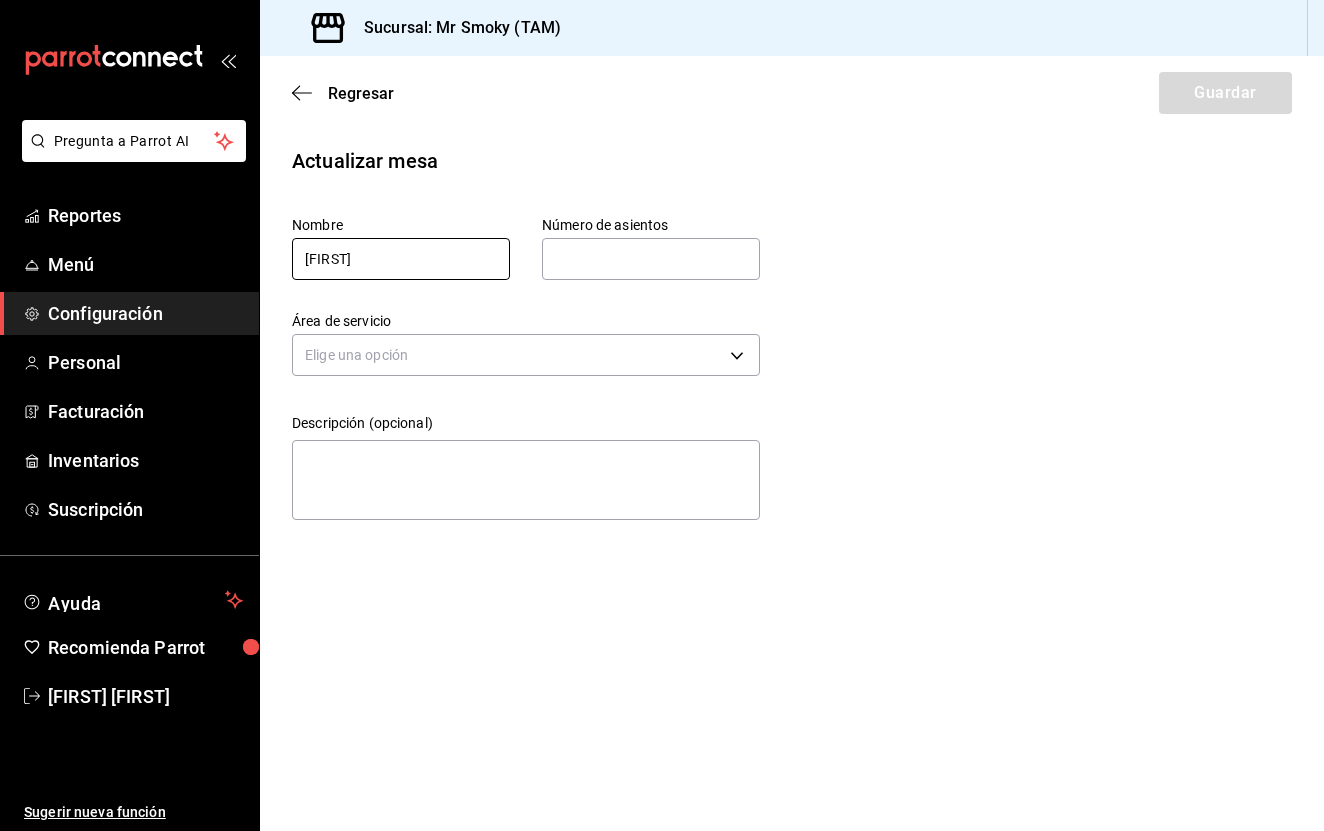 type on "1" 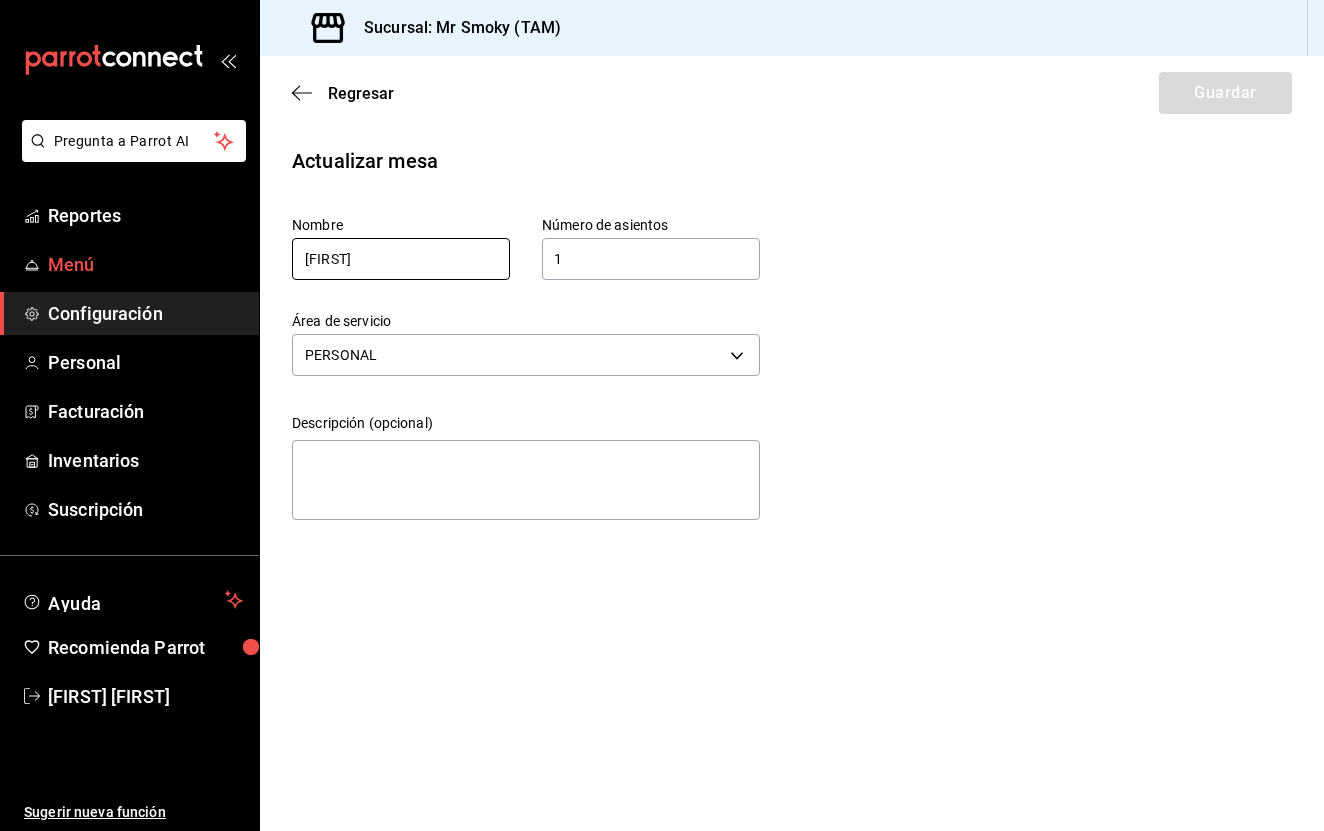 drag, startPoint x: 354, startPoint y: 255, endPoint x: 212, endPoint y: 255, distance: 142 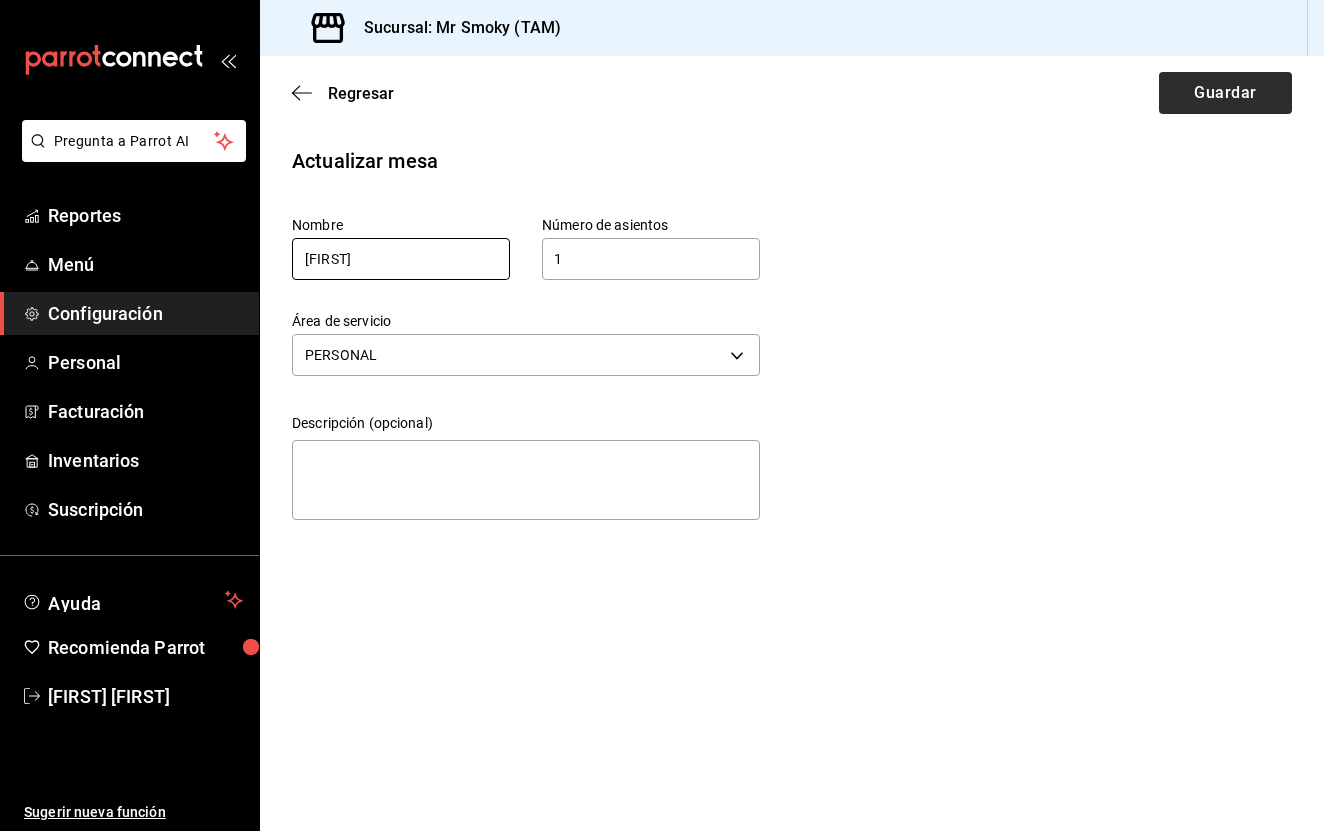 type on "[FIRST]" 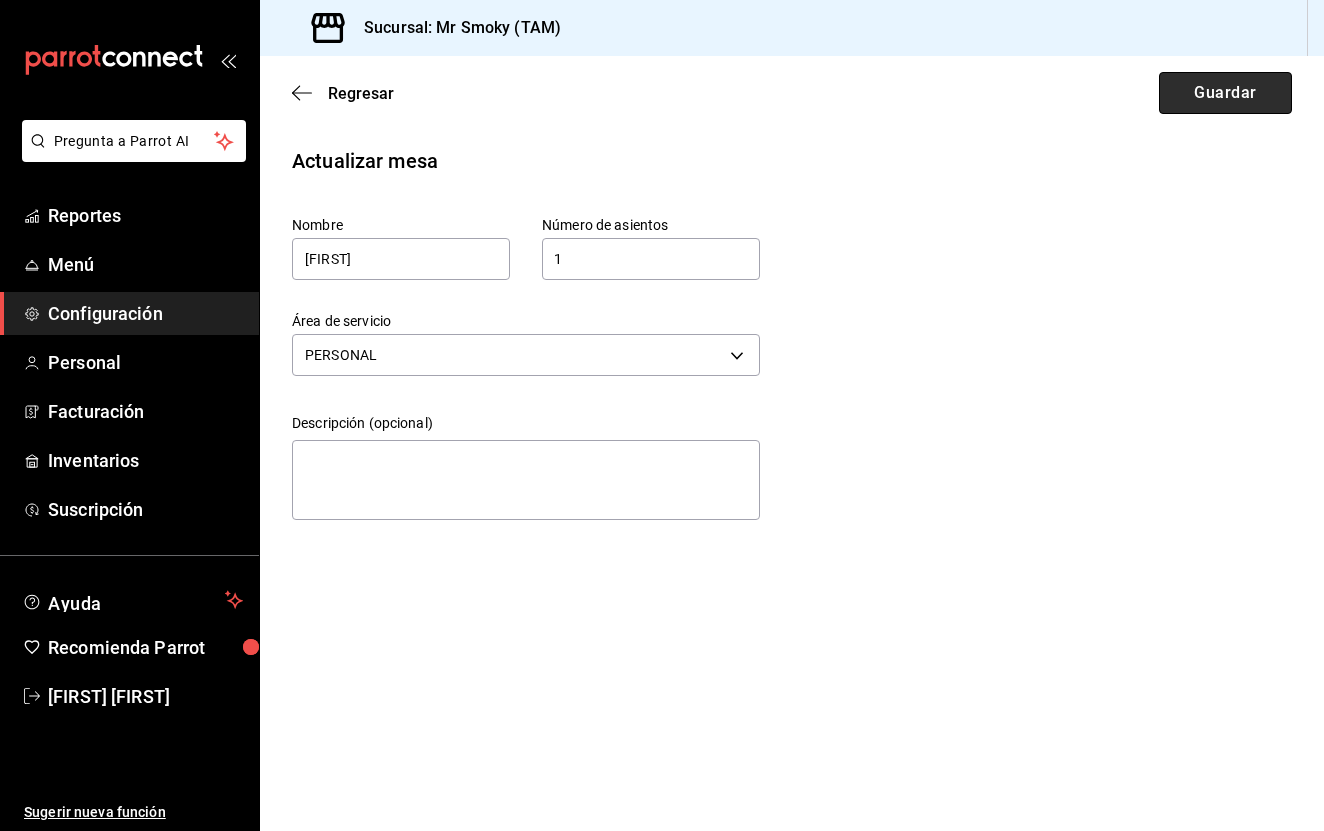 click on "Guardar" at bounding box center (1225, 93) 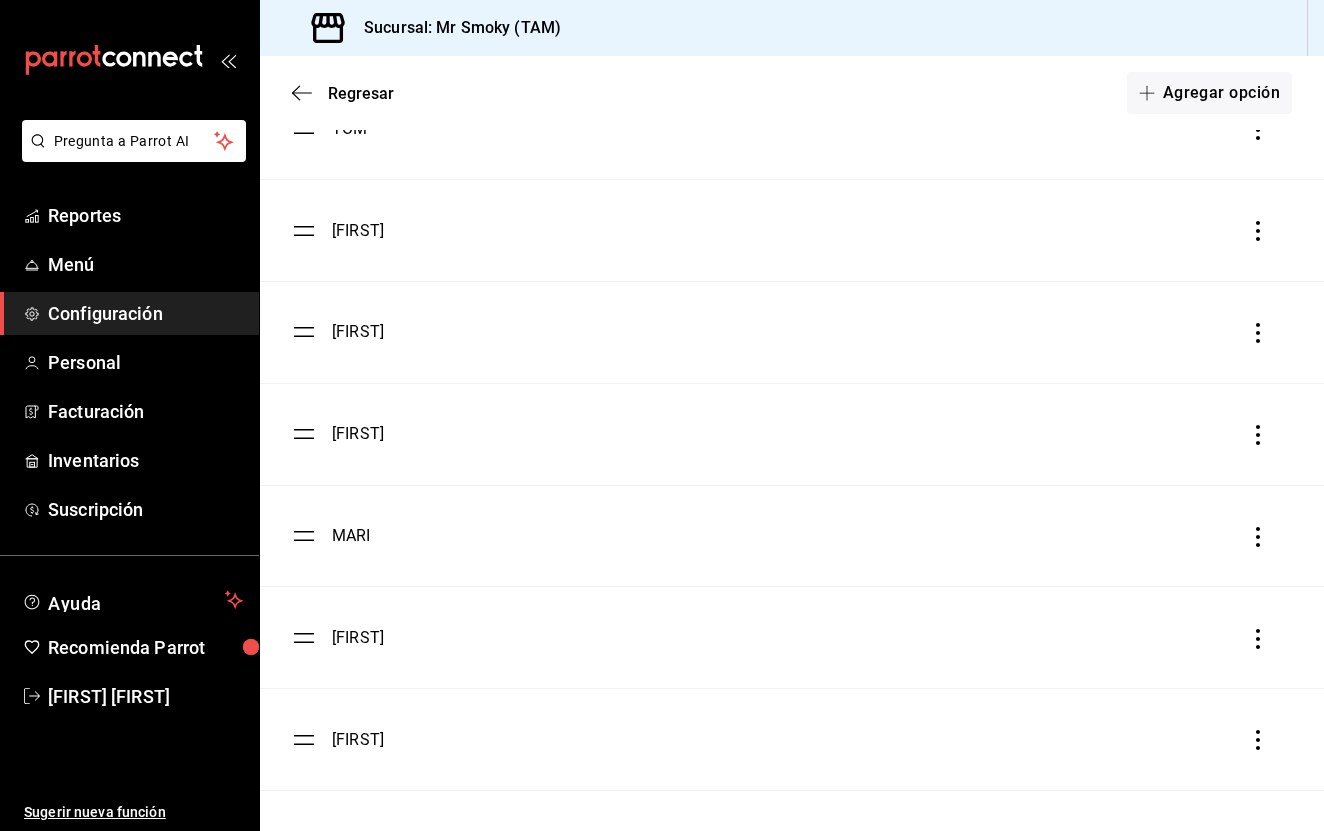 scroll, scrollTop: 6803, scrollLeft: 0, axis: vertical 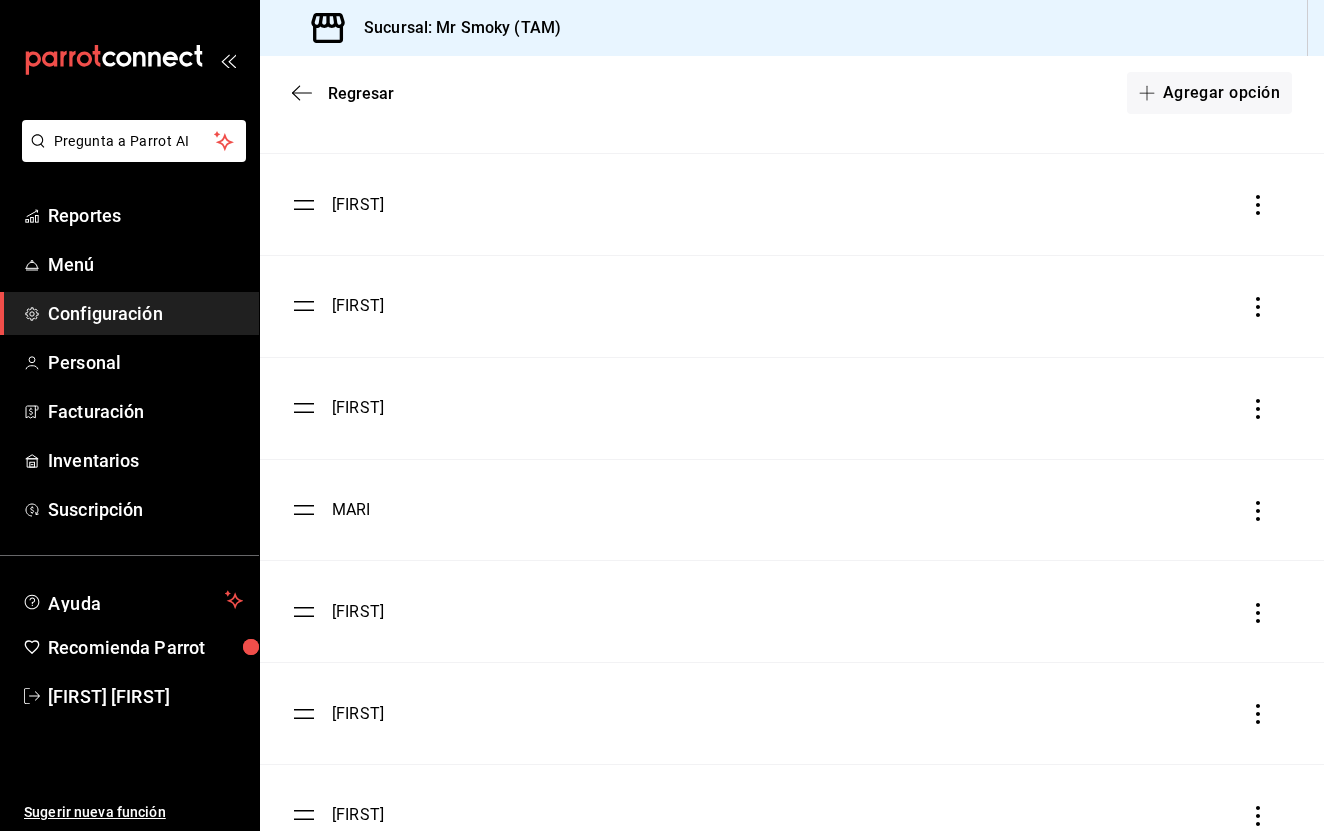 click on "MARI" at bounding box center [351, 510] 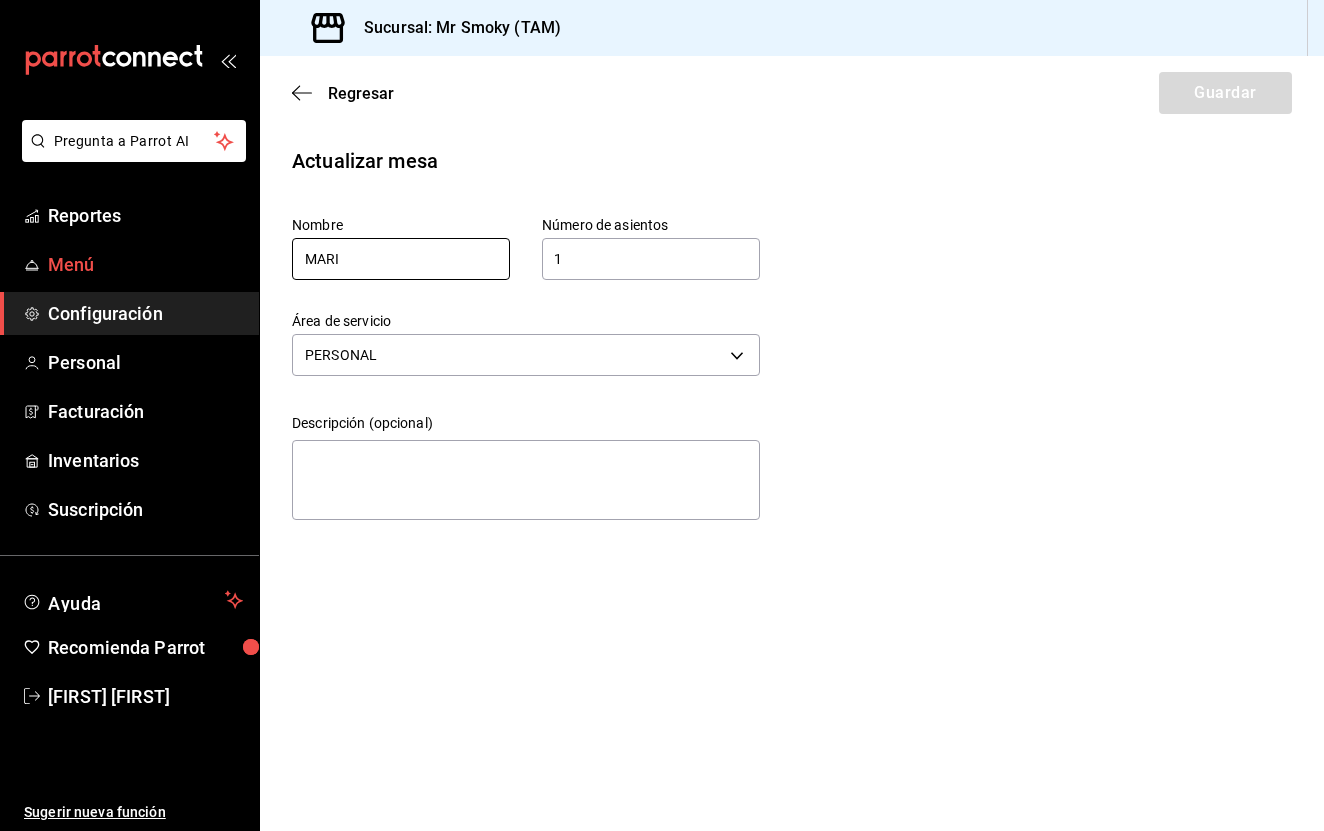 drag, startPoint x: 422, startPoint y: 266, endPoint x: 195, endPoint y: 266, distance: 227 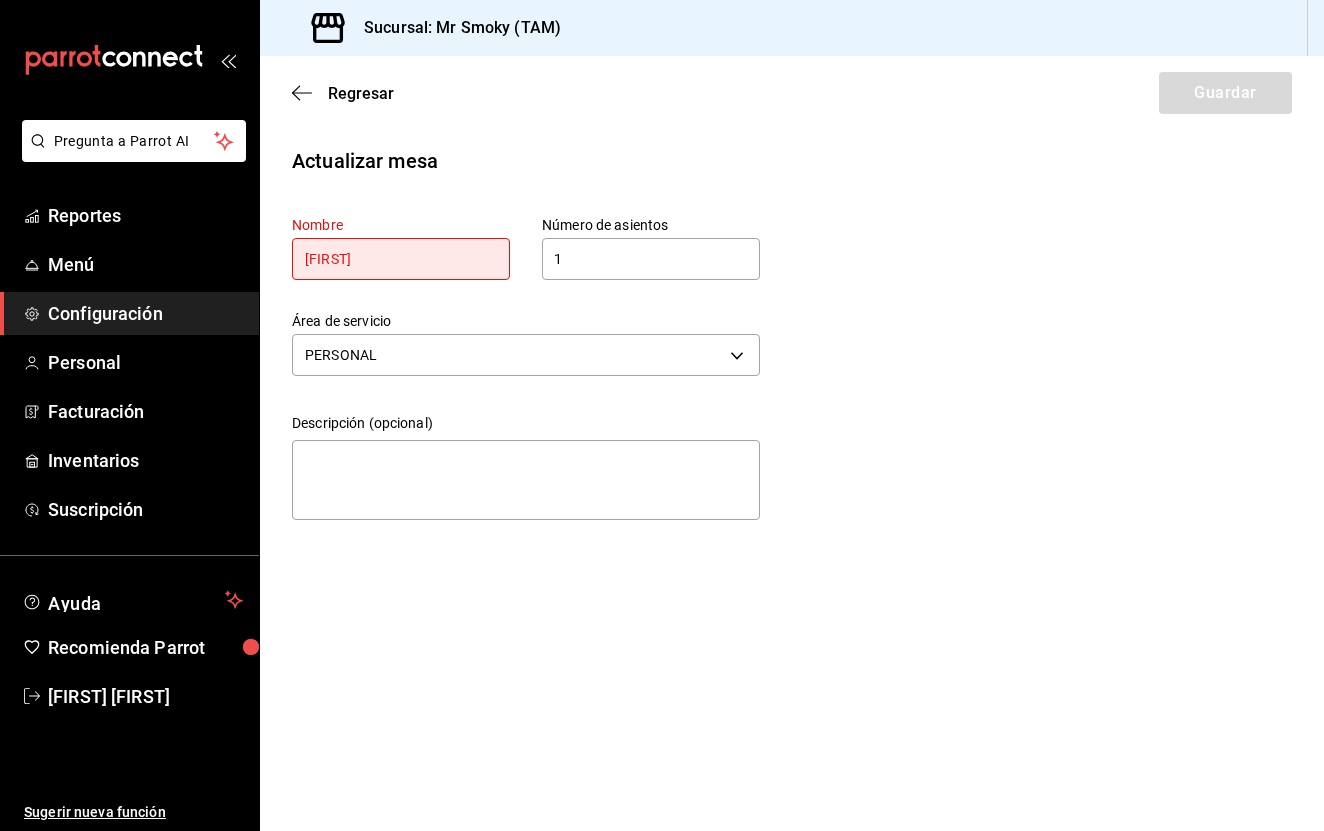 click on "Actualizar mesa Nombre [FIRST] Número de asientos 1 Número de asientos Área de servicio PERSONAL [UUID] Descripción (opcional) x" at bounding box center (792, 337) 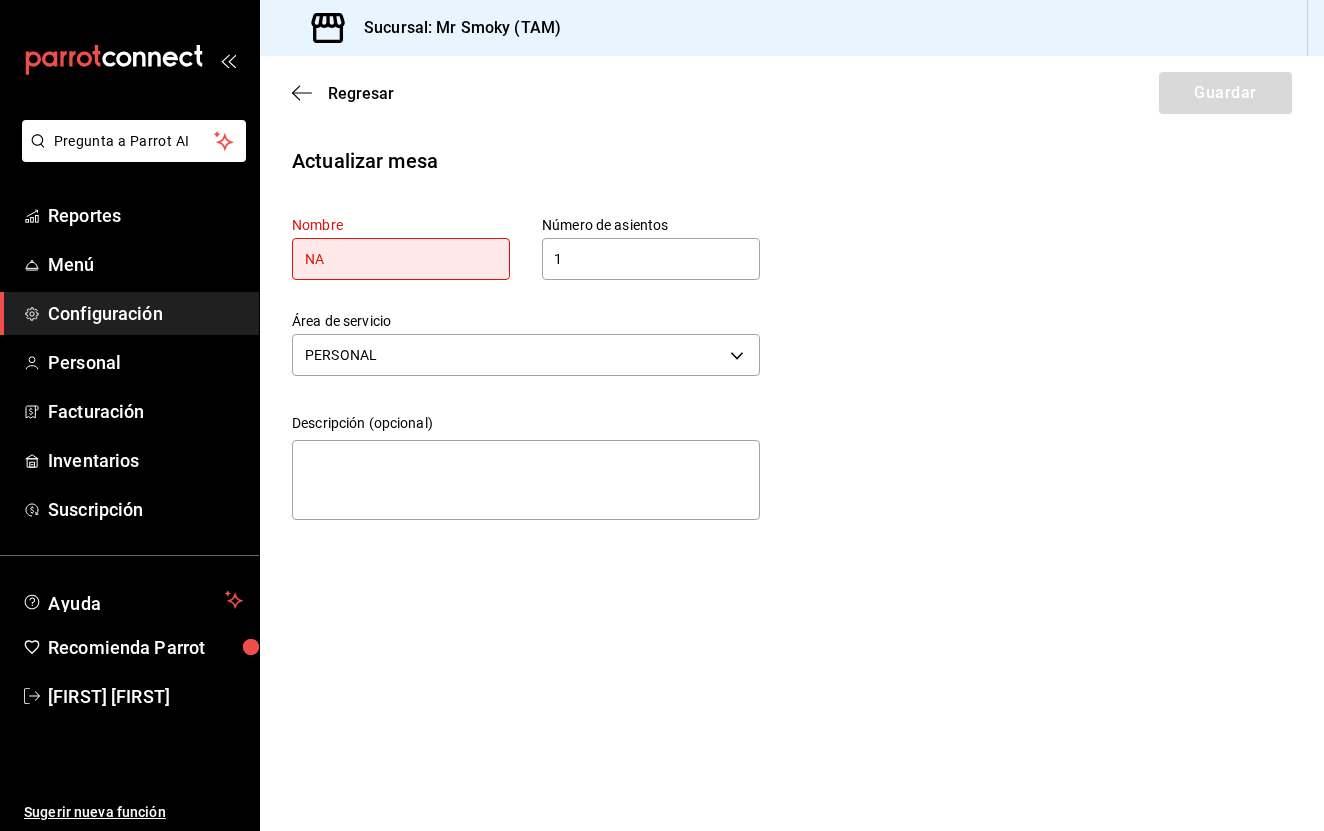 type on "N" 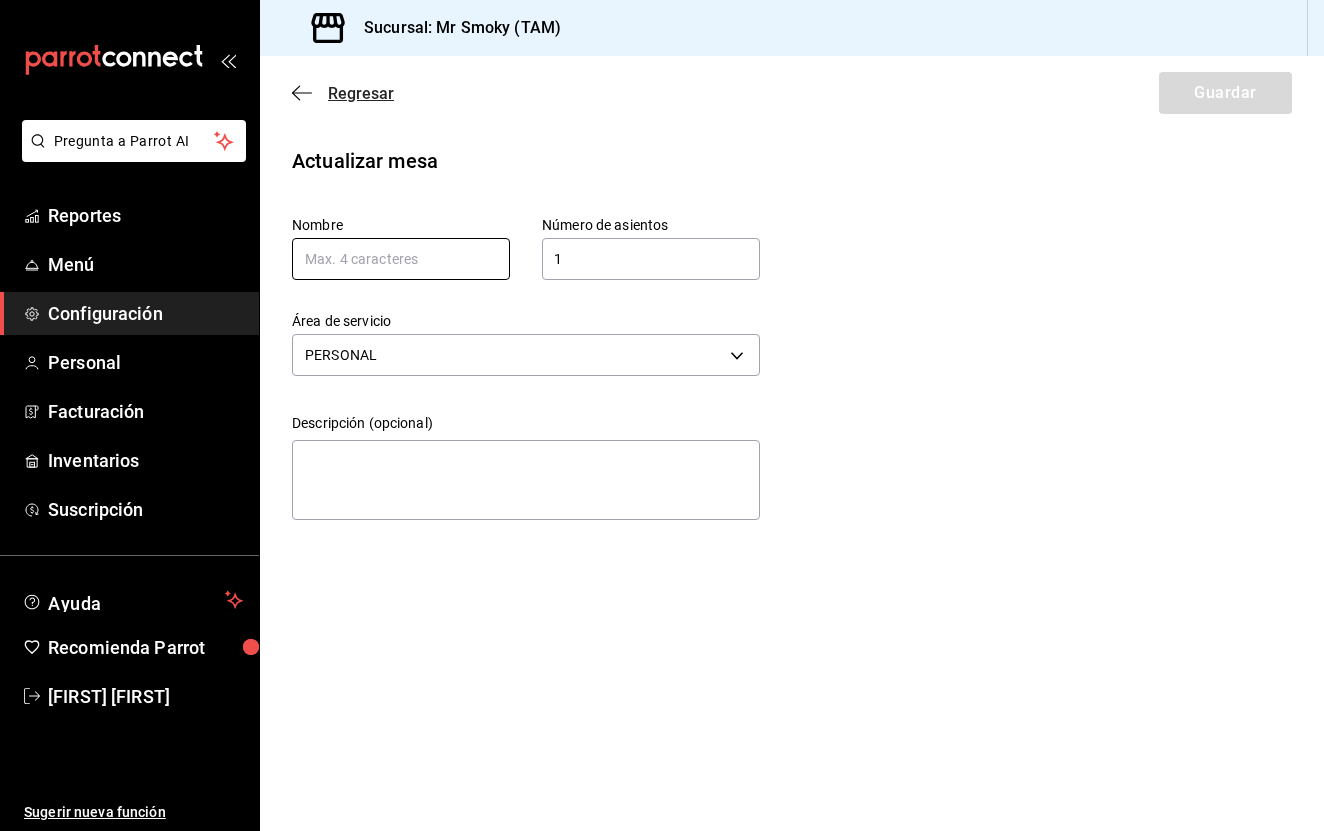 type 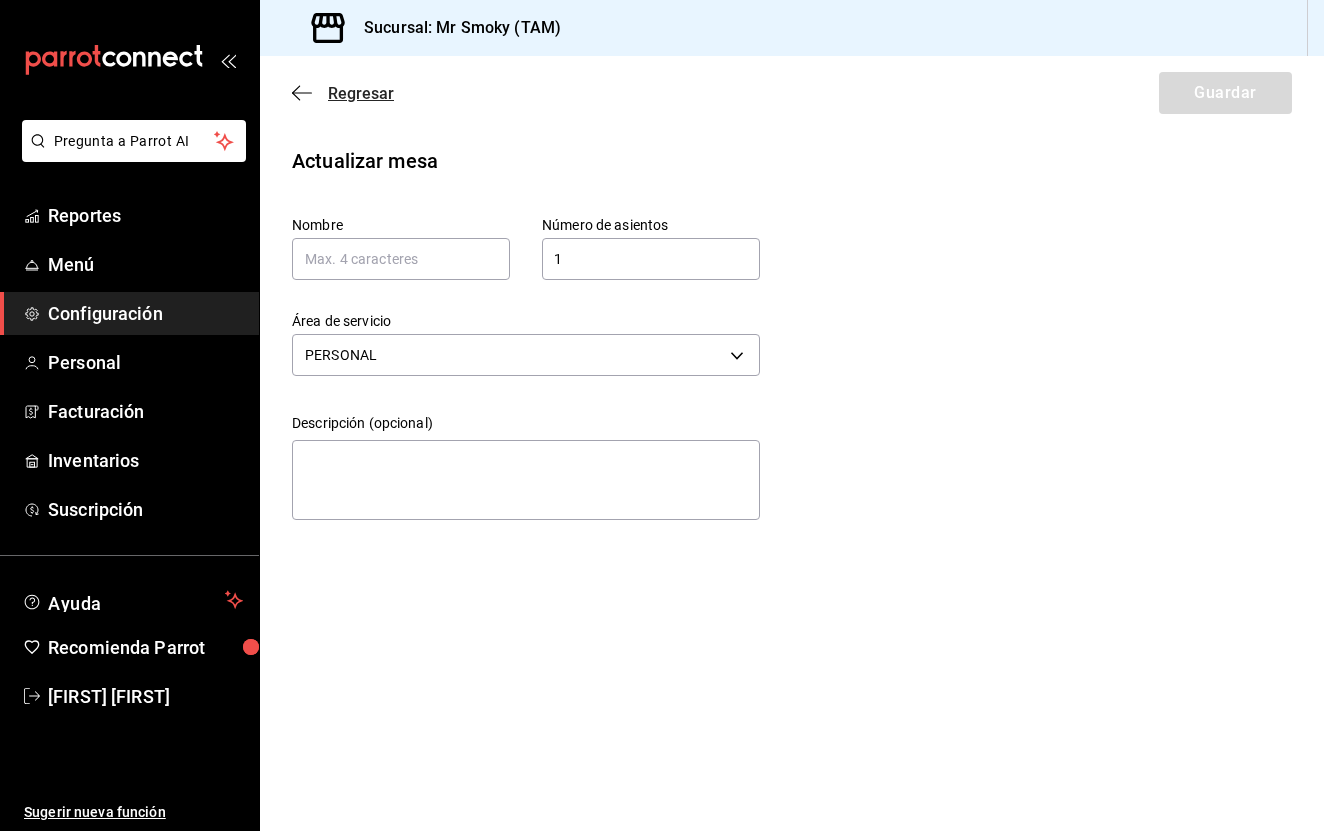 click 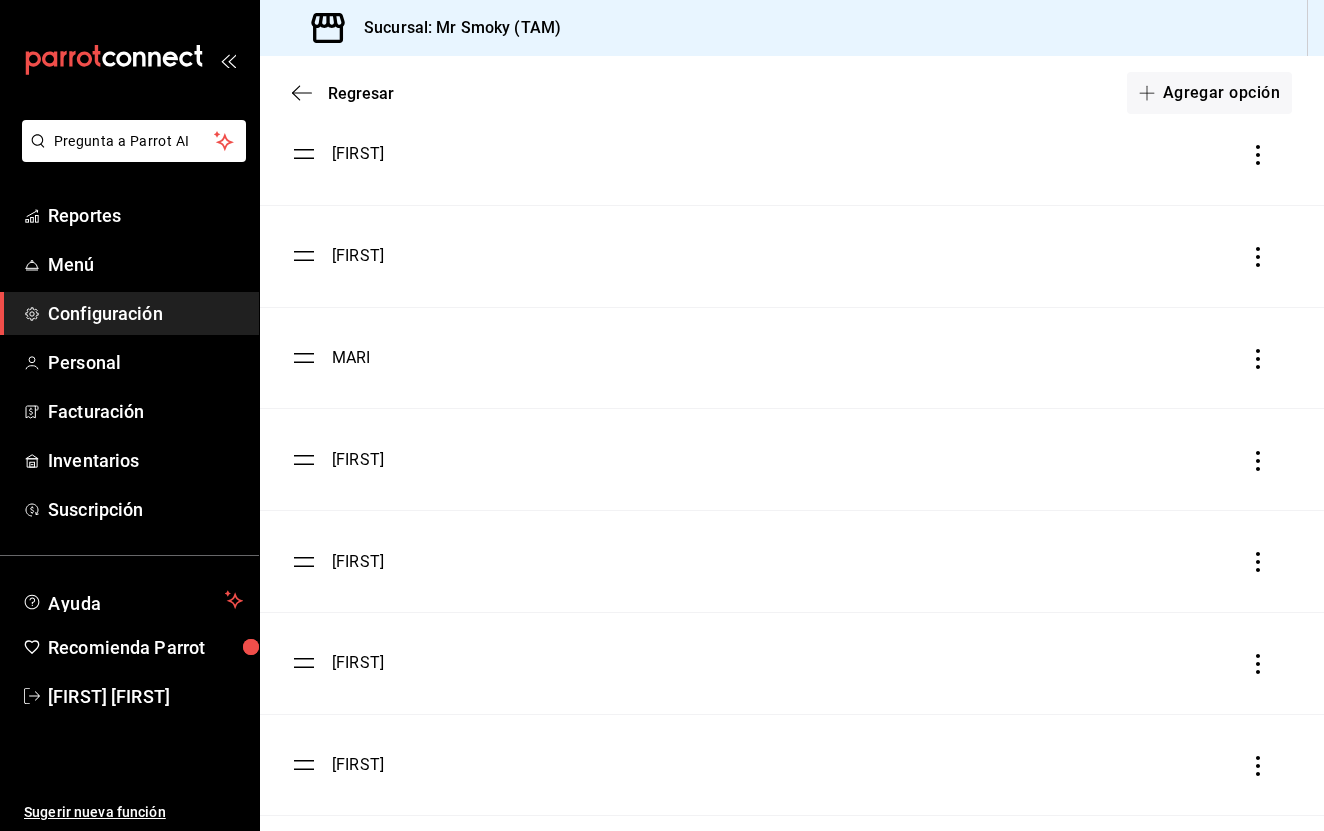 scroll, scrollTop: 6938, scrollLeft: 0, axis: vertical 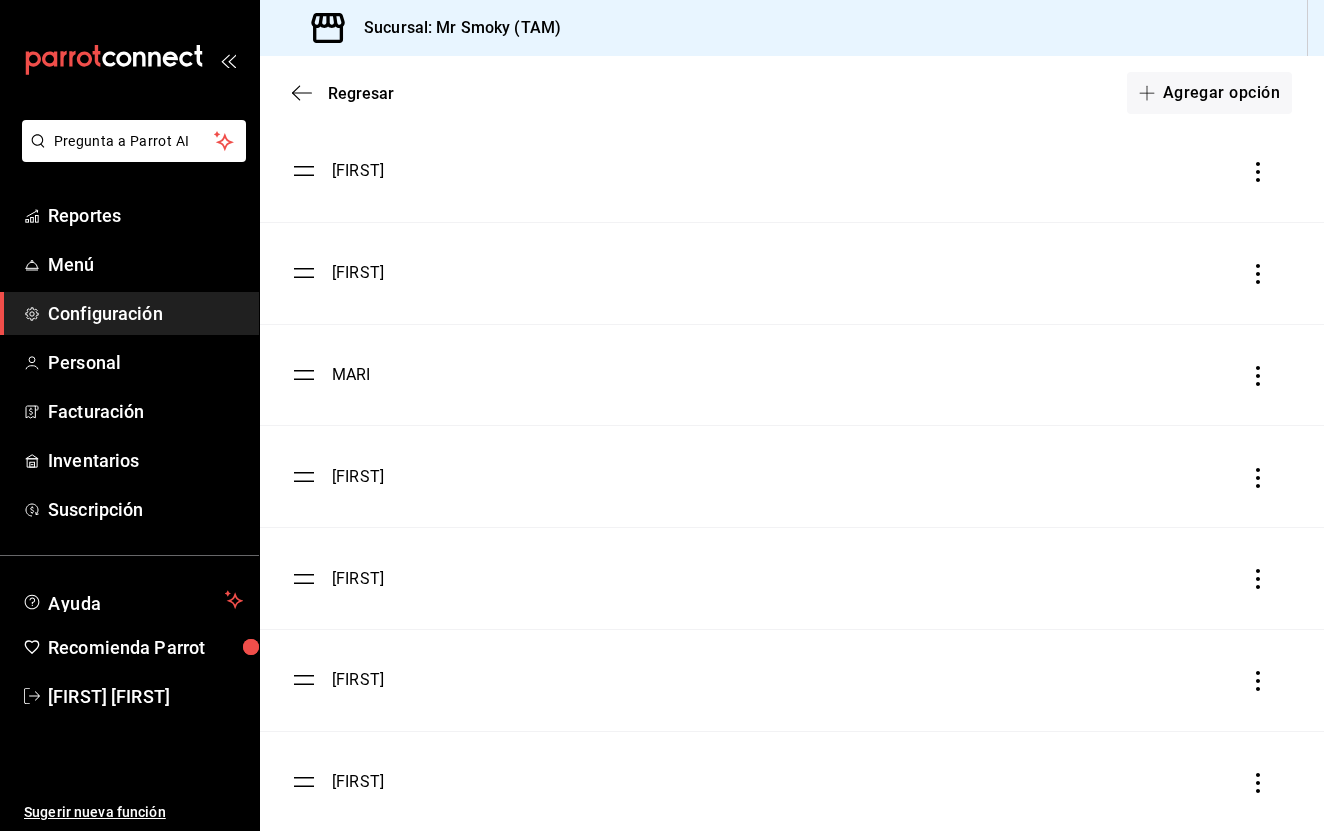 click on "MARI" at bounding box center (351, 375) 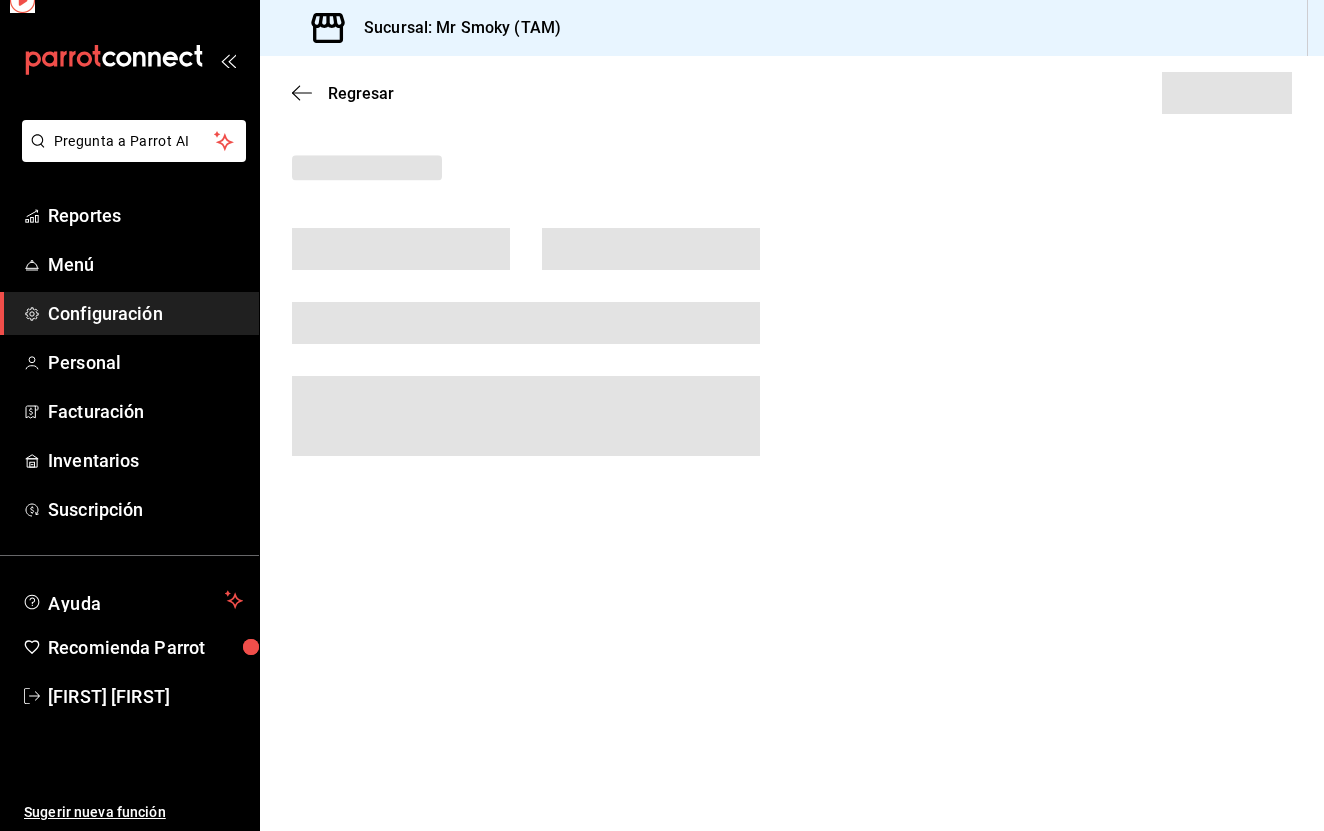 scroll, scrollTop: 0, scrollLeft: 0, axis: both 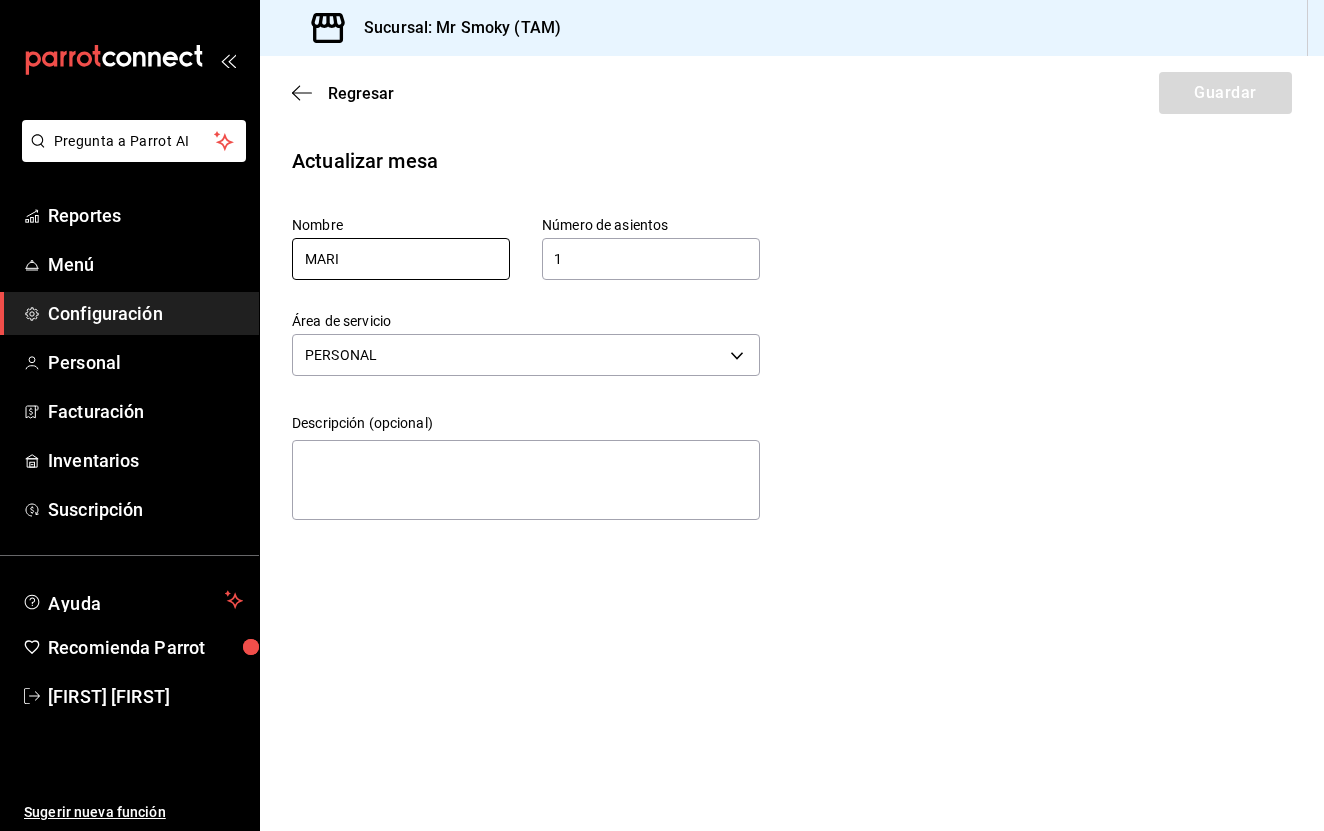 drag, startPoint x: 348, startPoint y: 263, endPoint x: 277, endPoint y: 263, distance: 71 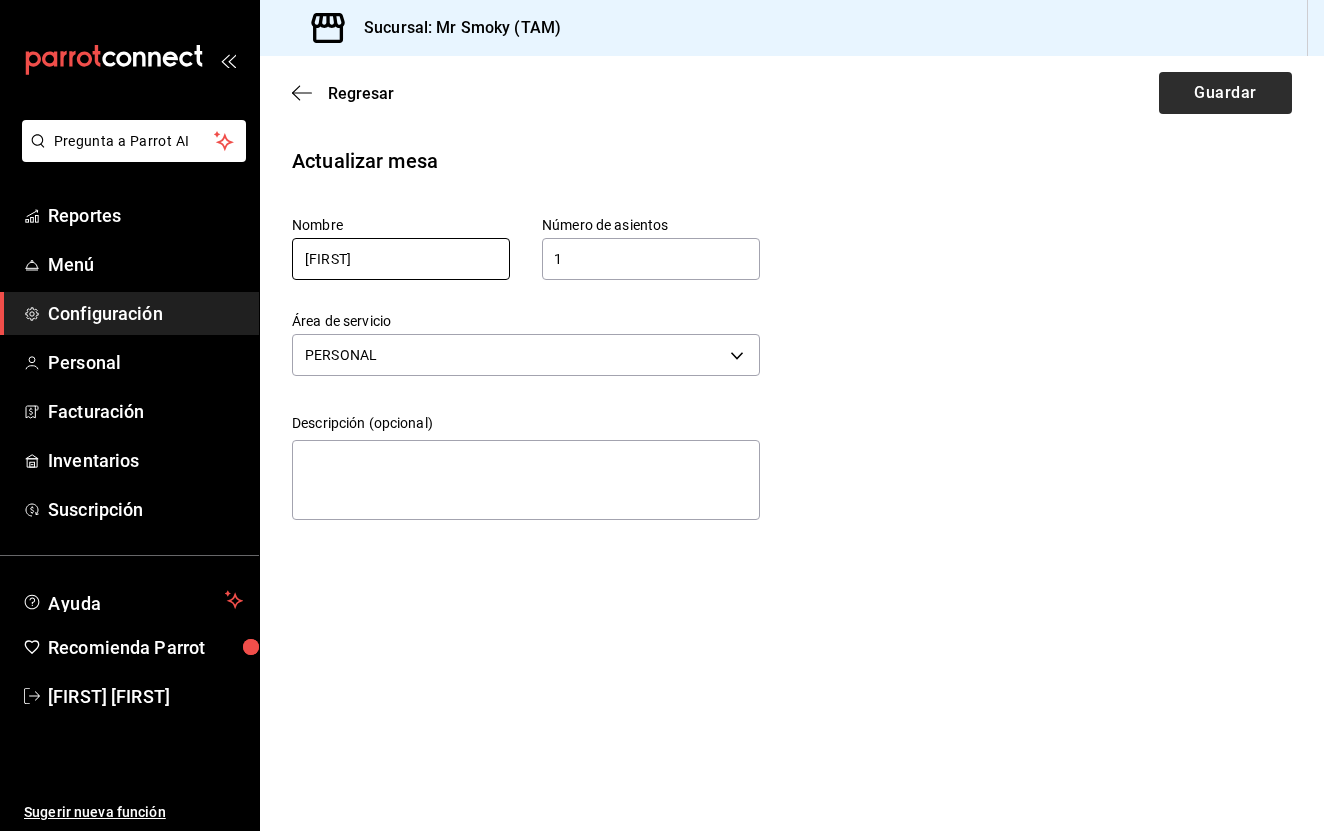 type on "[FIRST]" 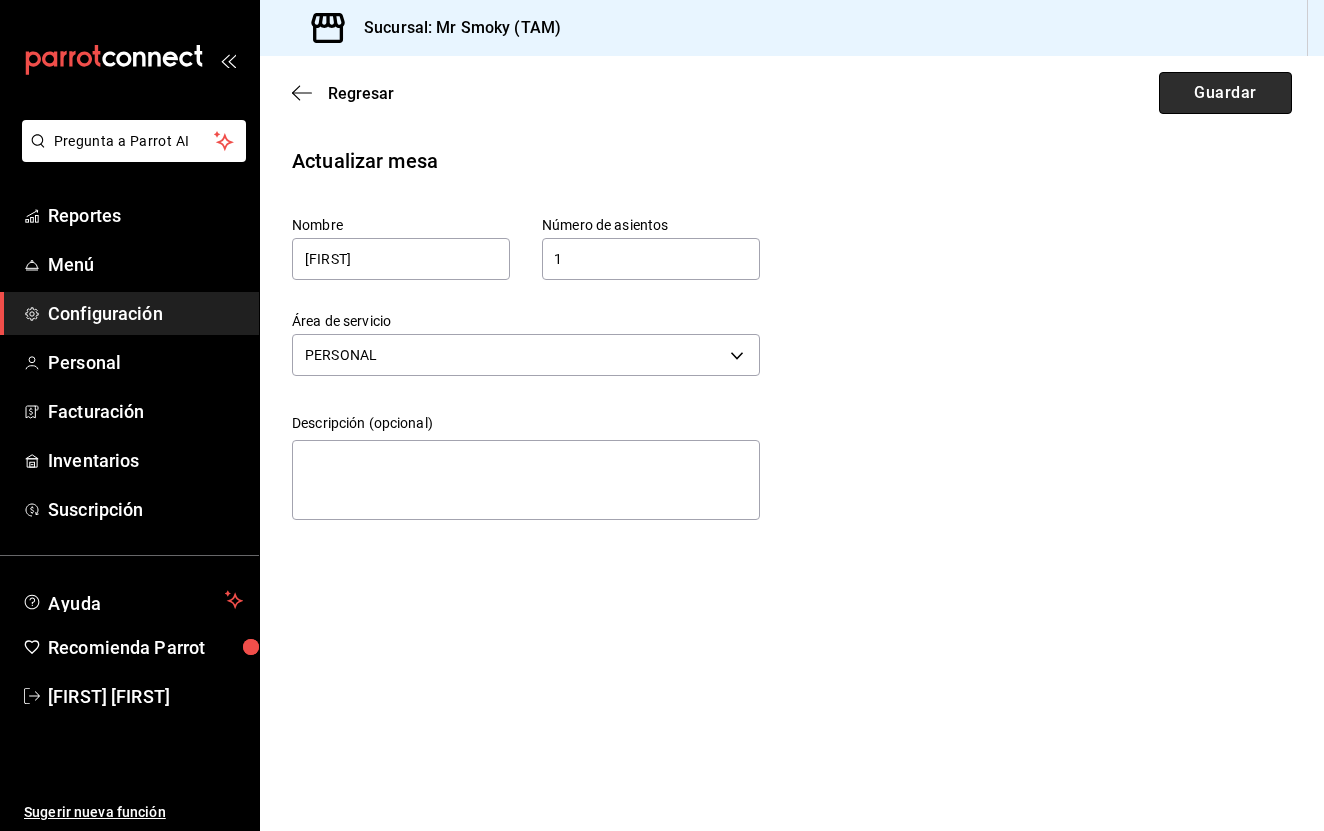 click on "Guardar" at bounding box center (1225, 93) 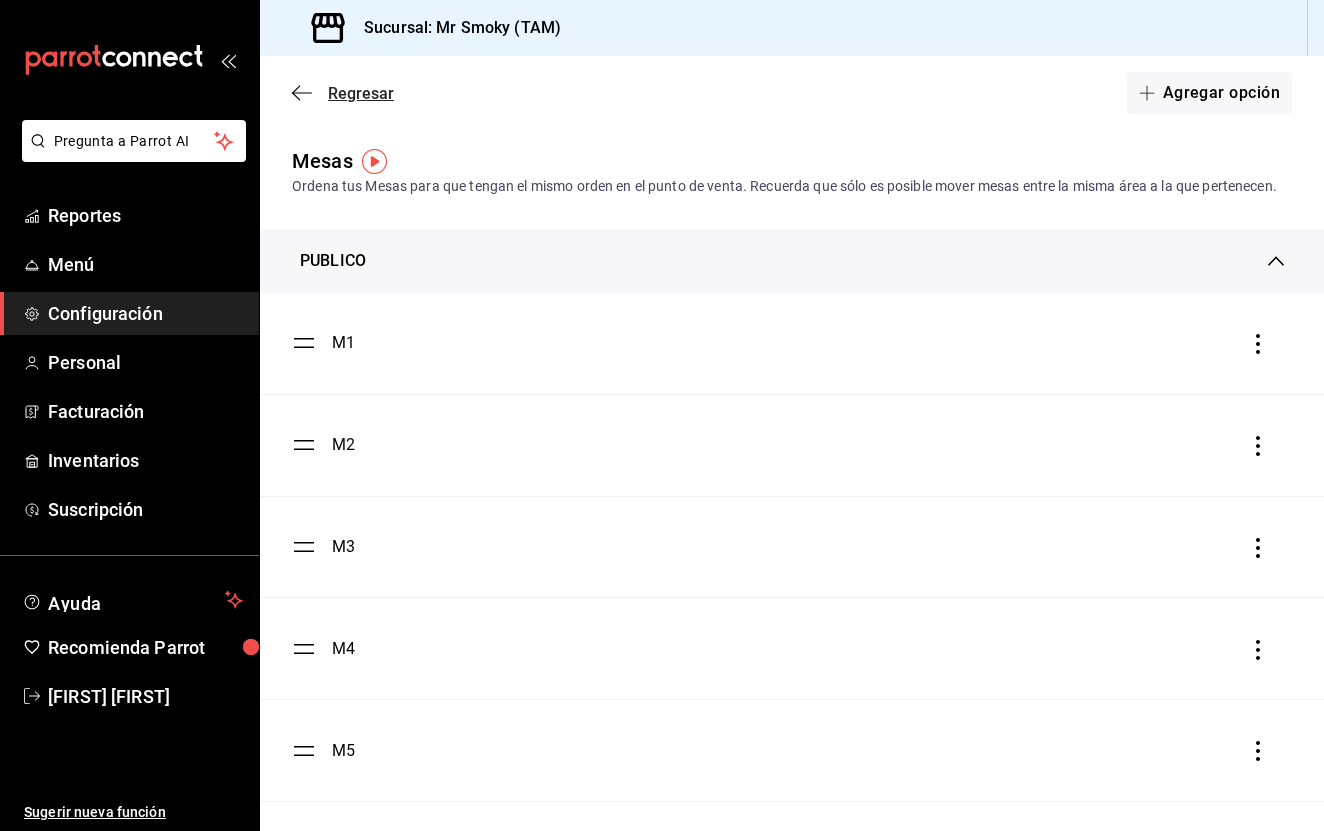 click on "Regresar" at bounding box center [361, 93] 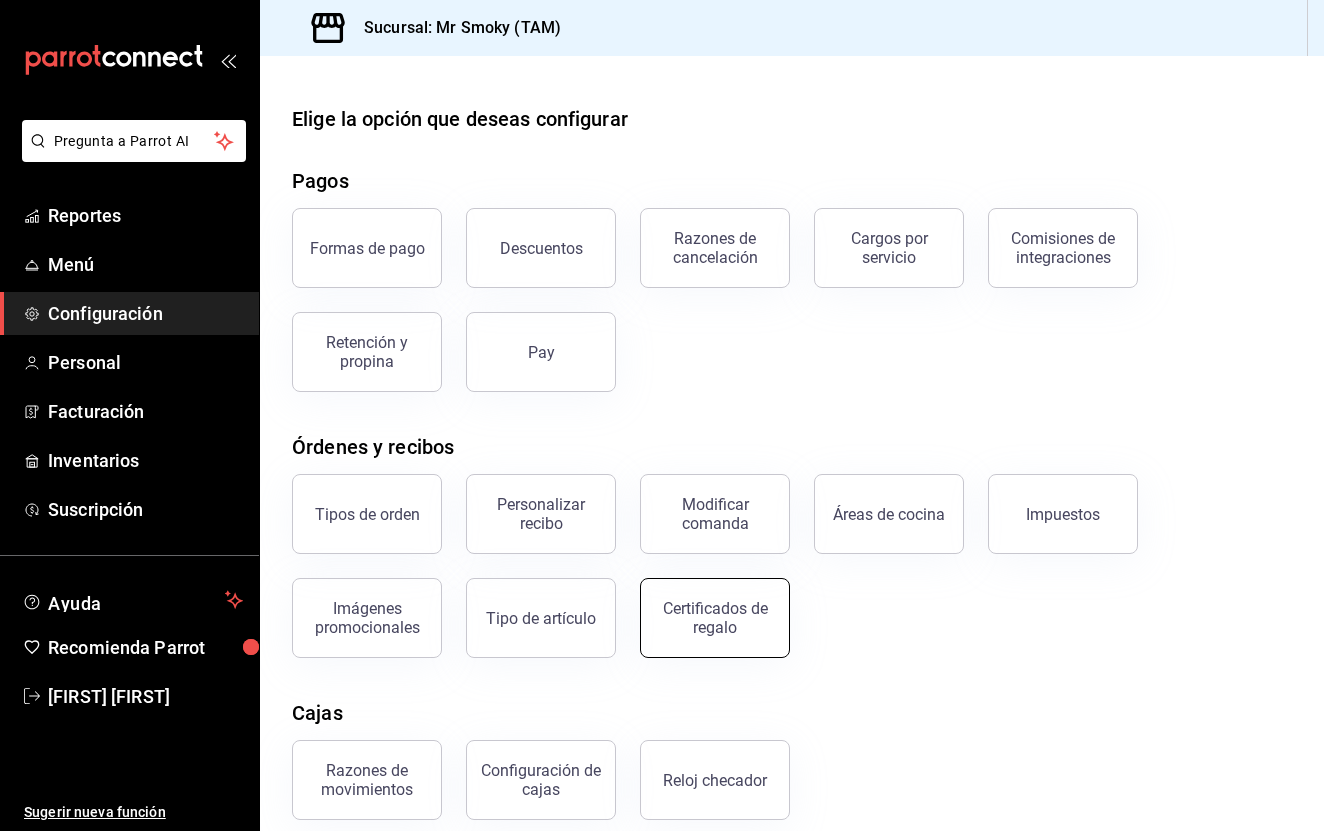 click on "Certificados de regalo" at bounding box center (715, 618) 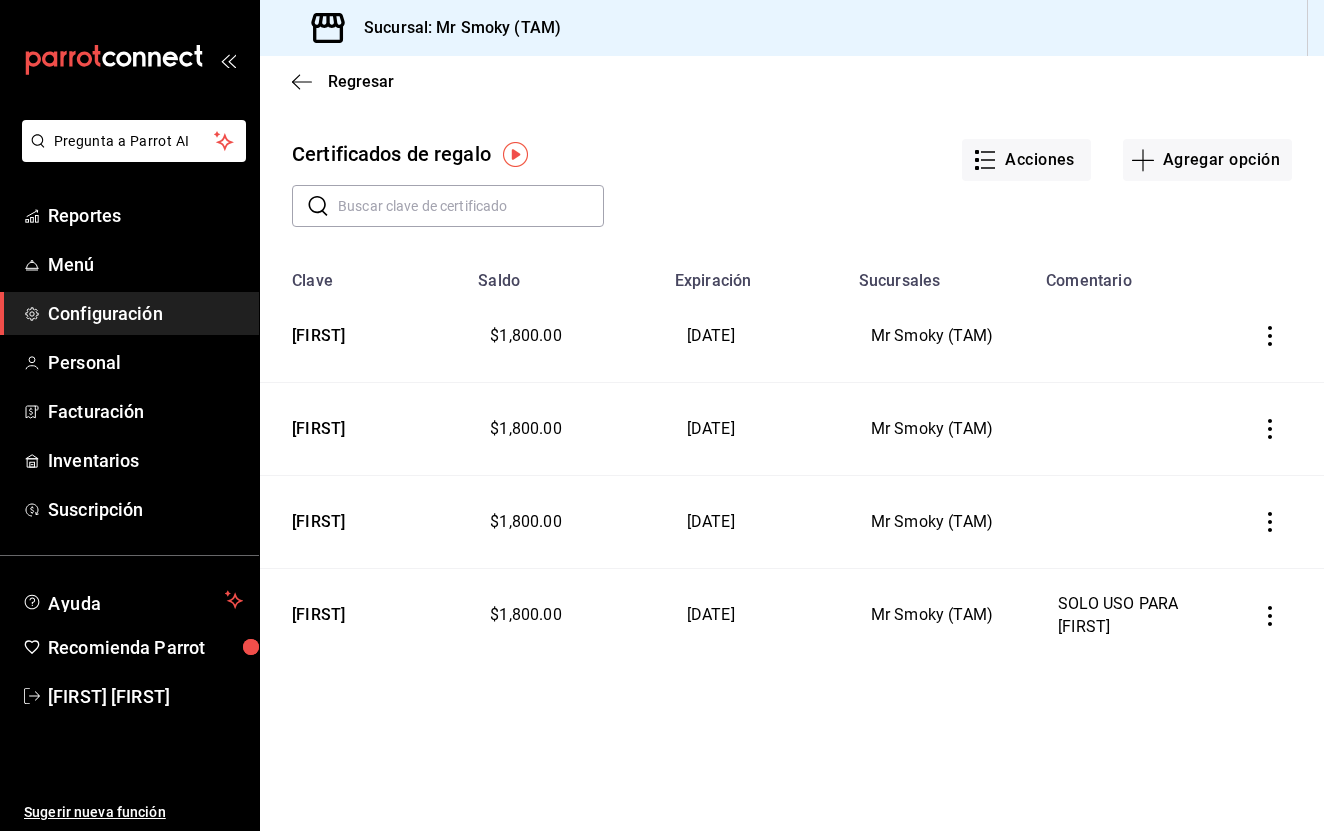 click at bounding box center [1270, 522] 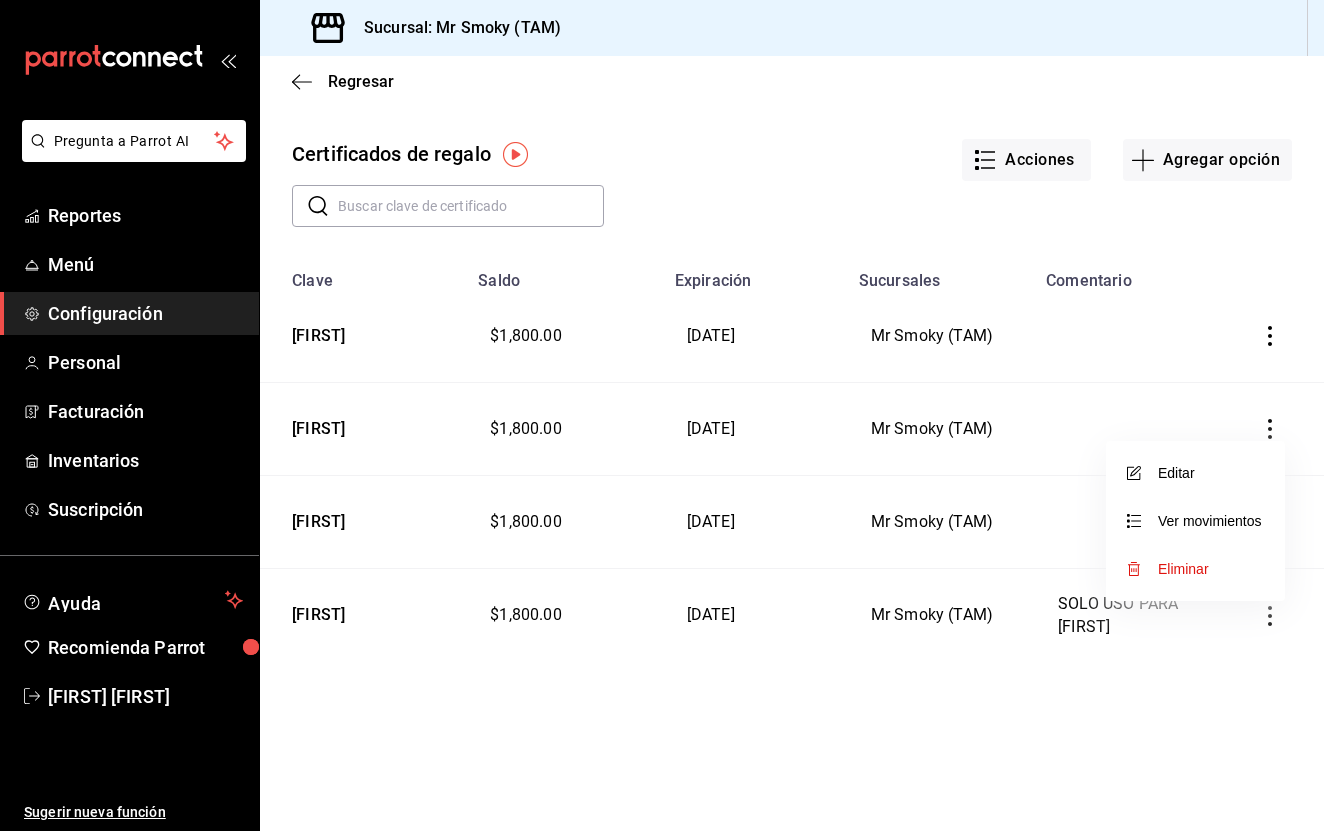 click on "Eliminar" at bounding box center [1183, 569] 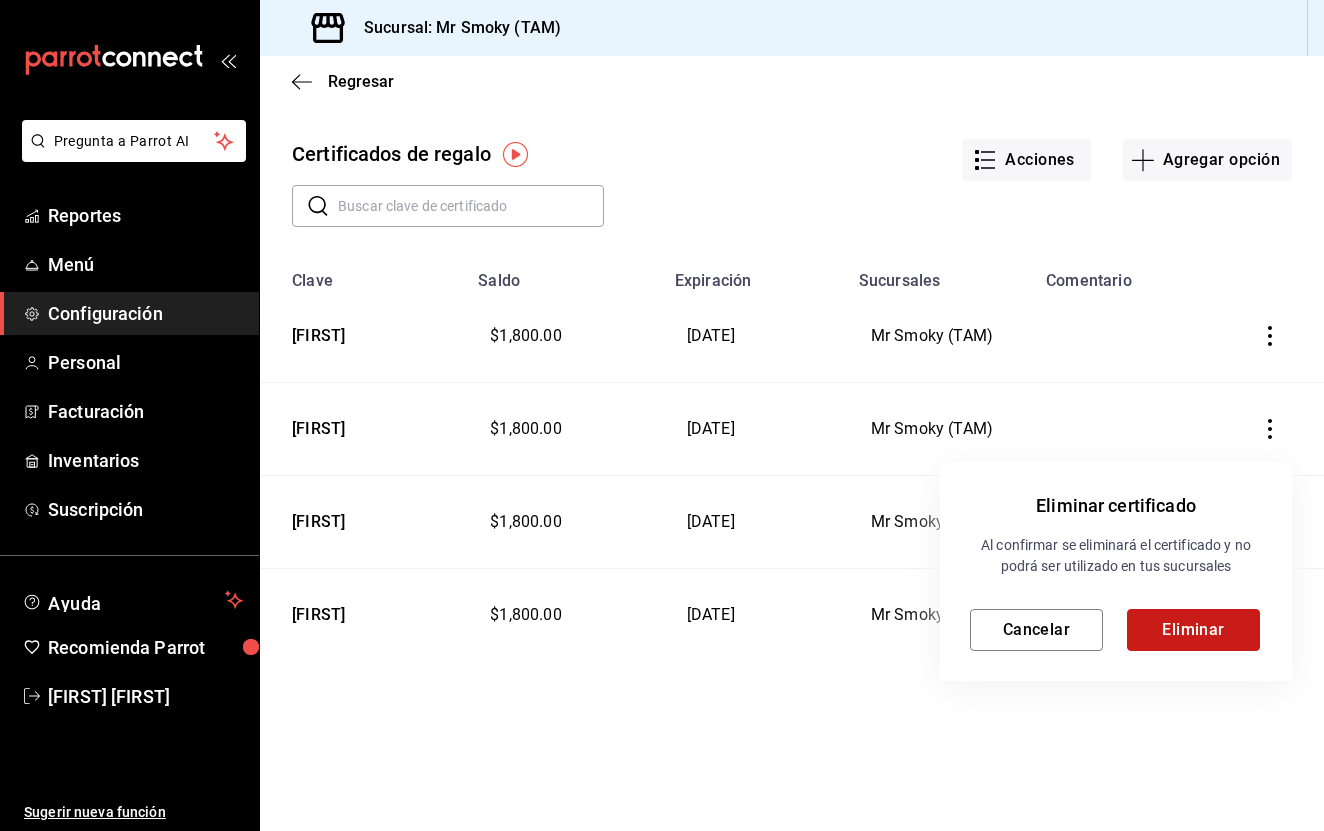 click on "Eliminar" at bounding box center (1193, 630) 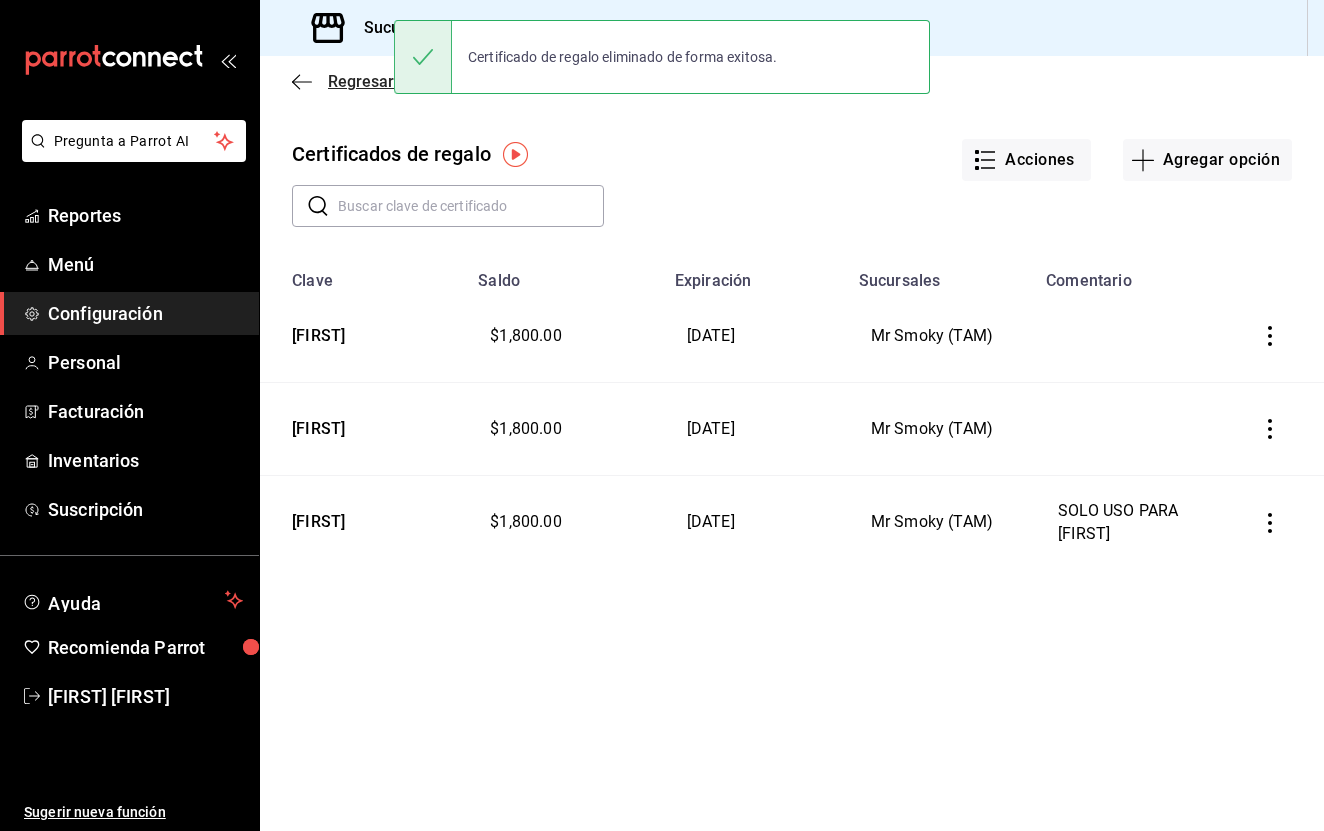 click 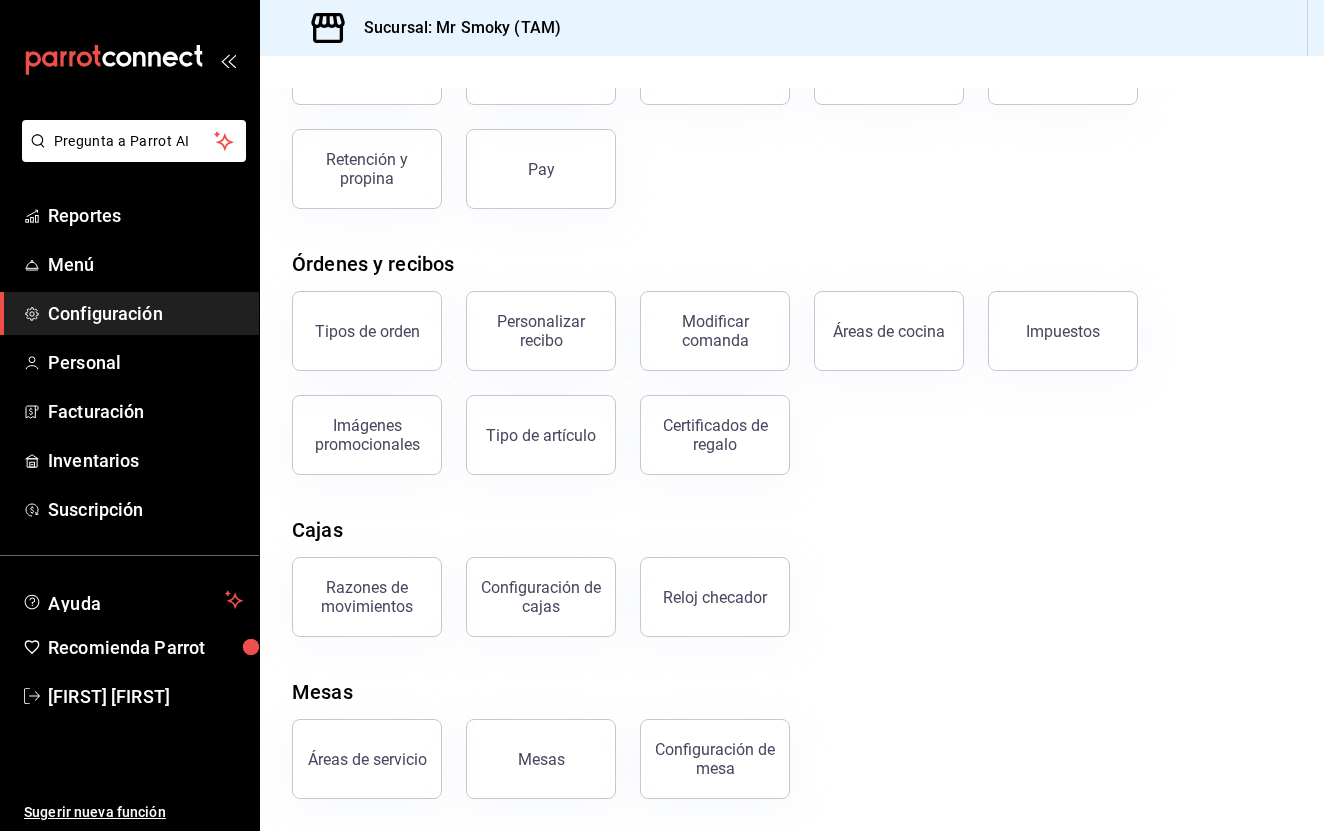 scroll, scrollTop: 183, scrollLeft: 0, axis: vertical 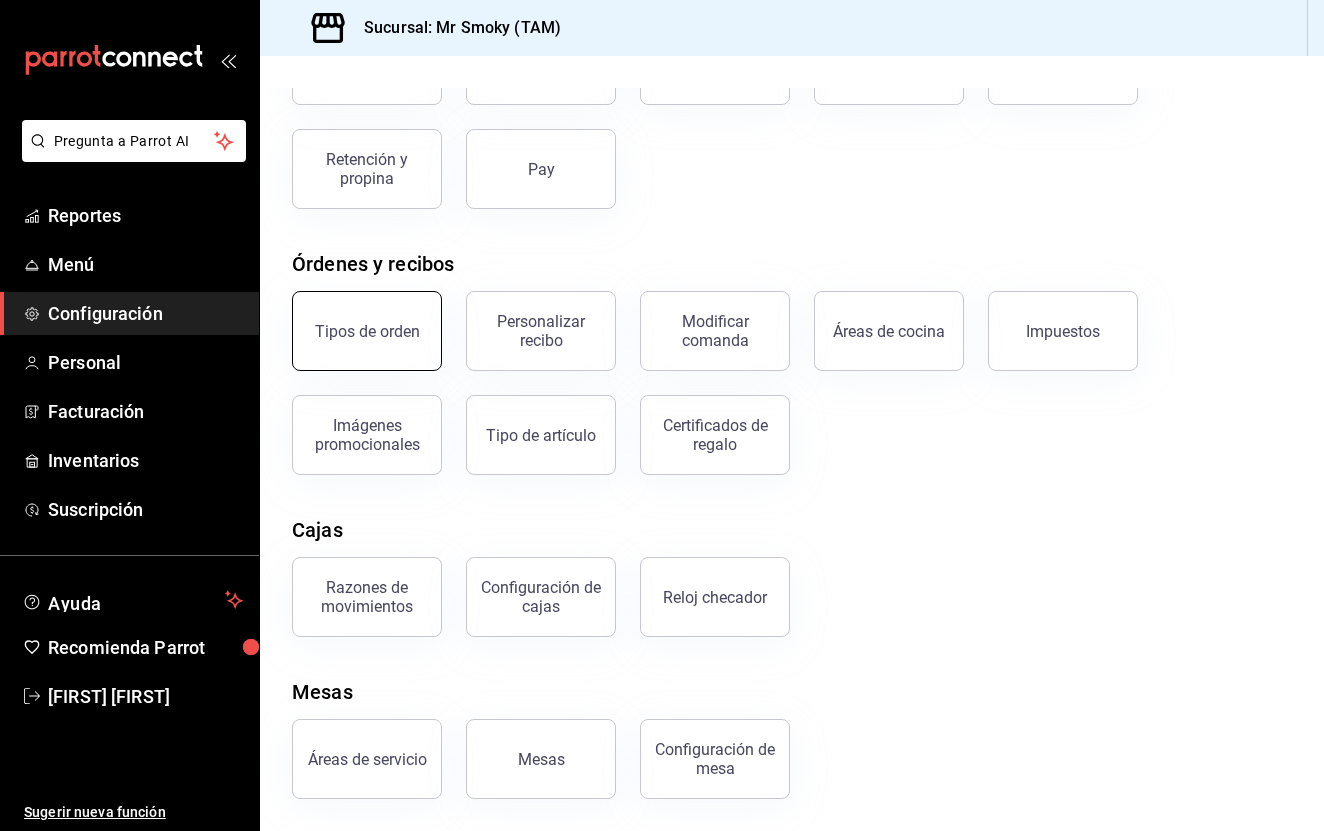 click on "Tipos de orden" at bounding box center (367, 331) 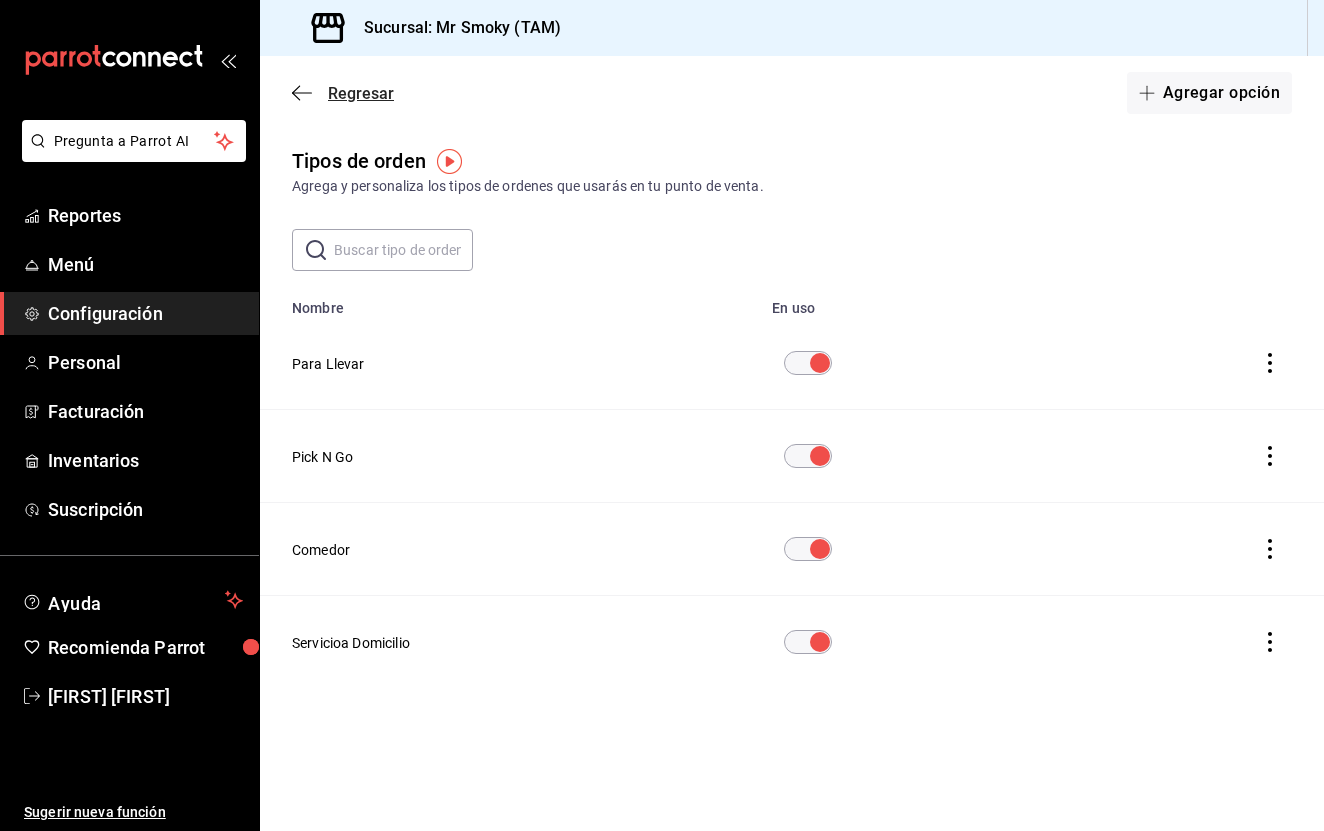 click 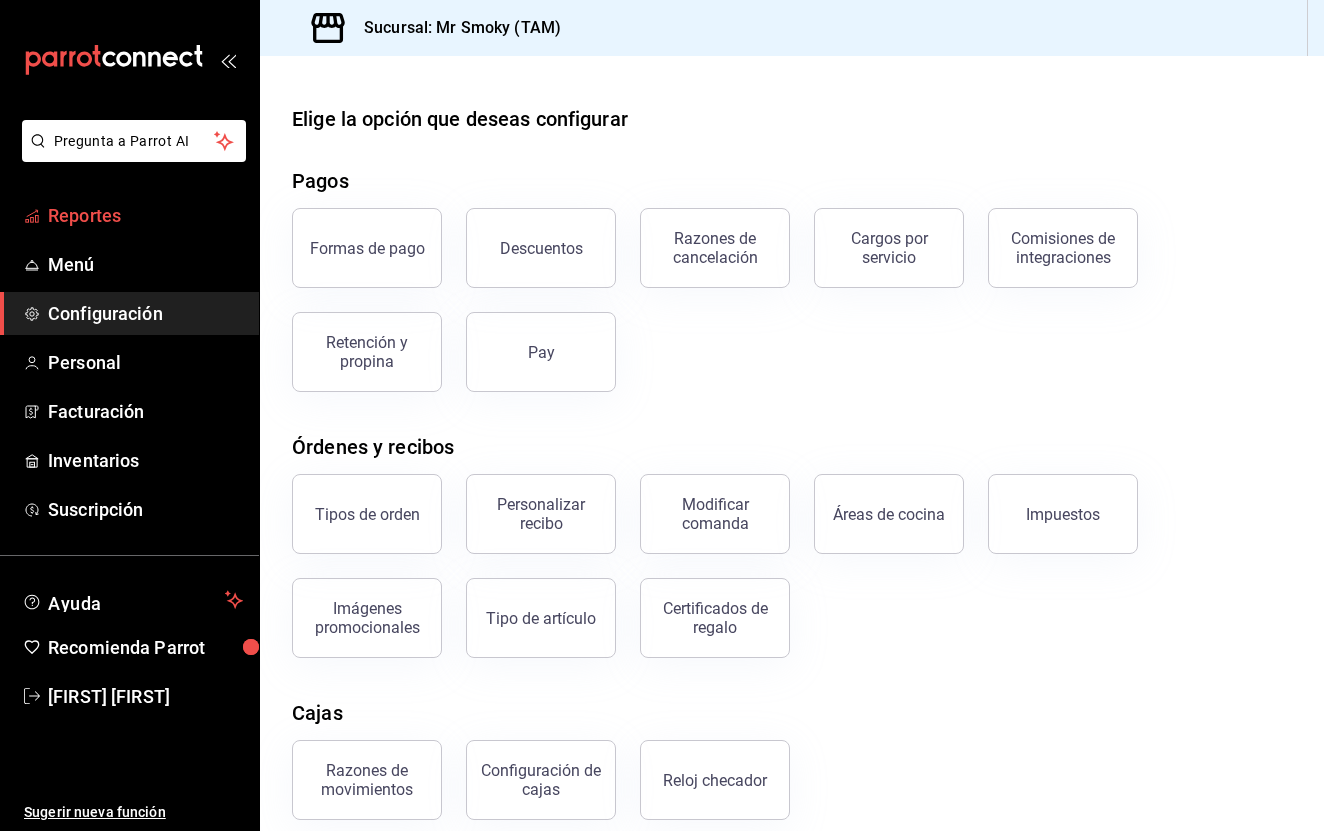 click on "Reportes" at bounding box center (145, 215) 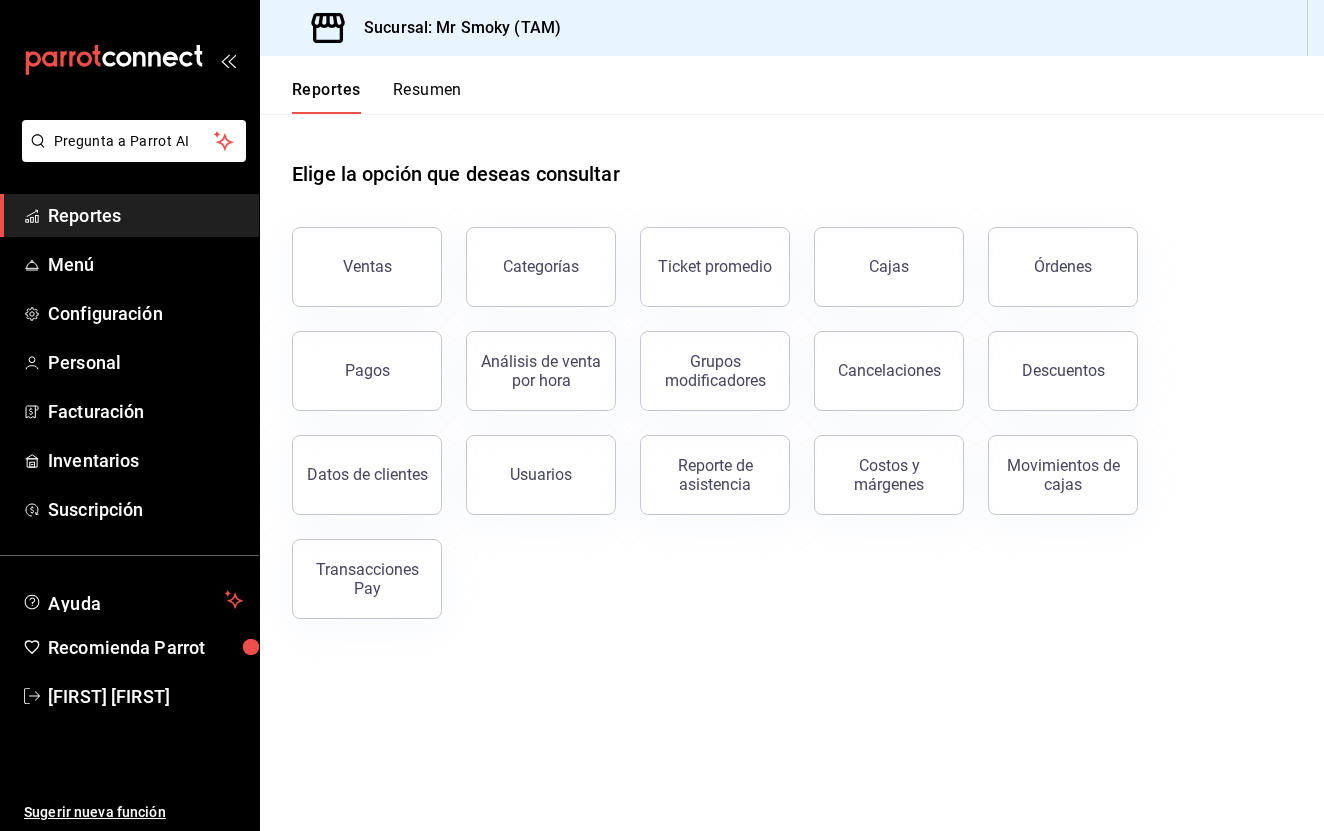 click on "Resumen" at bounding box center [427, 97] 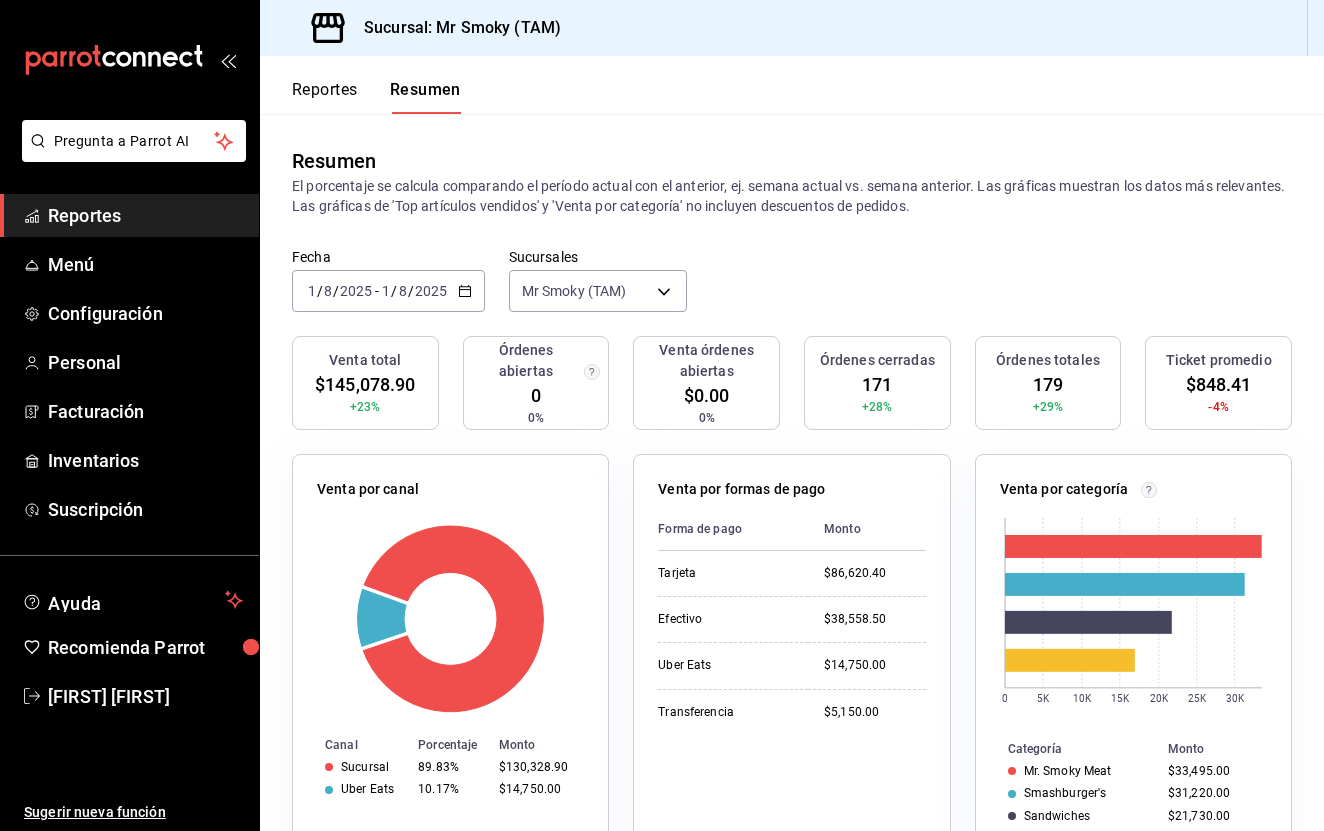 click on "2025" at bounding box center [431, 291] 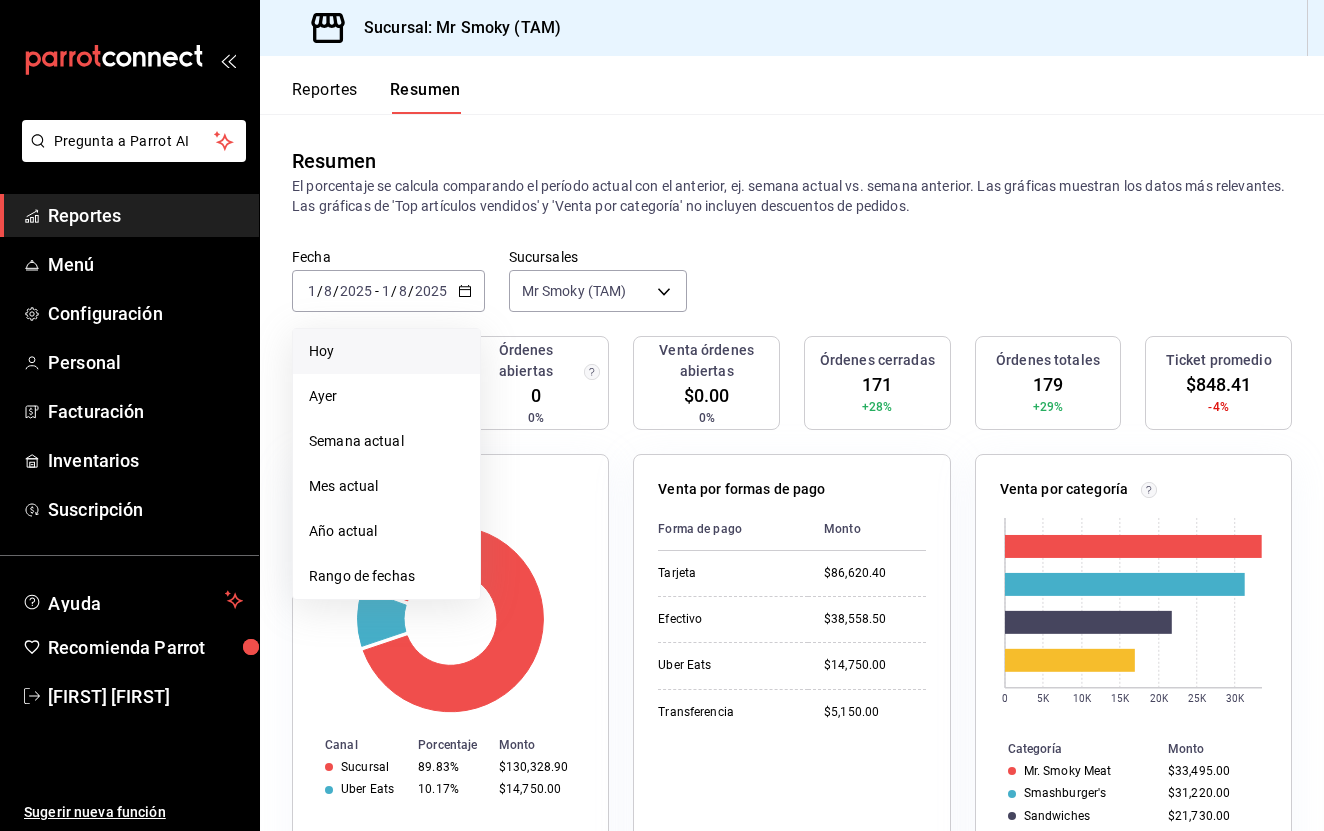 click on "Hoy" at bounding box center [386, 351] 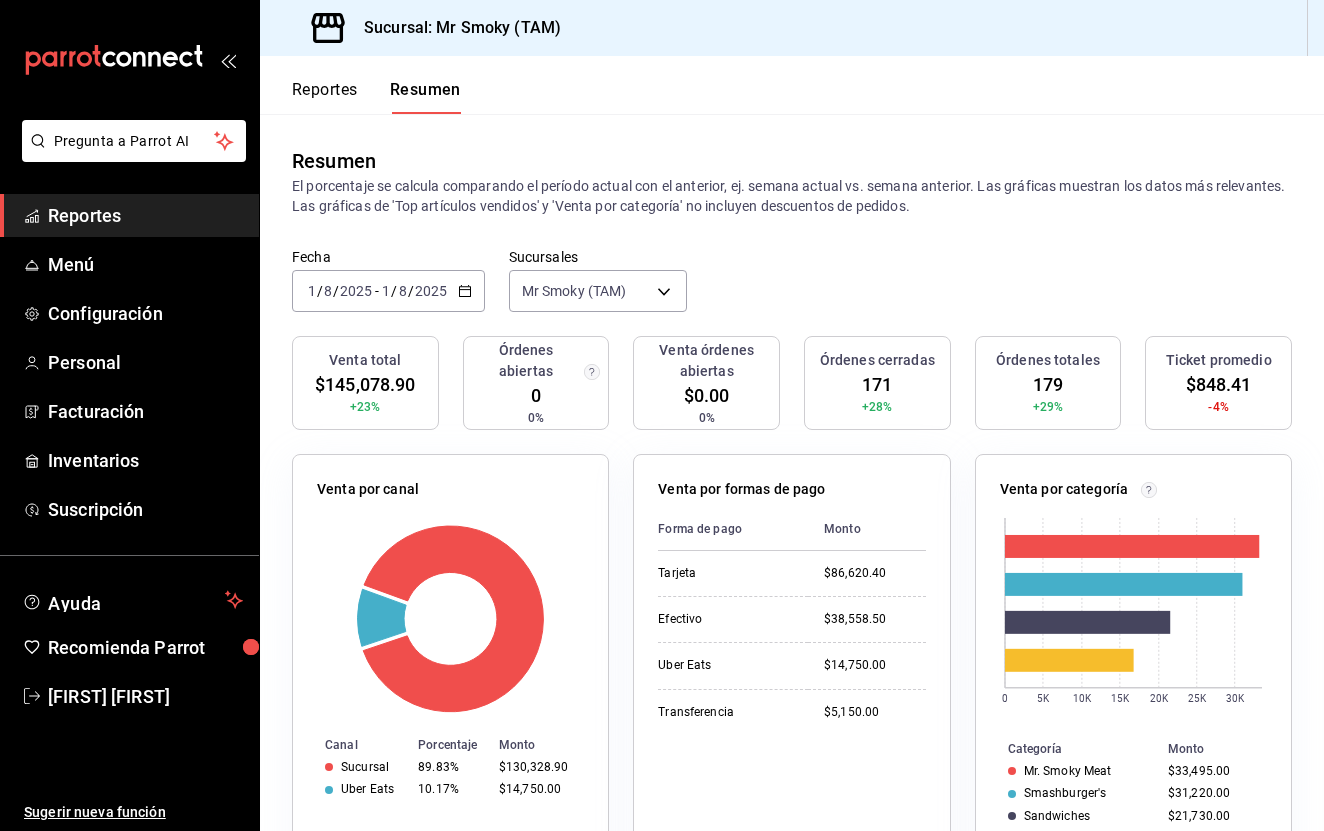 click on "2025-08-01 1 / 8 / 2025 - 2025-08-01 1 / 8 / 2025" at bounding box center (388, 291) 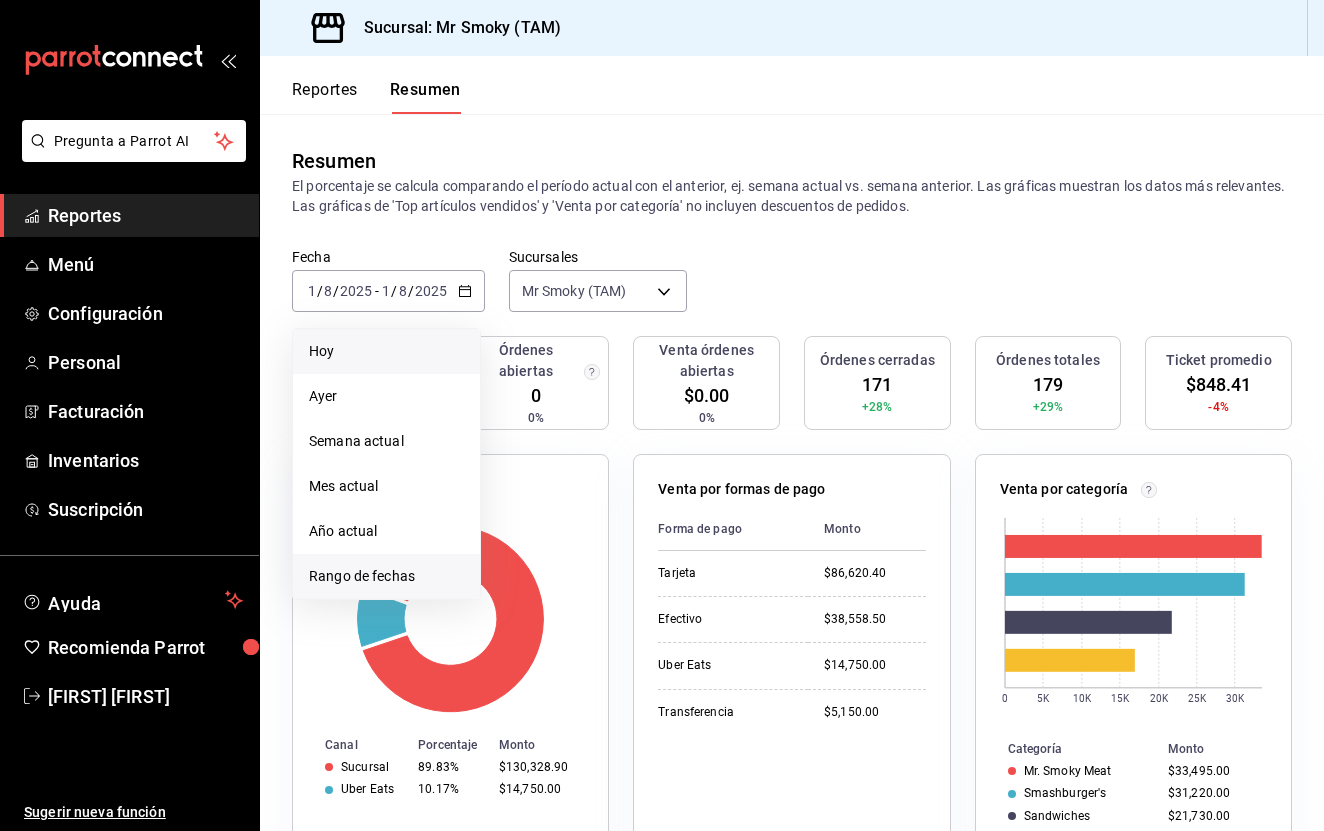click on "Rango de fechas" at bounding box center (386, 576) 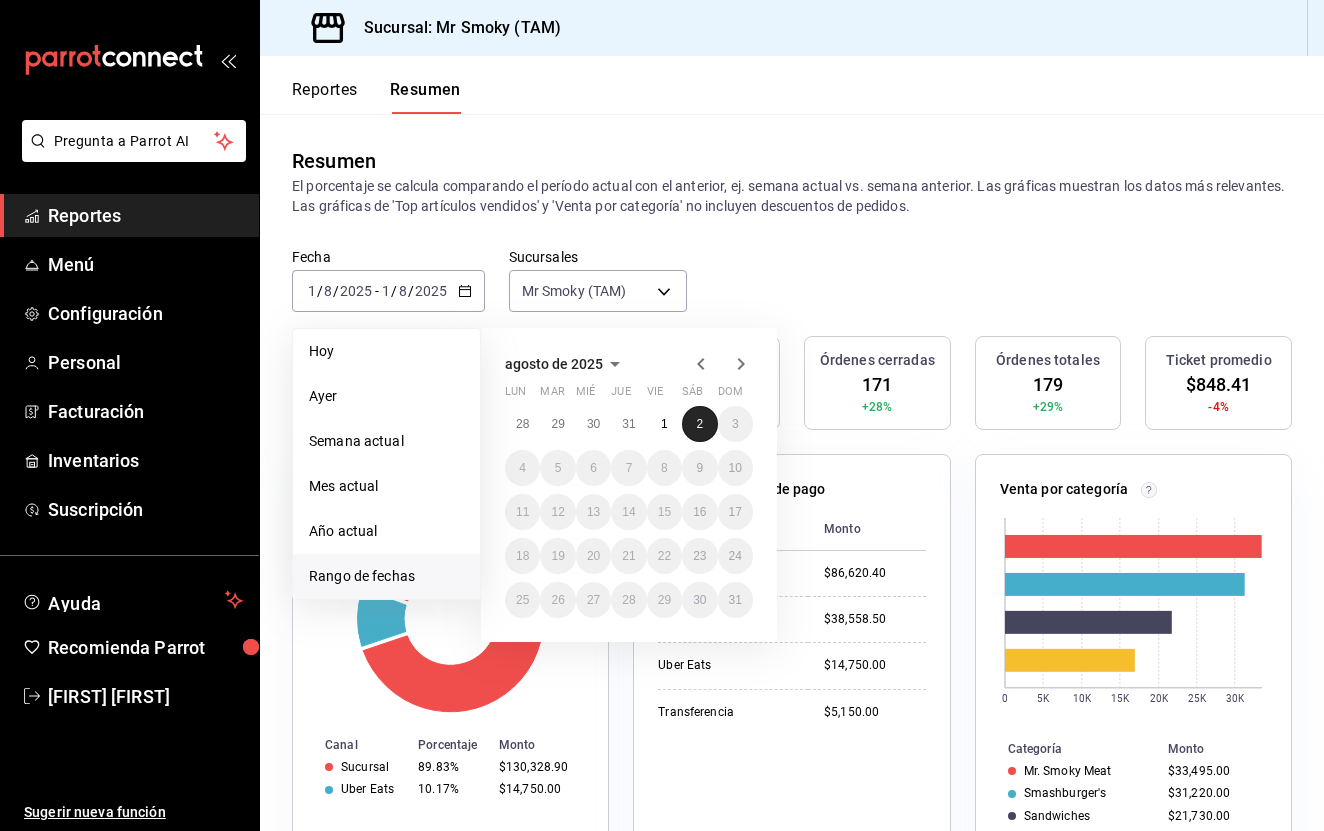 click on "2" at bounding box center [699, 424] 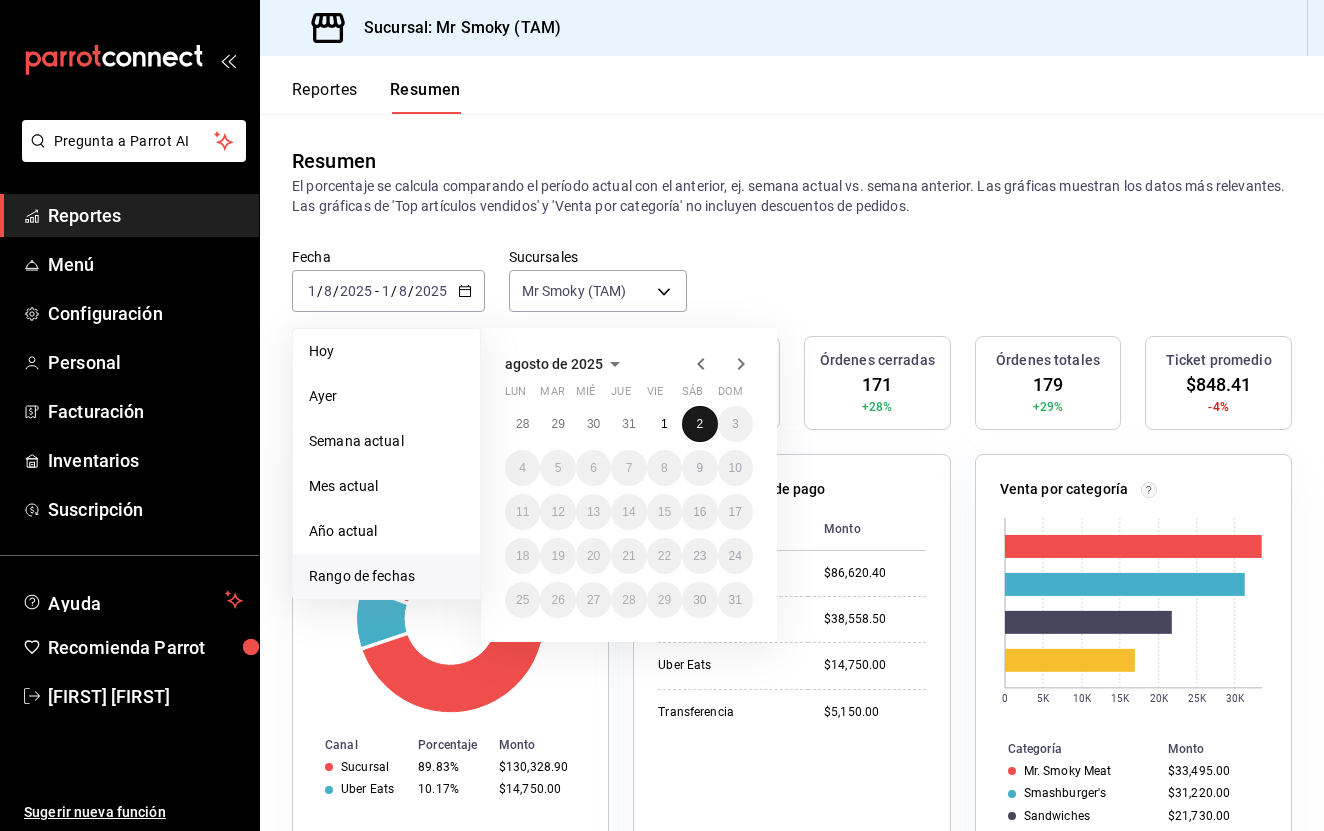 click on "2" at bounding box center (699, 424) 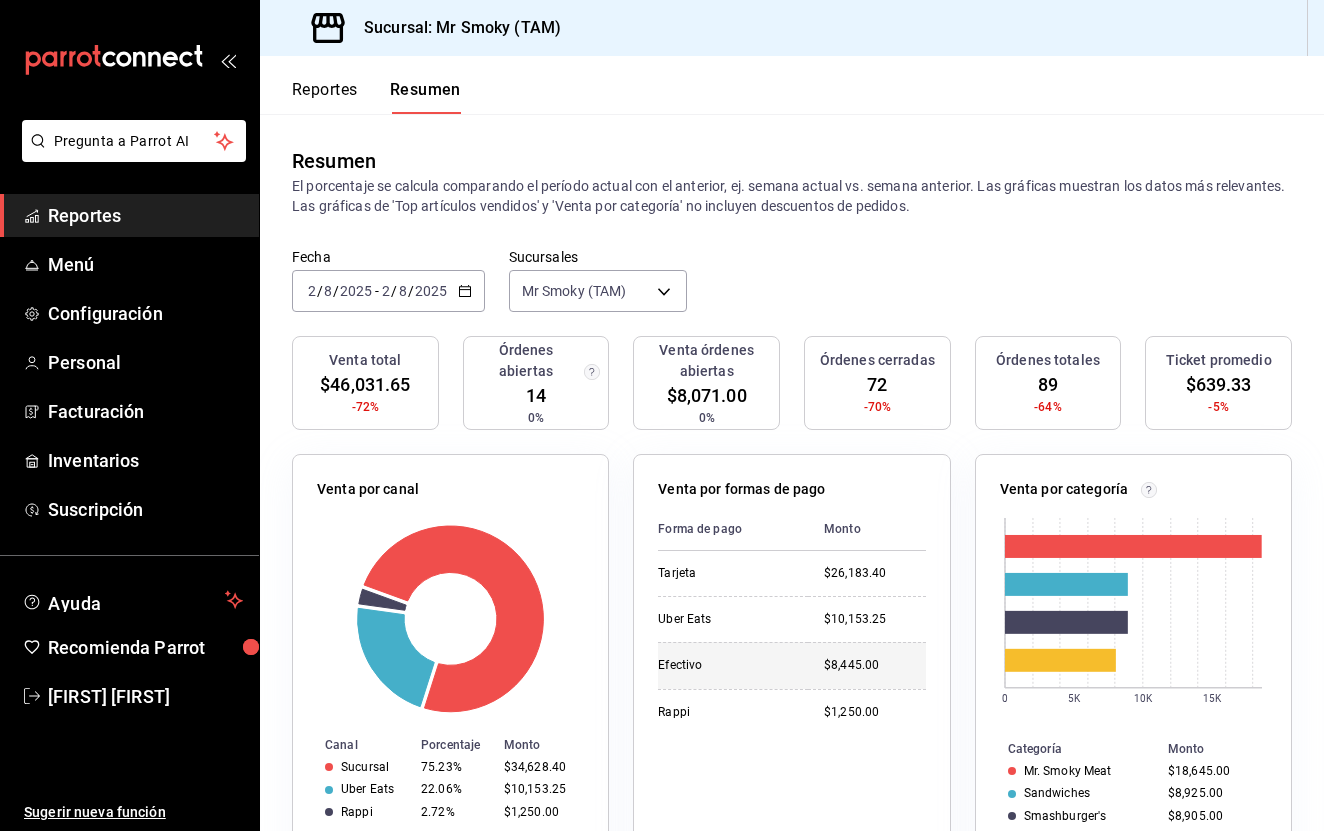 scroll, scrollTop: 0, scrollLeft: 0, axis: both 